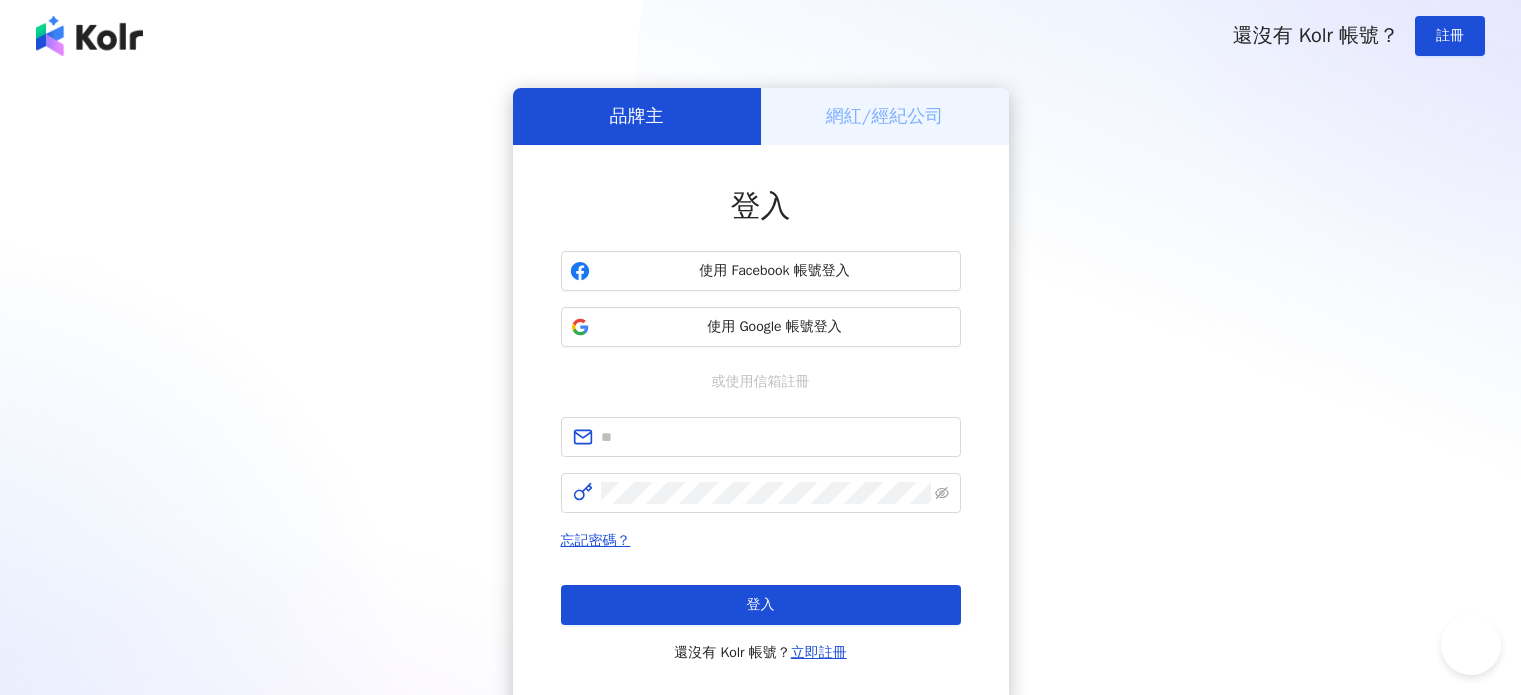 scroll, scrollTop: 0, scrollLeft: 0, axis: both 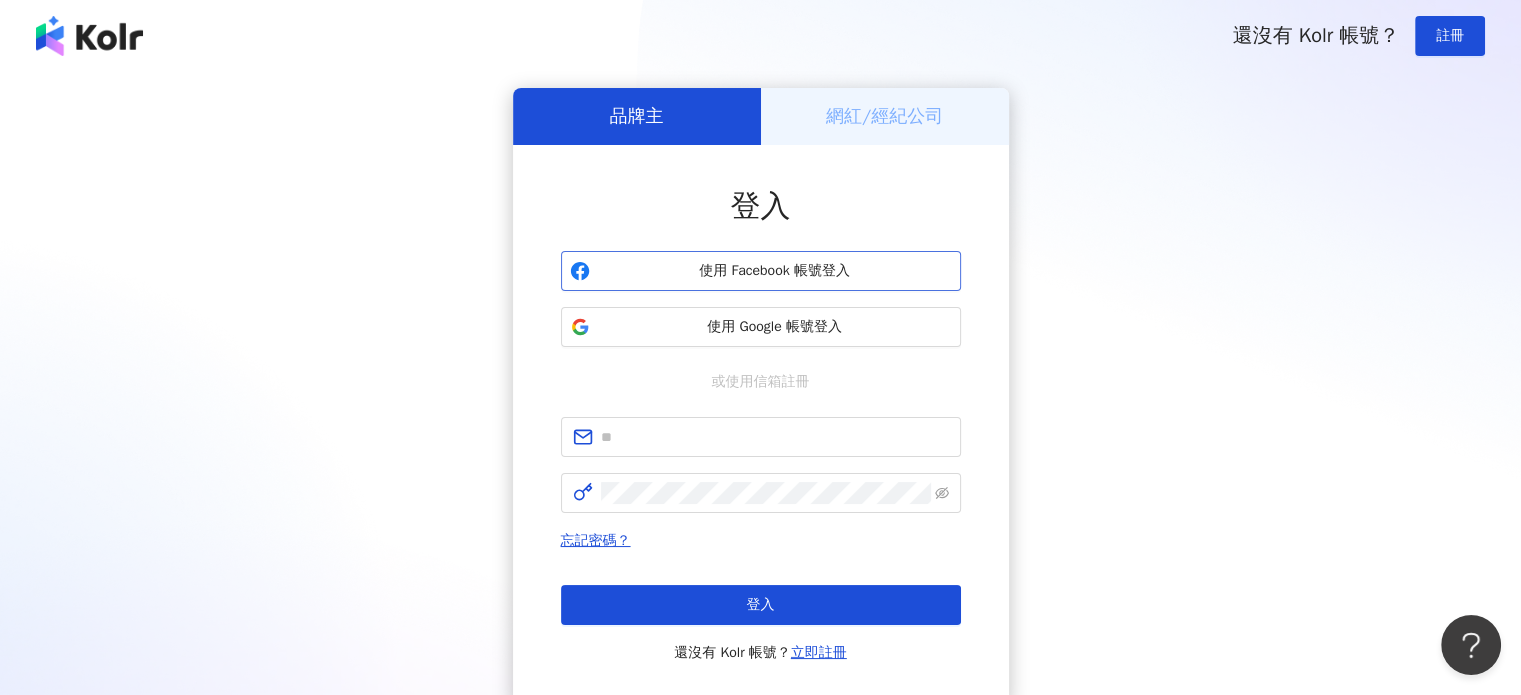 click on "使用 Facebook 帳號登入" at bounding box center [761, 271] 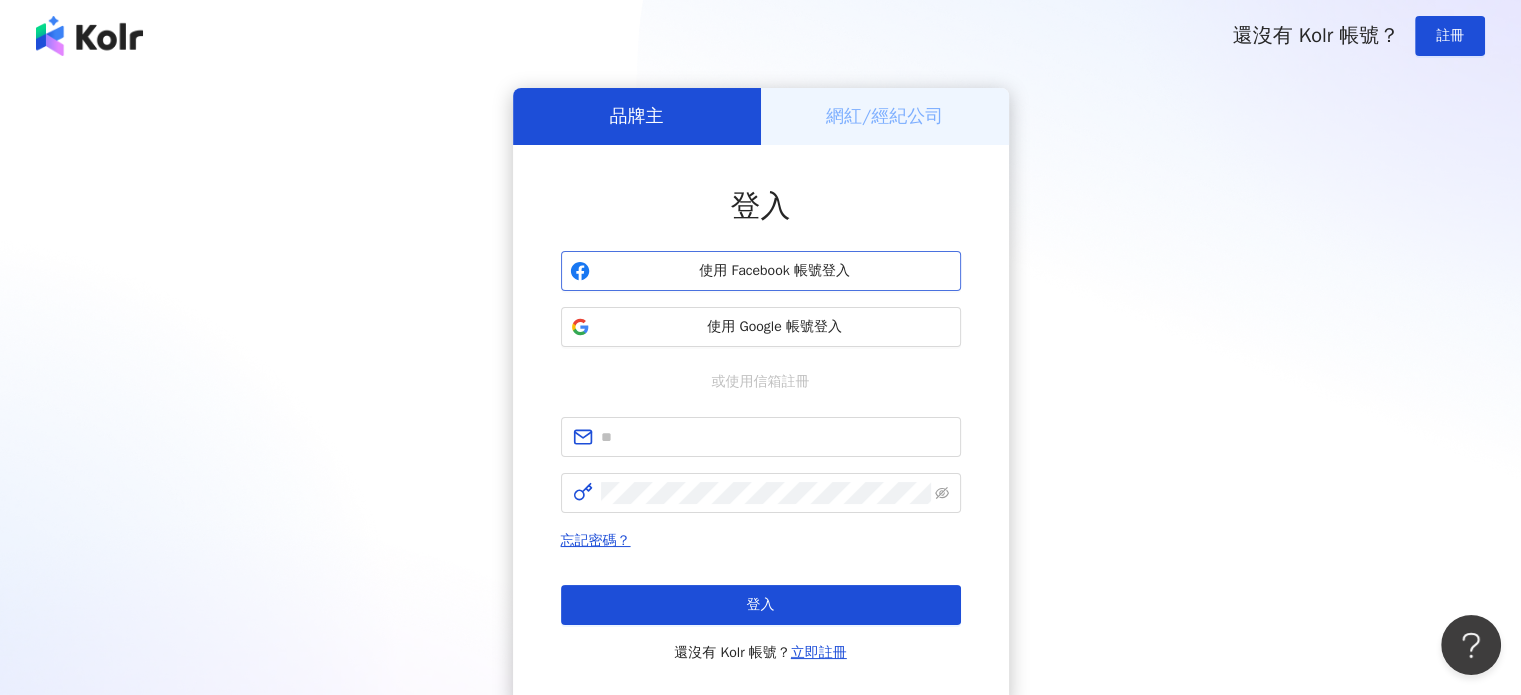 click on "使用 Facebook 帳號登入" at bounding box center (775, 271) 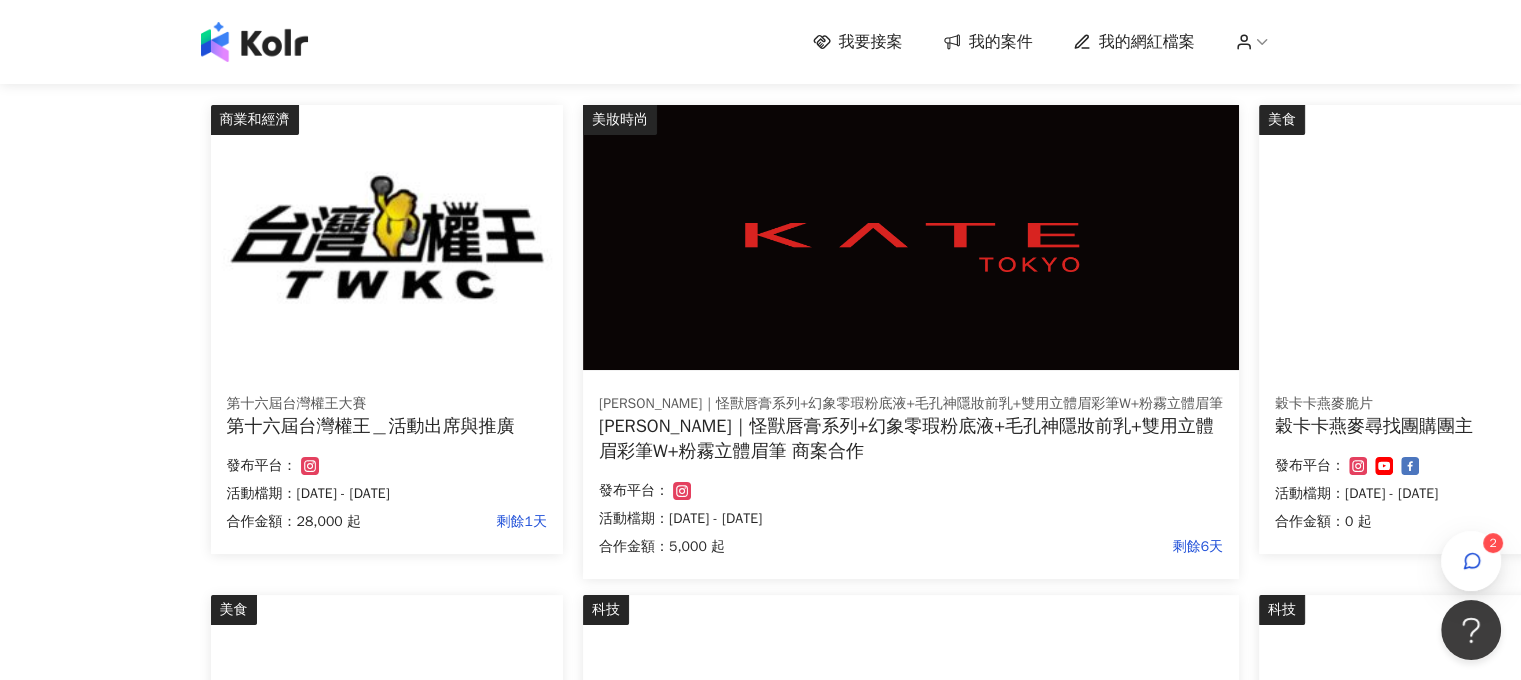 scroll, scrollTop: 300, scrollLeft: 0, axis: vertical 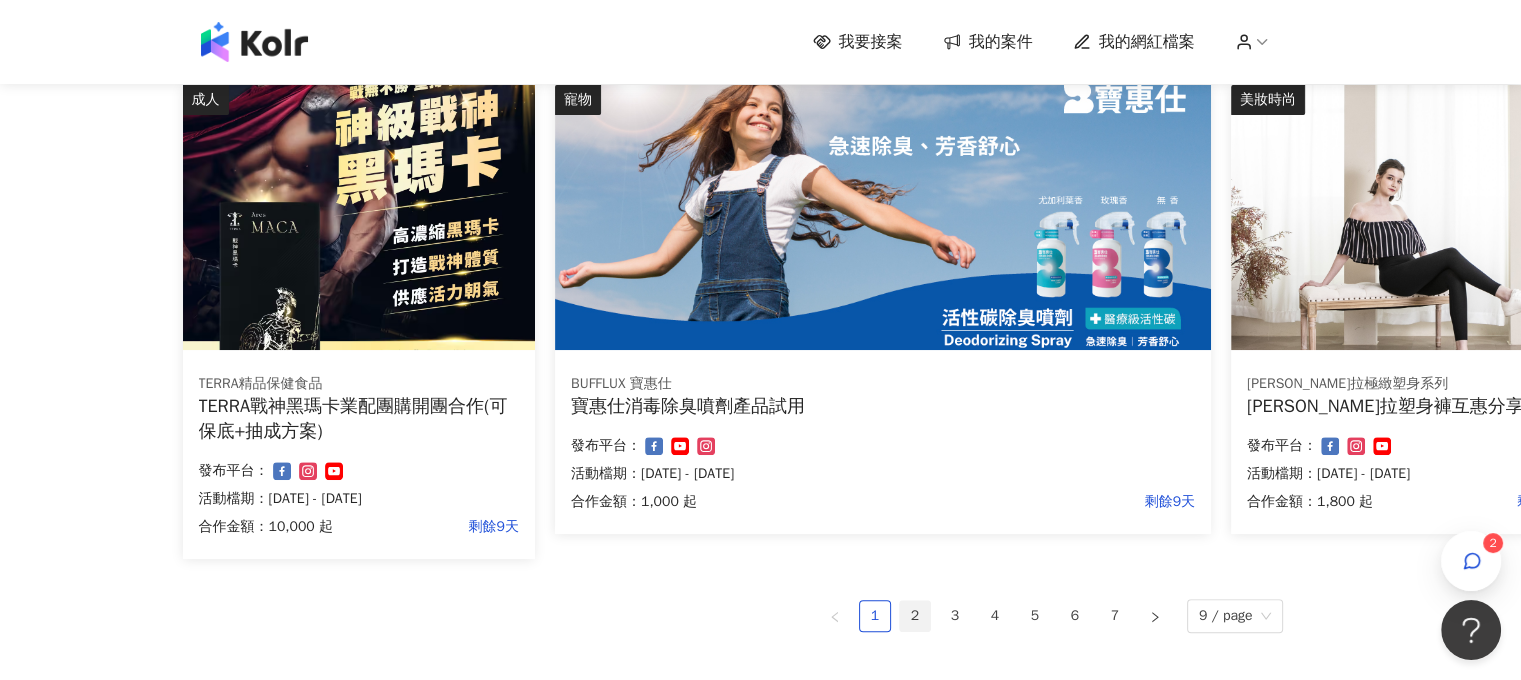 click on "2" at bounding box center [915, 616] 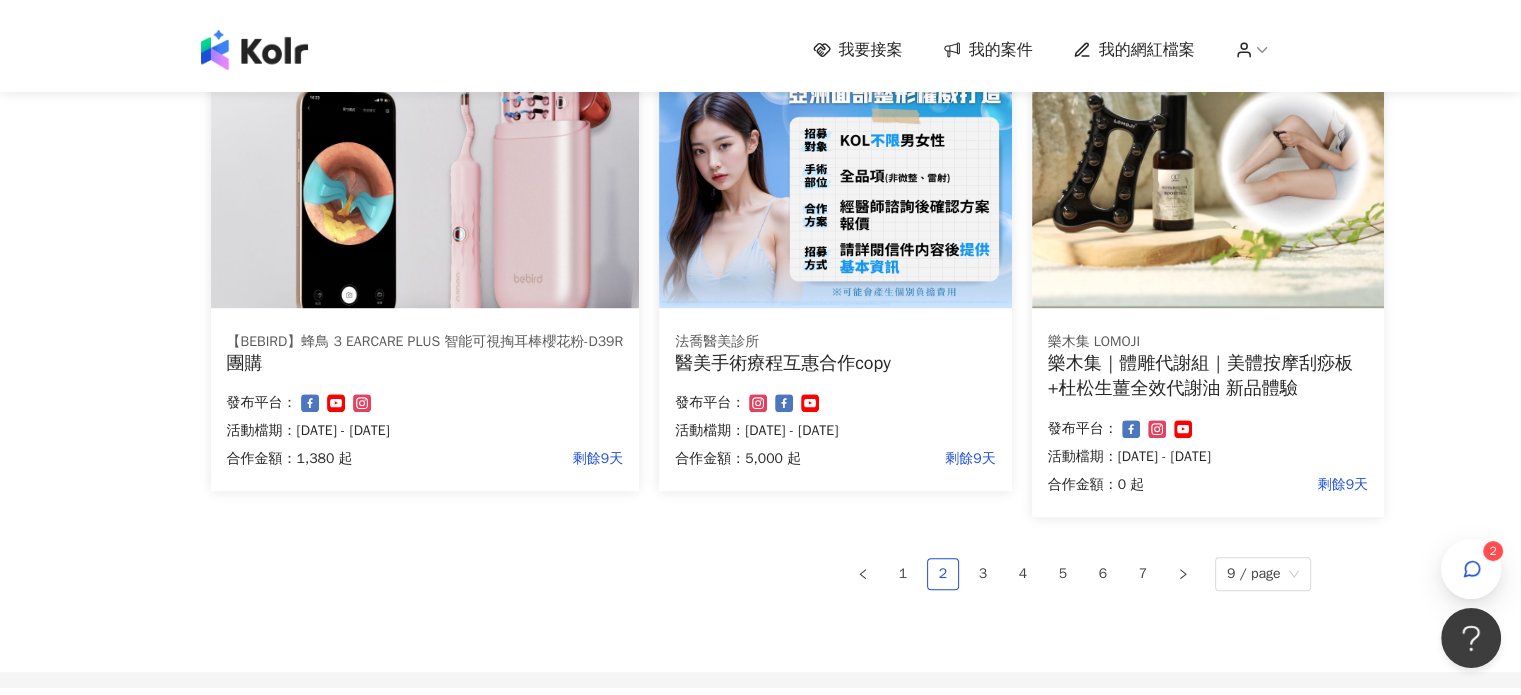 scroll, scrollTop: 1174, scrollLeft: 0, axis: vertical 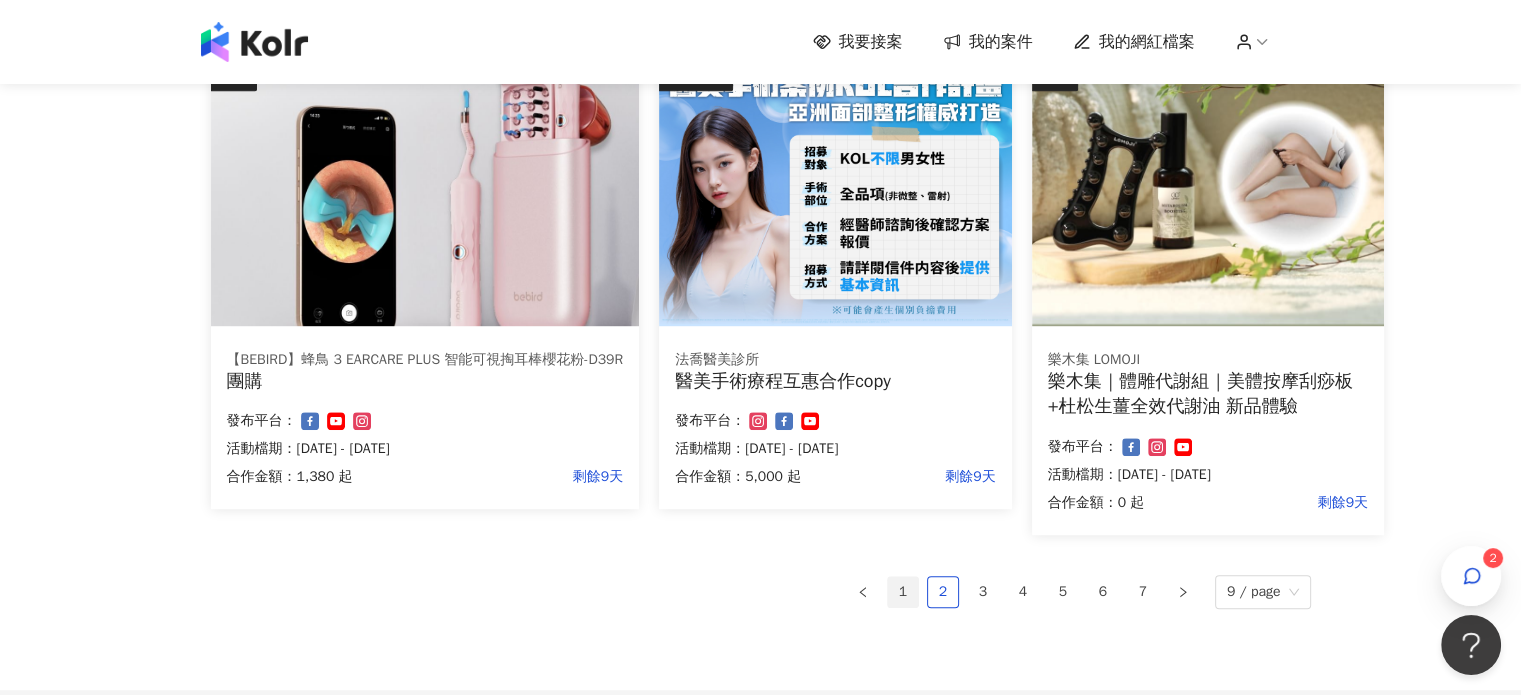 click on "1" at bounding box center [903, 592] 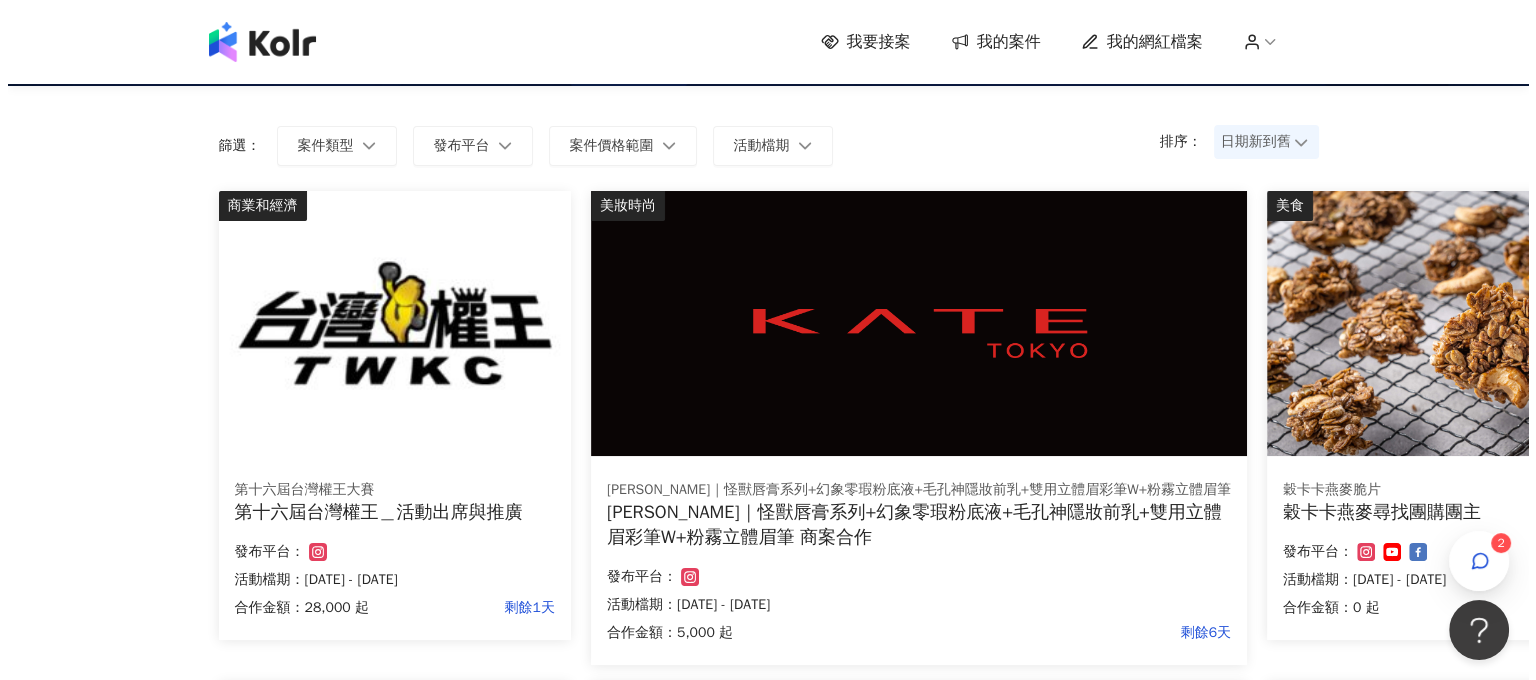 scroll, scrollTop: 200, scrollLeft: 0, axis: vertical 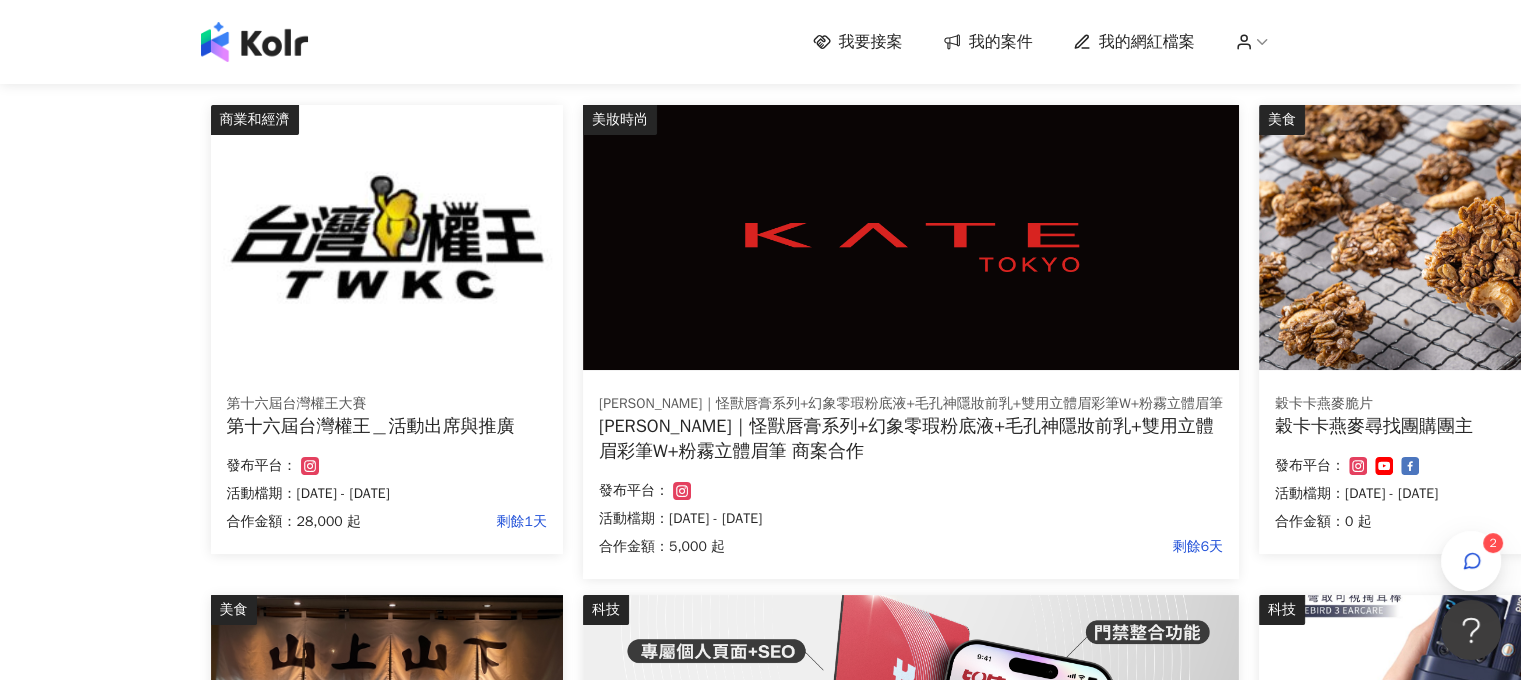 click on "[PERSON_NAME]｜怪獸唇膏系列+幻象零瑕粉底液+毛孔神隱妝前乳+雙用立體眉彩筆W+粉霧立體眉筆 商案合作" at bounding box center (911, 439) 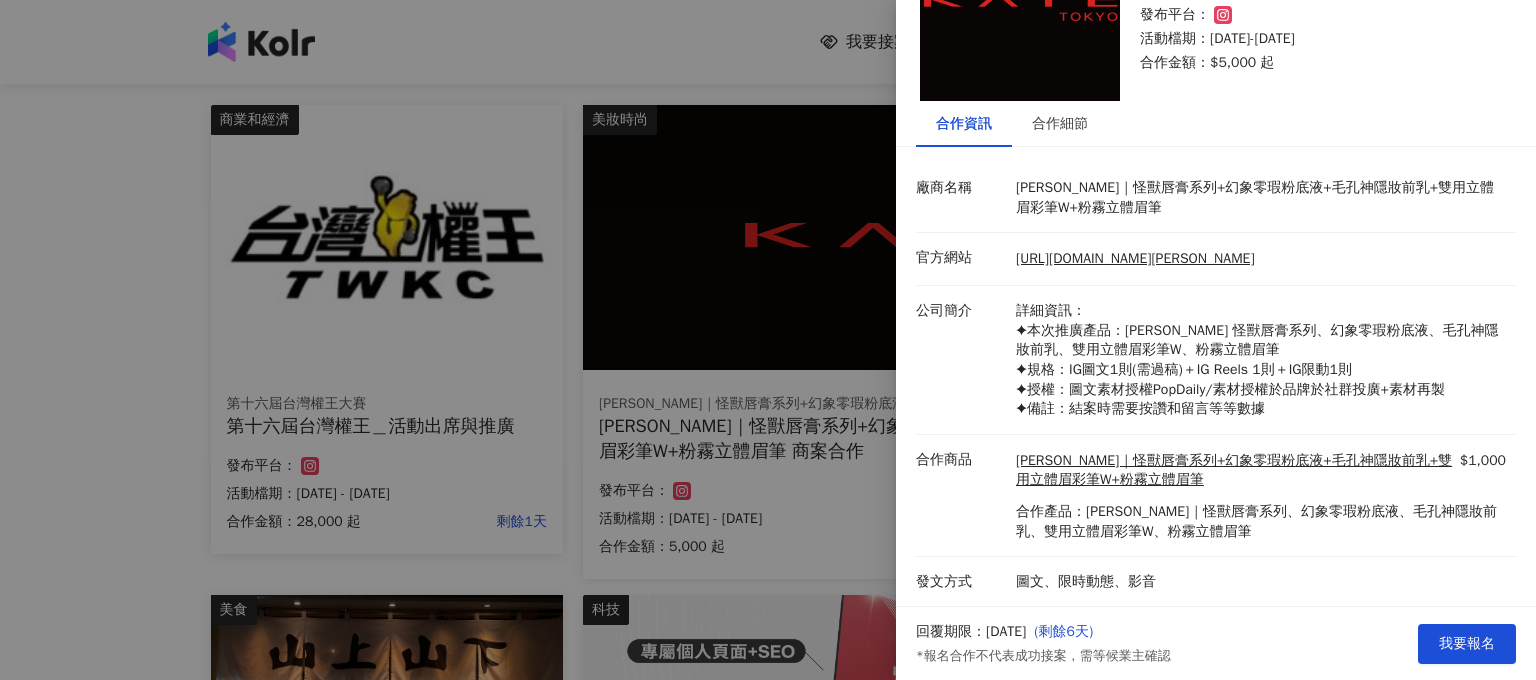 scroll, scrollTop: 137, scrollLeft: 0, axis: vertical 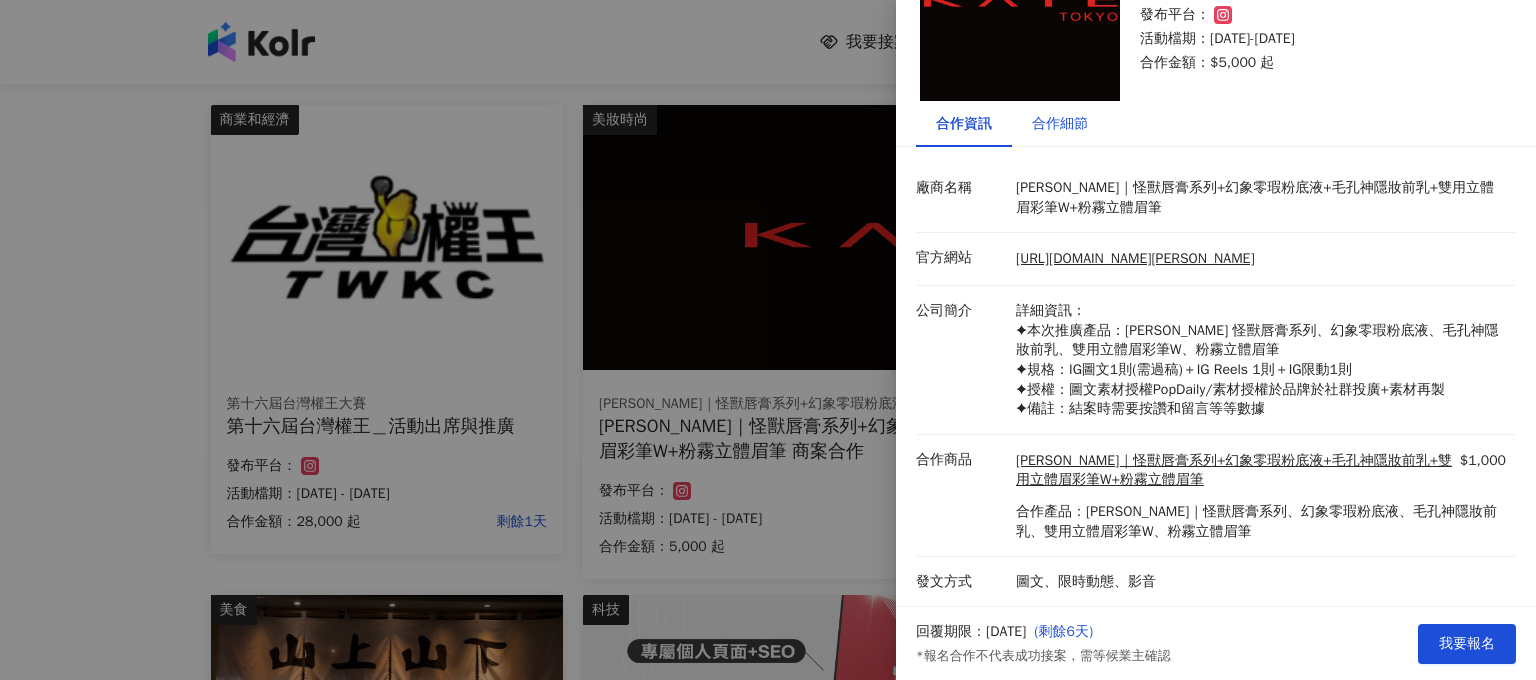 click on "合作細節" at bounding box center (1060, 124) 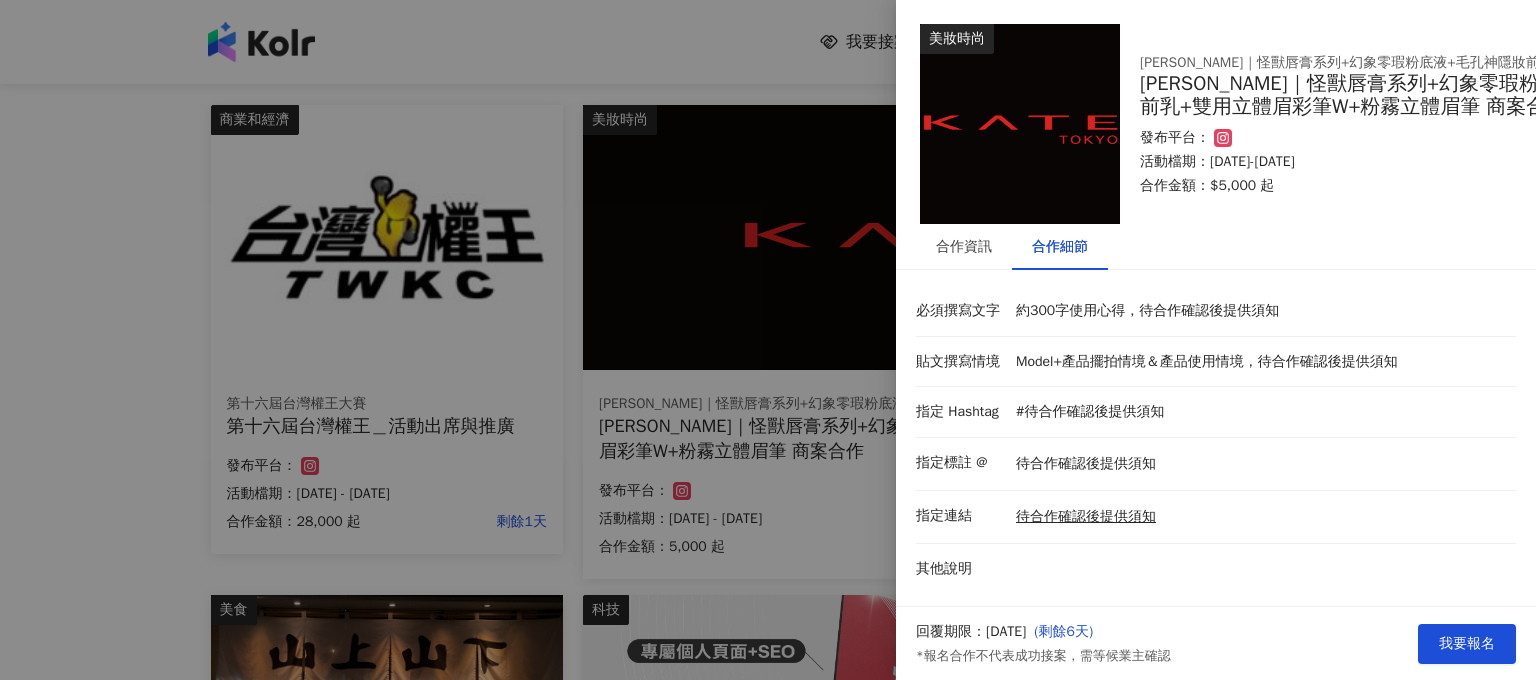 scroll, scrollTop: 14, scrollLeft: 0, axis: vertical 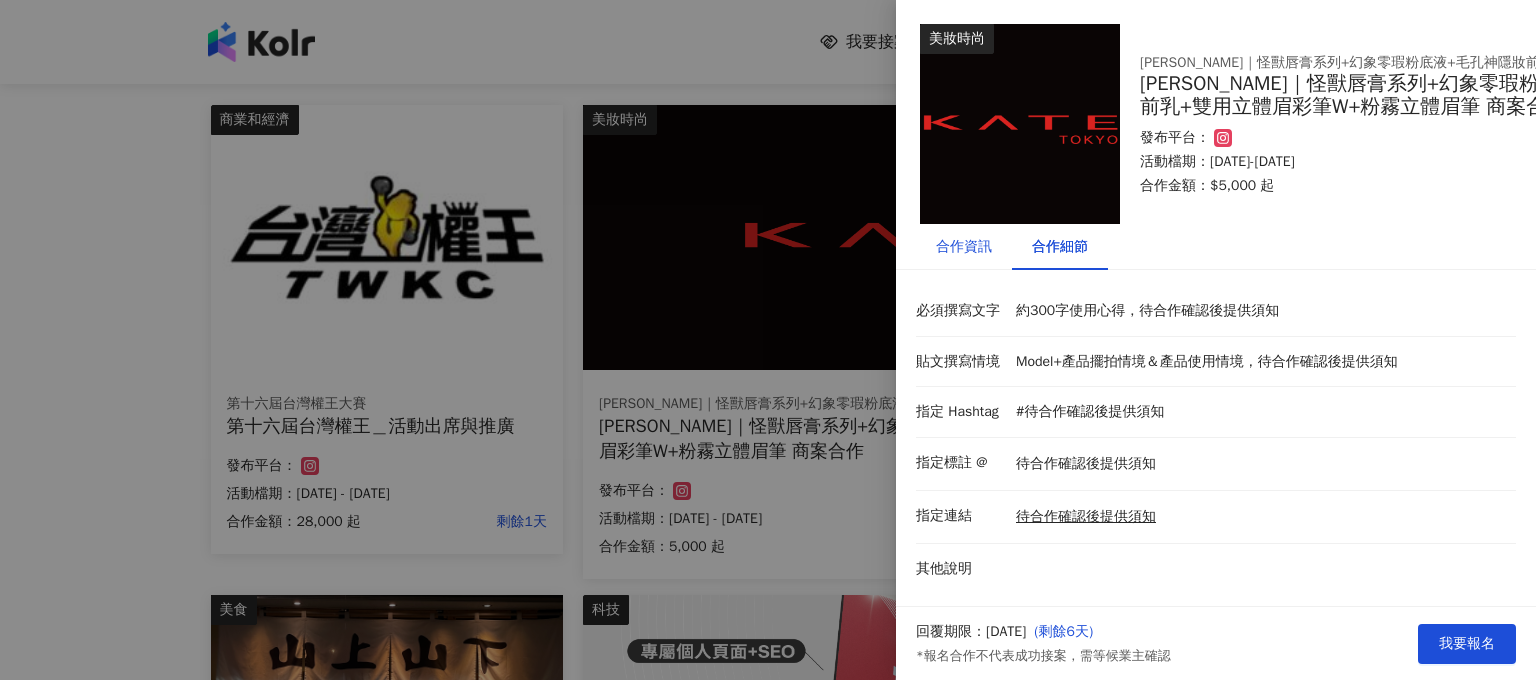 click on "合作資訊" at bounding box center (964, 247) 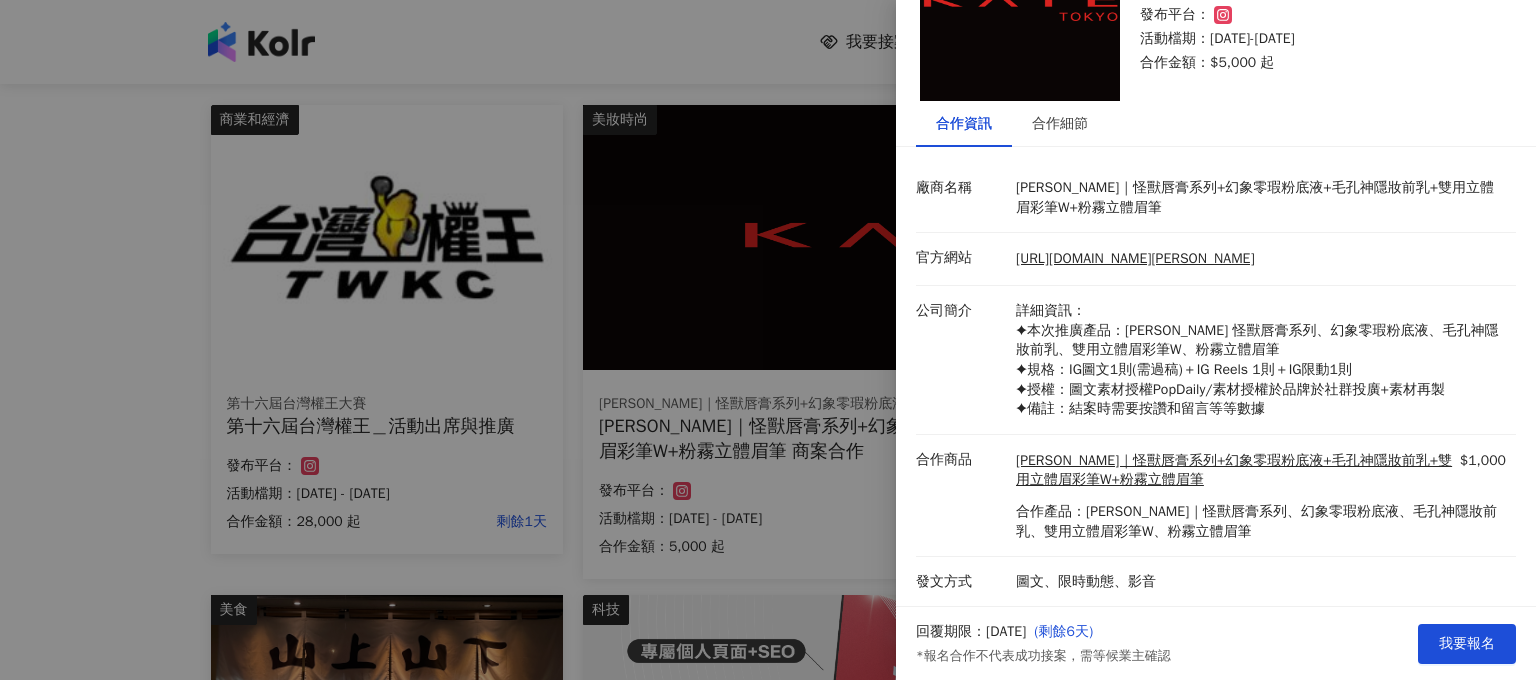 scroll, scrollTop: 137, scrollLeft: 0, axis: vertical 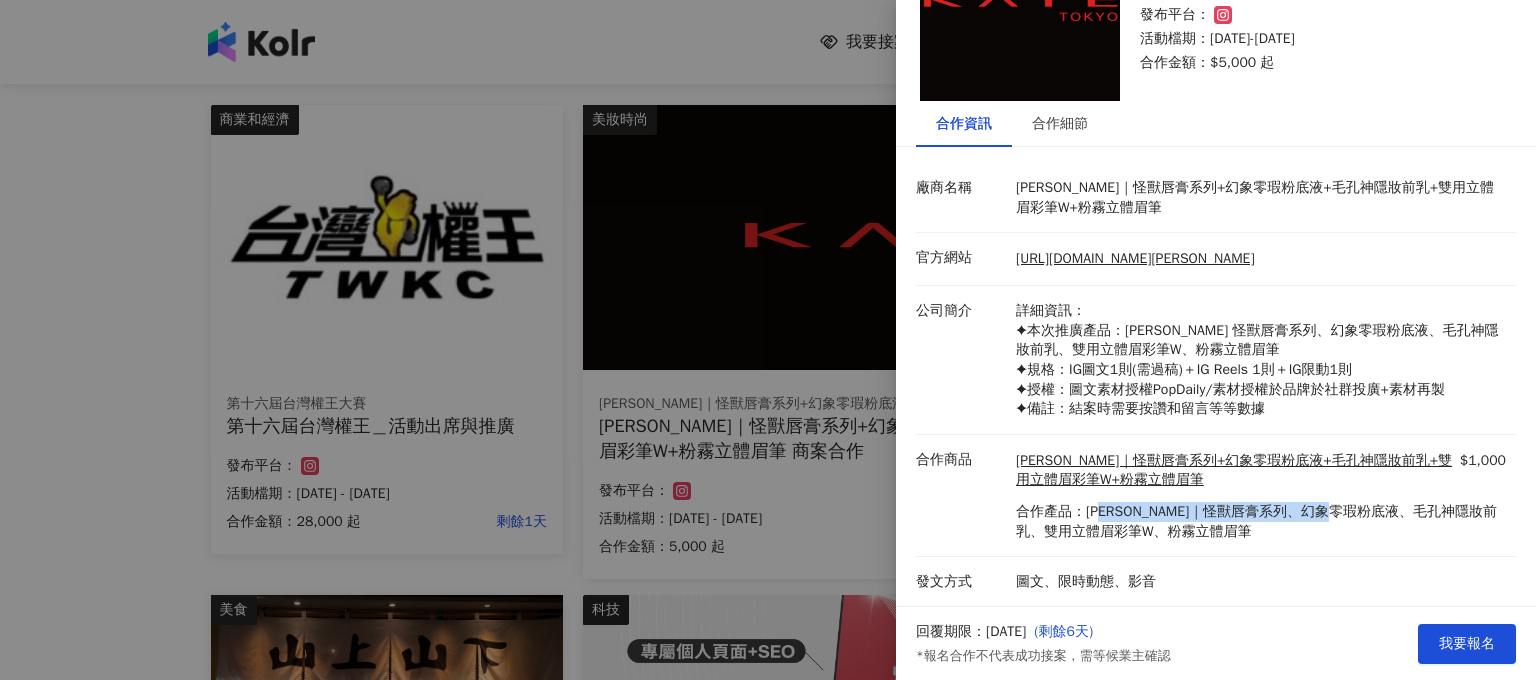 drag, startPoint x: 1097, startPoint y: 499, endPoint x: 1392, endPoint y: 503, distance: 295.02713 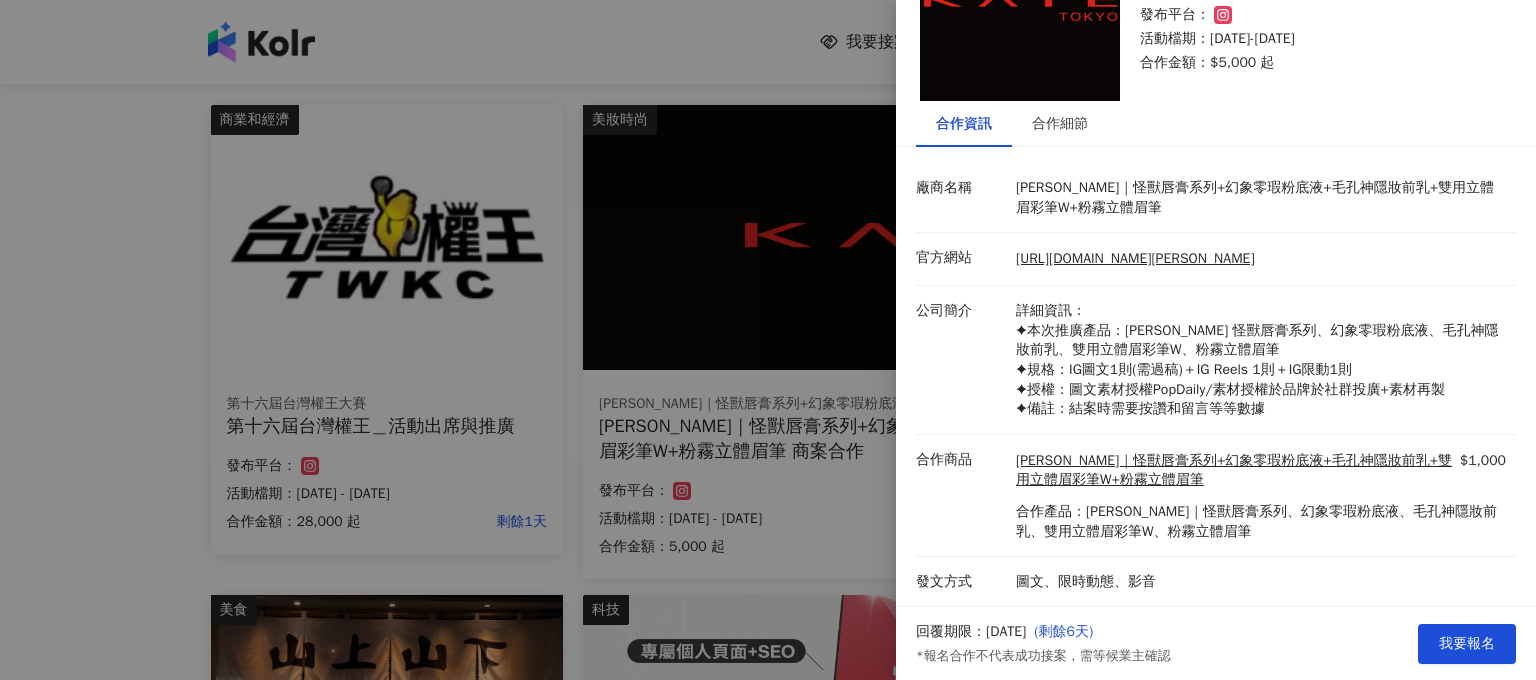 click on "合作產品：[PERSON_NAME]｜怪獸唇膏系列、幻象零瑕粉底液、毛孔神隱妝前乳、雙用立體眉彩筆W、粉霧立體眉筆" at bounding box center [1261, 521] 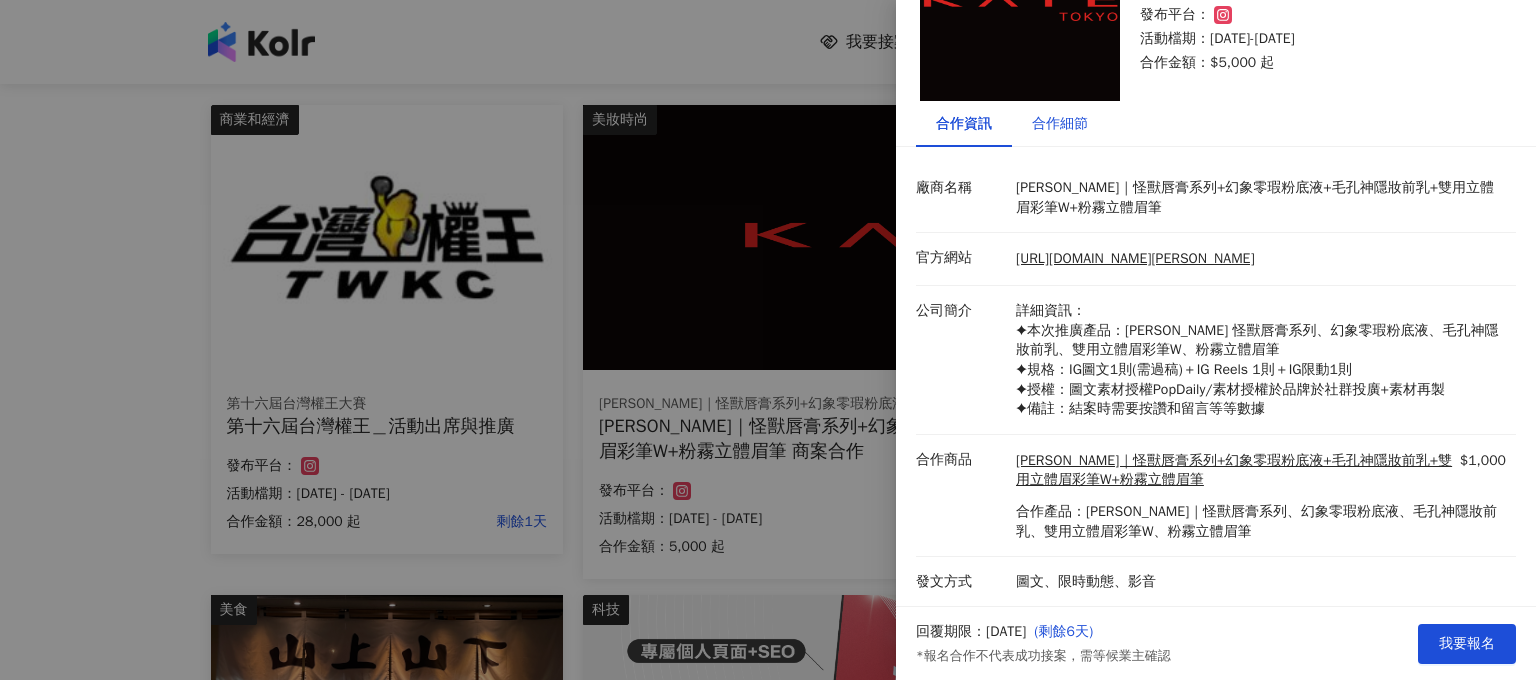 click on "合作細節" at bounding box center [1060, 124] 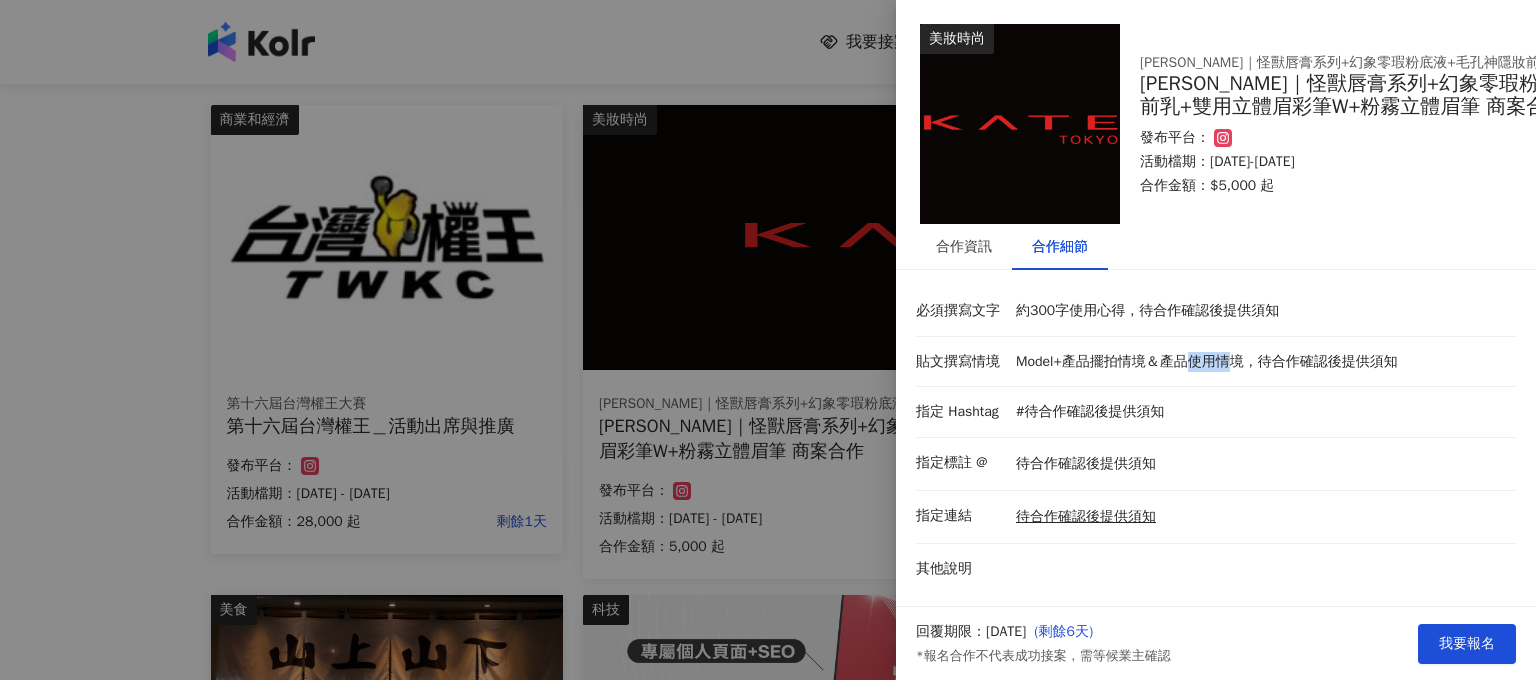 drag, startPoint x: 1181, startPoint y: 343, endPoint x: 1252, endPoint y: 343, distance: 71 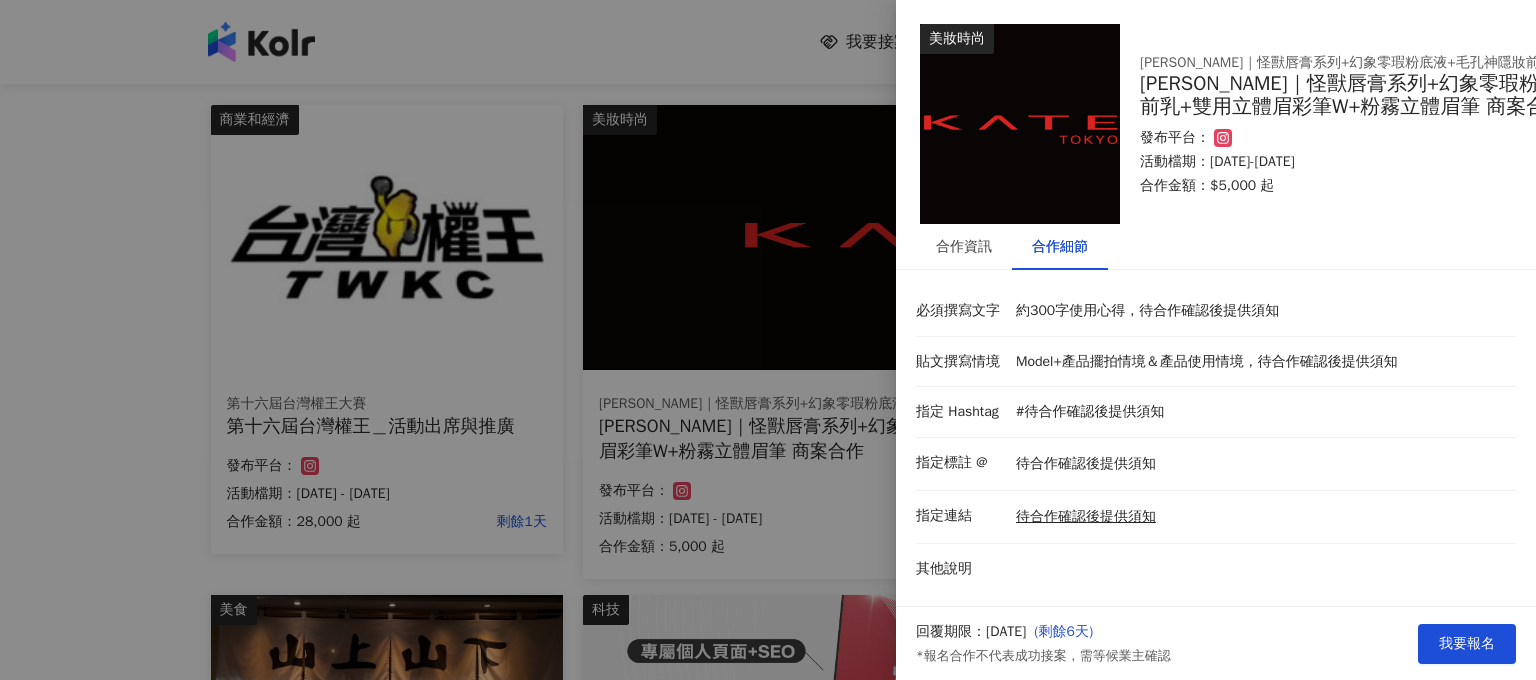 drag, startPoint x: 1272, startPoint y: 343, endPoint x: 1312, endPoint y: 342, distance: 40.012497 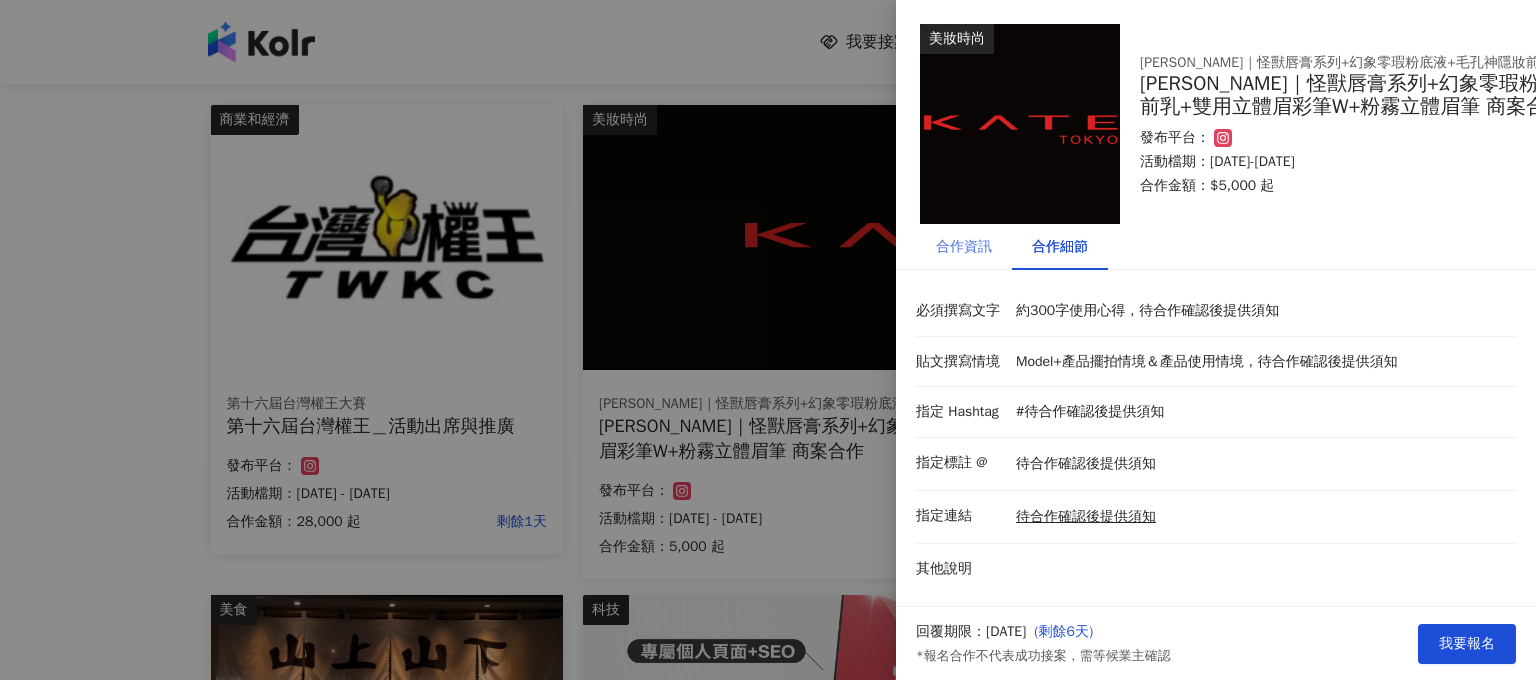 click on "合作資訊" at bounding box center (964, 247) 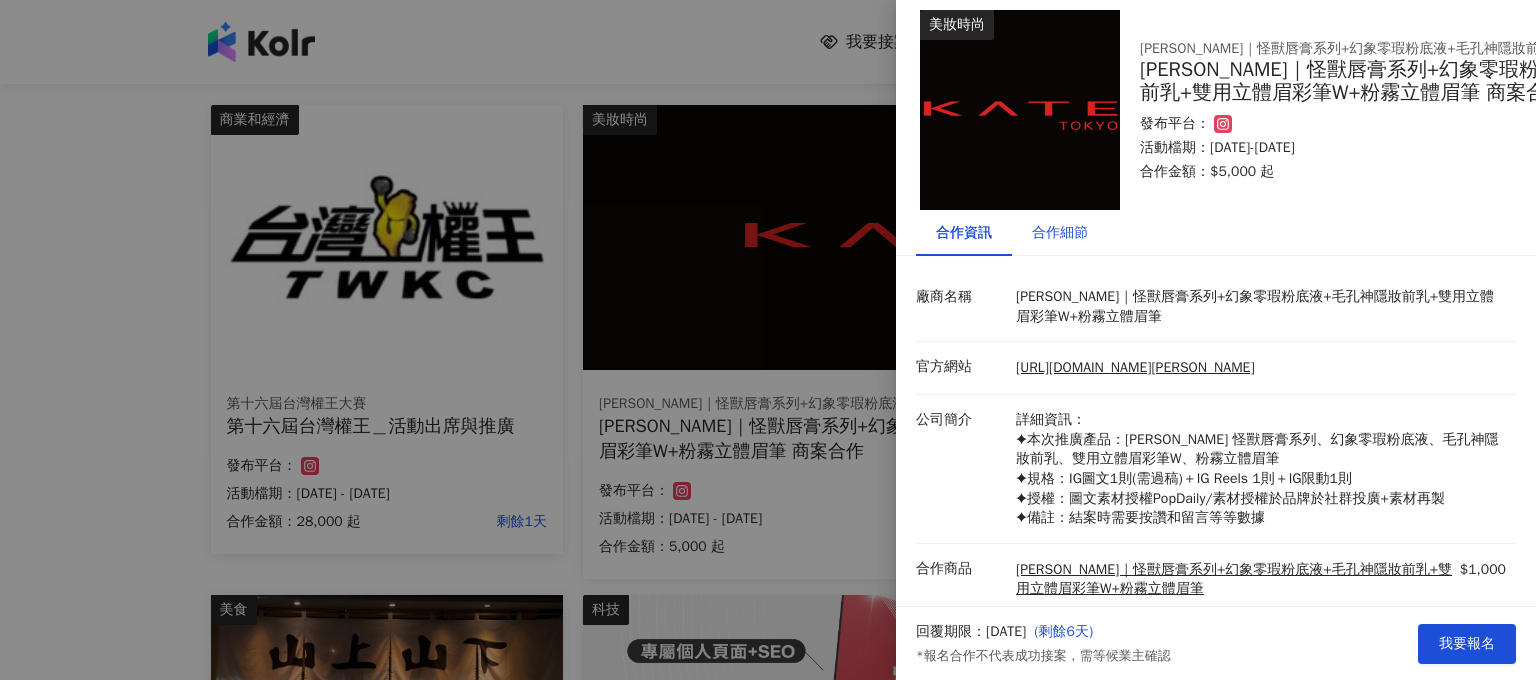 click on "合作細節" at bounding box center (1060, 233) 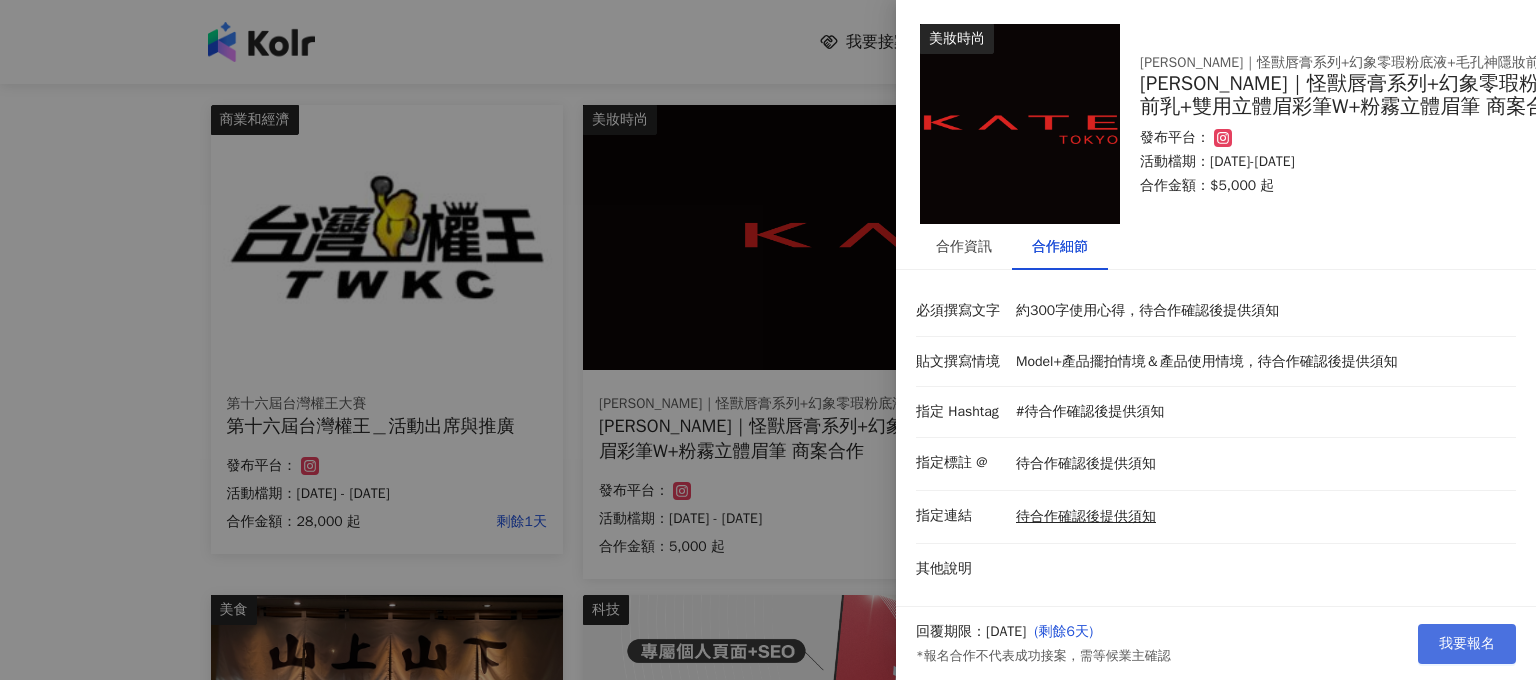 click on "我要報名" at bounding box center [1467, 644] 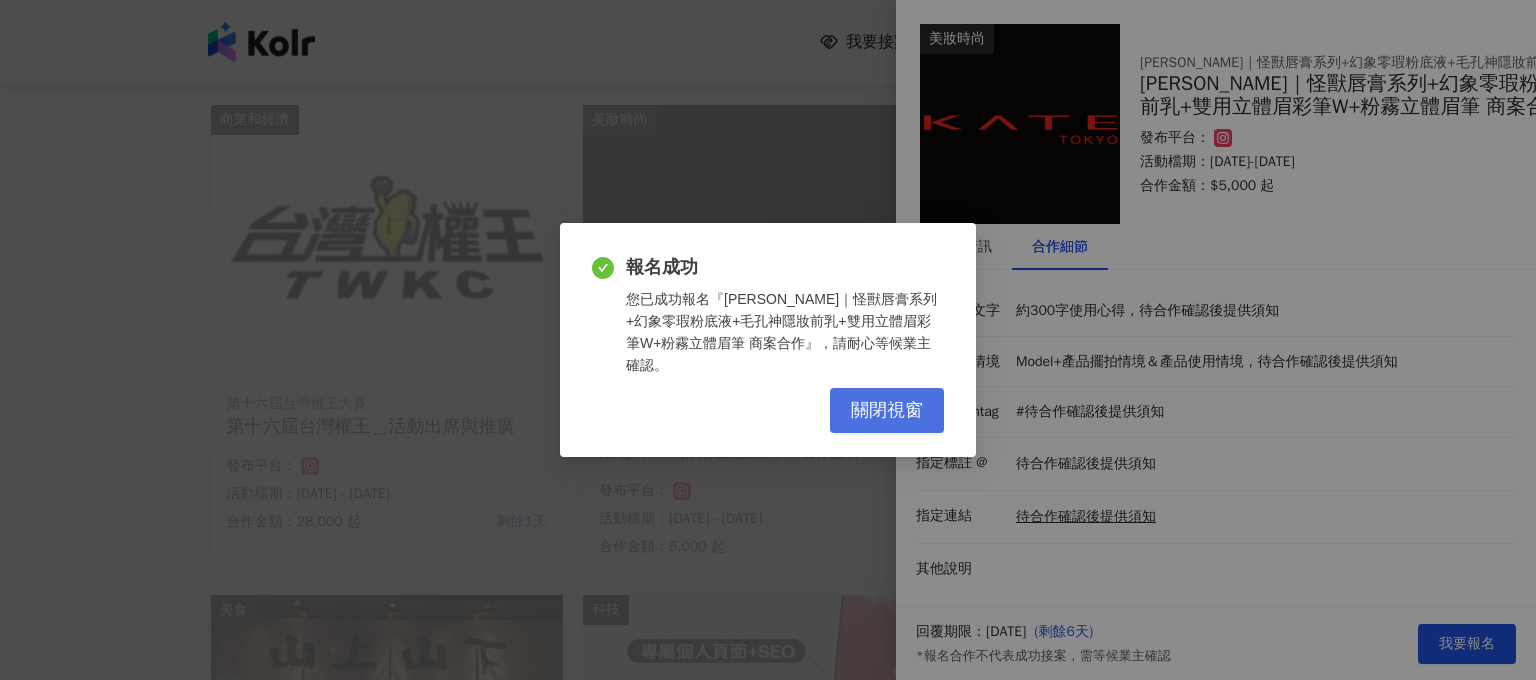 click on "關閉視窗" at bounding box center [887, 411] 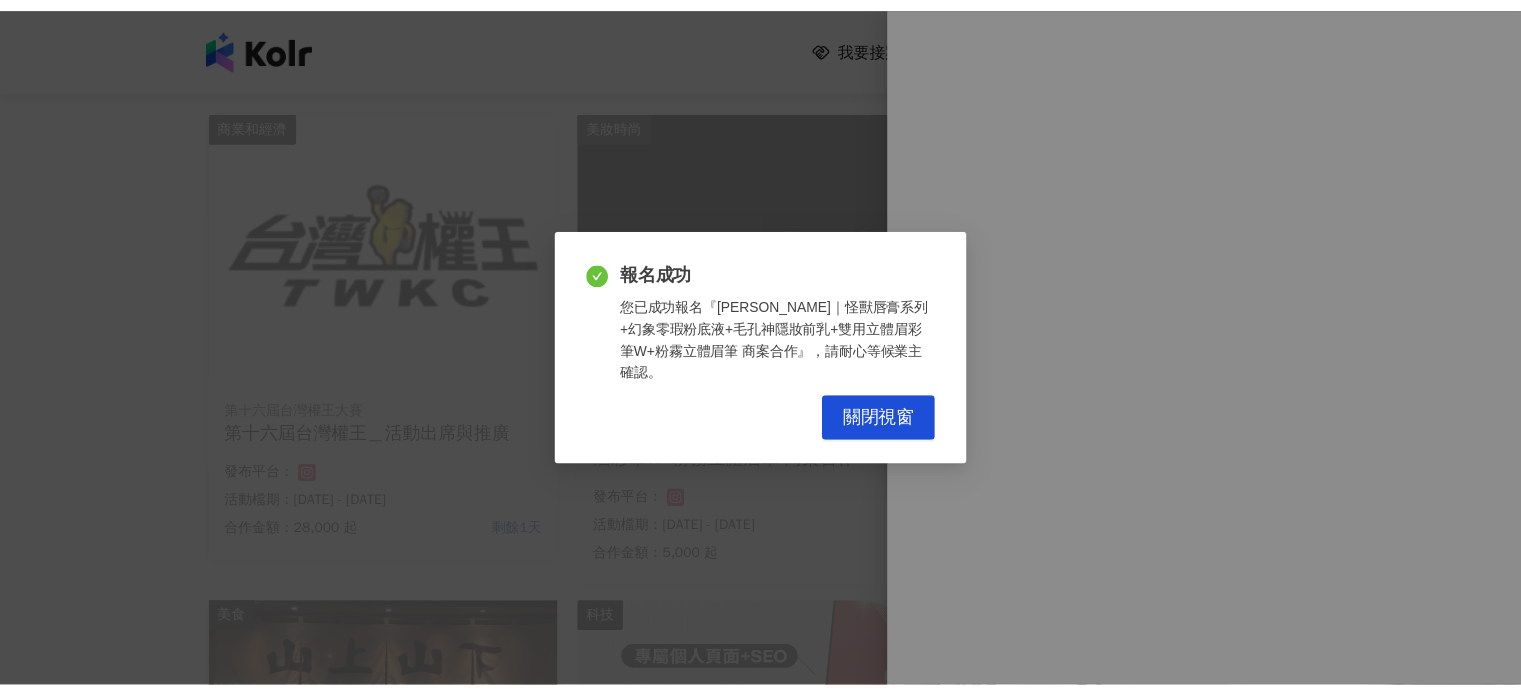 scroll, scrollTop: 0, scrollLeft: 0, axis: both 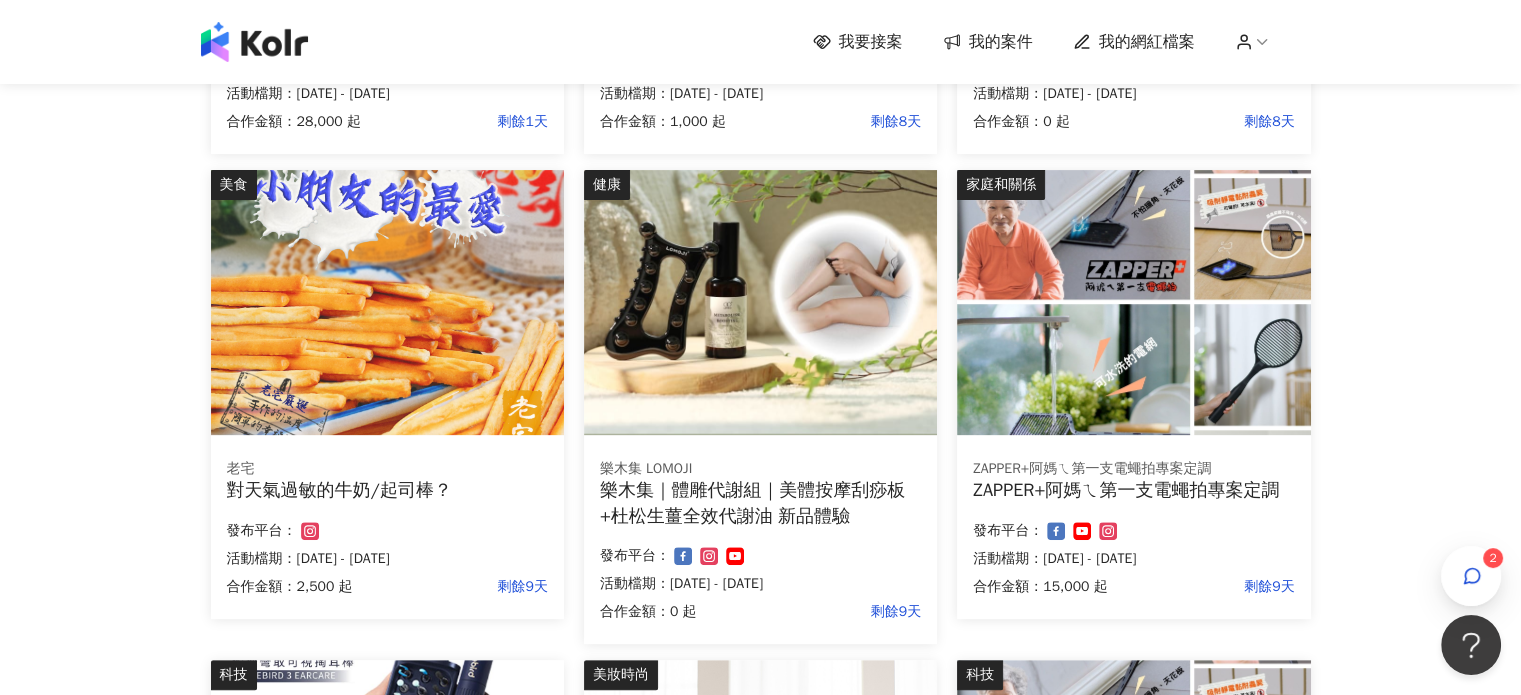 drag, startPoint x: 834, startPoint y: 516, endPoint x: 763, endPoint y: 500, distance: 72.780495 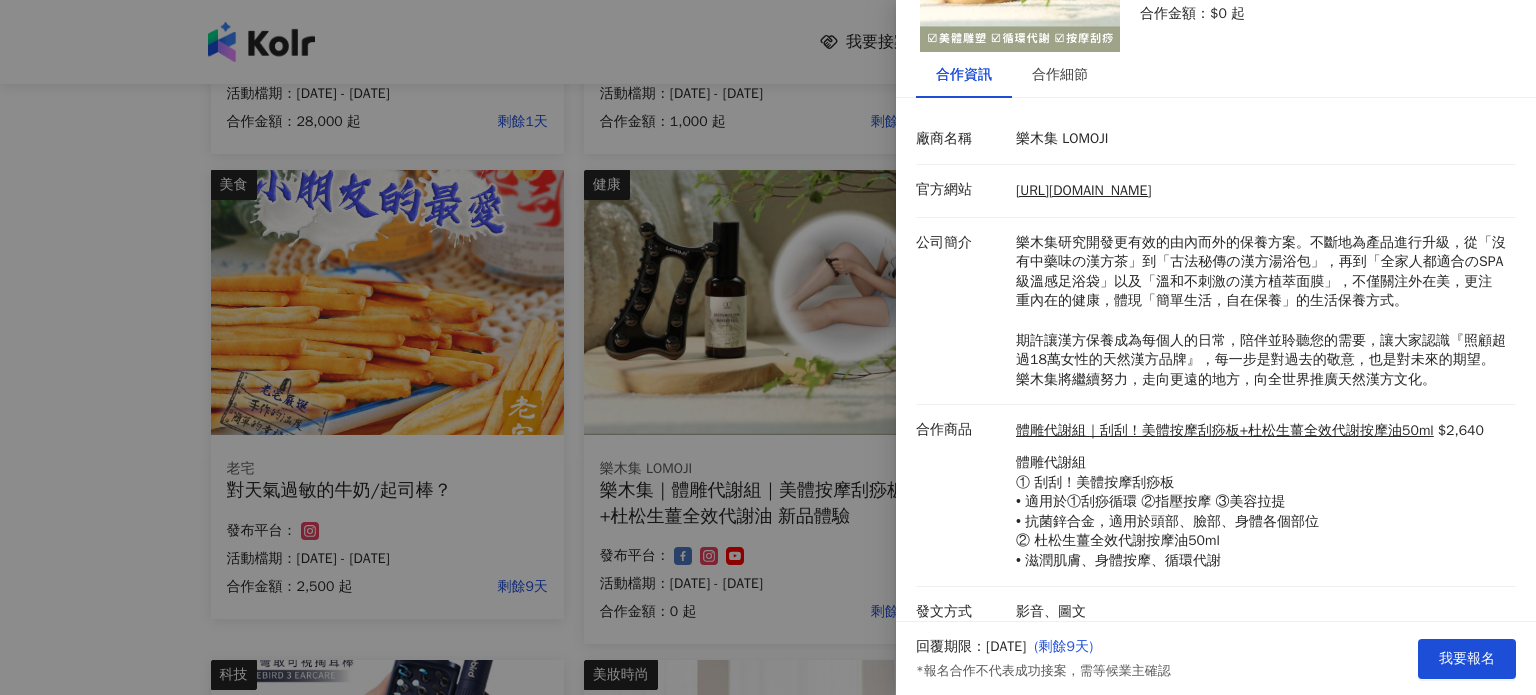 scroll, scrollTop: 185, scrollLeft: 0, axis: vertical 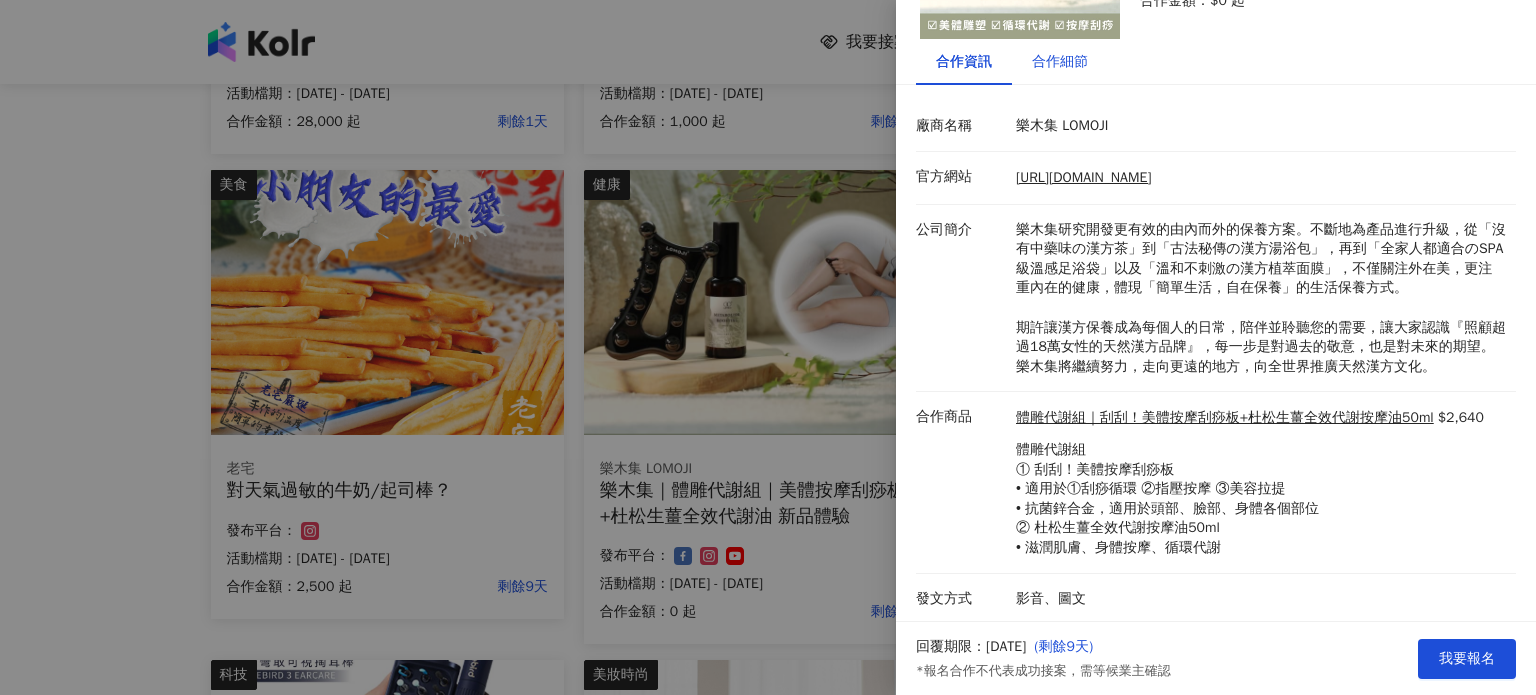 click on "合作細節" at bounding box center (1060, 62) 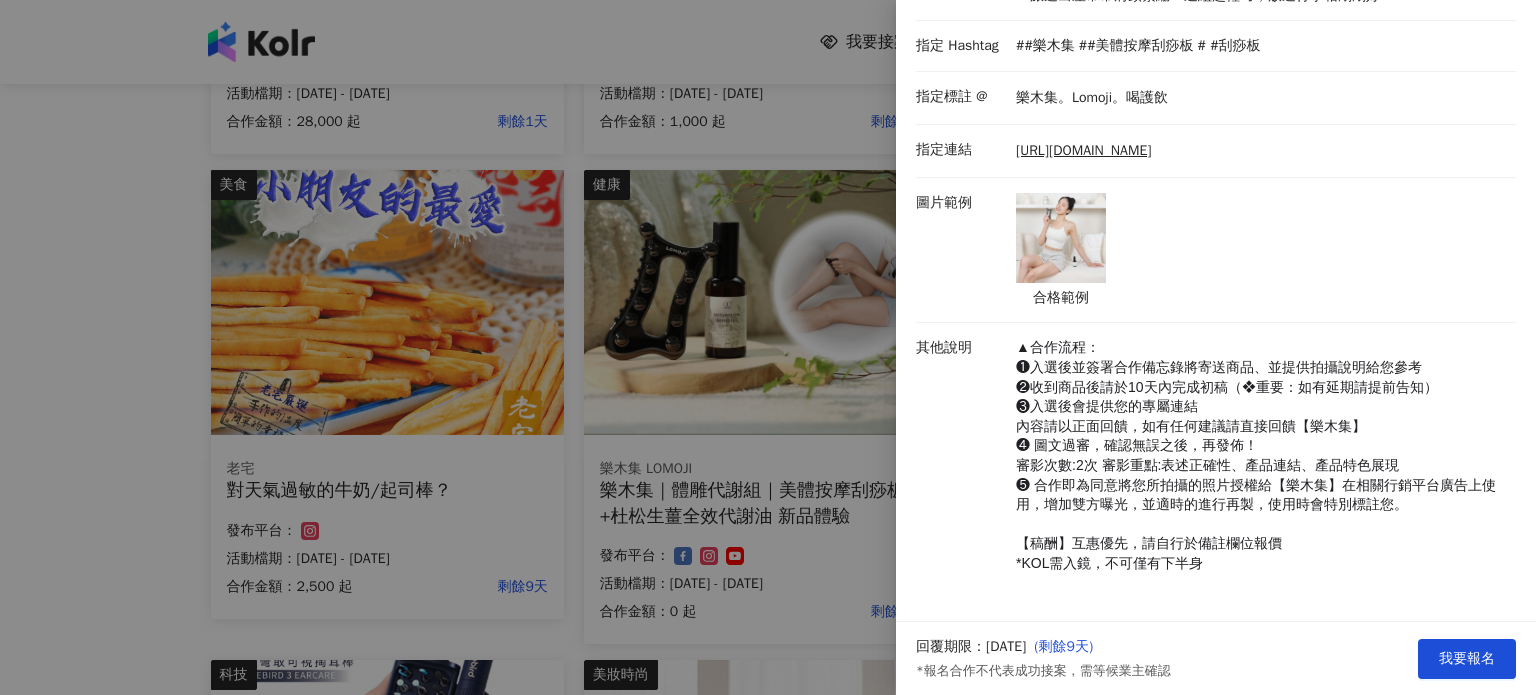 scroll, scrollTop: 1020, scrollLeft: 0, axis: vertical 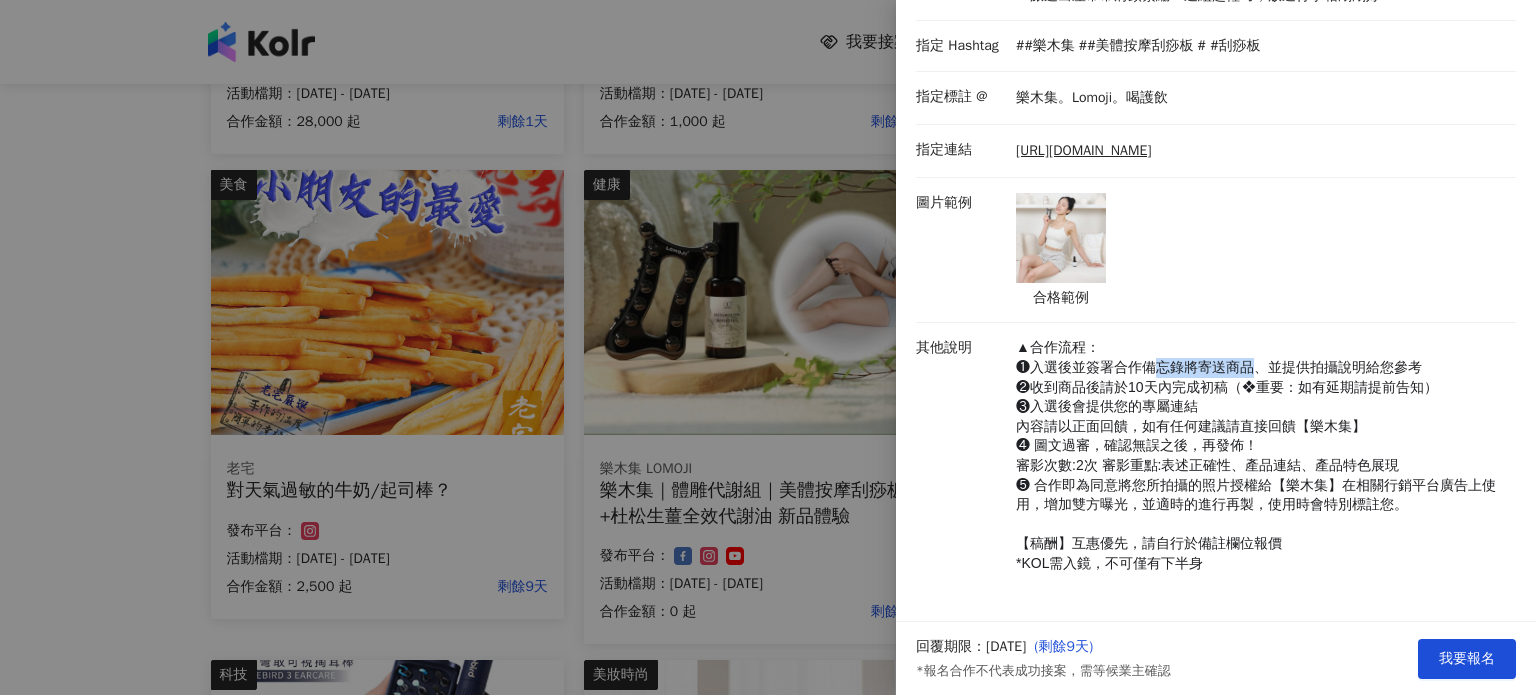 drag, startPoint x: 1150, startPoint y: 356, endPoint x: 1274, endPoint y: 359, distance: 124.036285 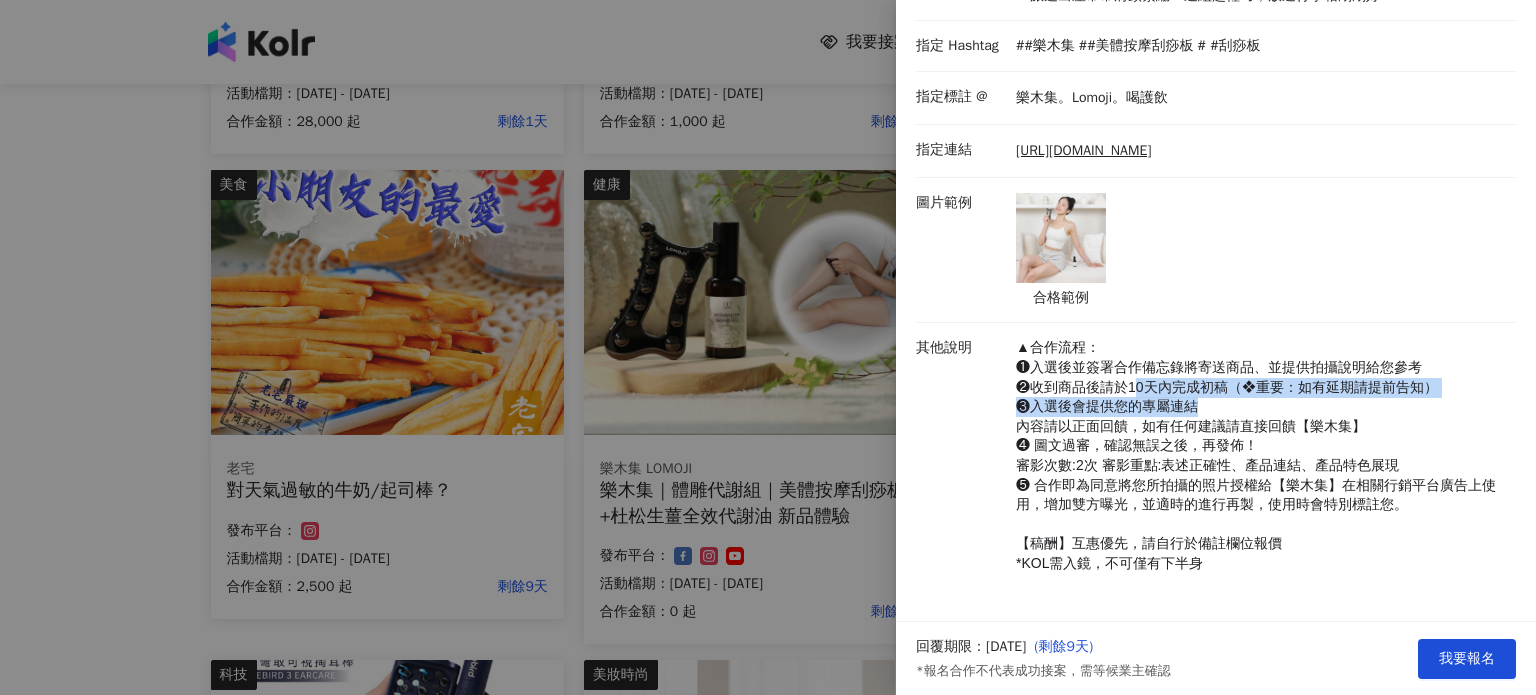 drag, startPoint x: 1136, startPoint y: 384, endPoint x: 1264, endPoint y: 403, distance: 129.40247 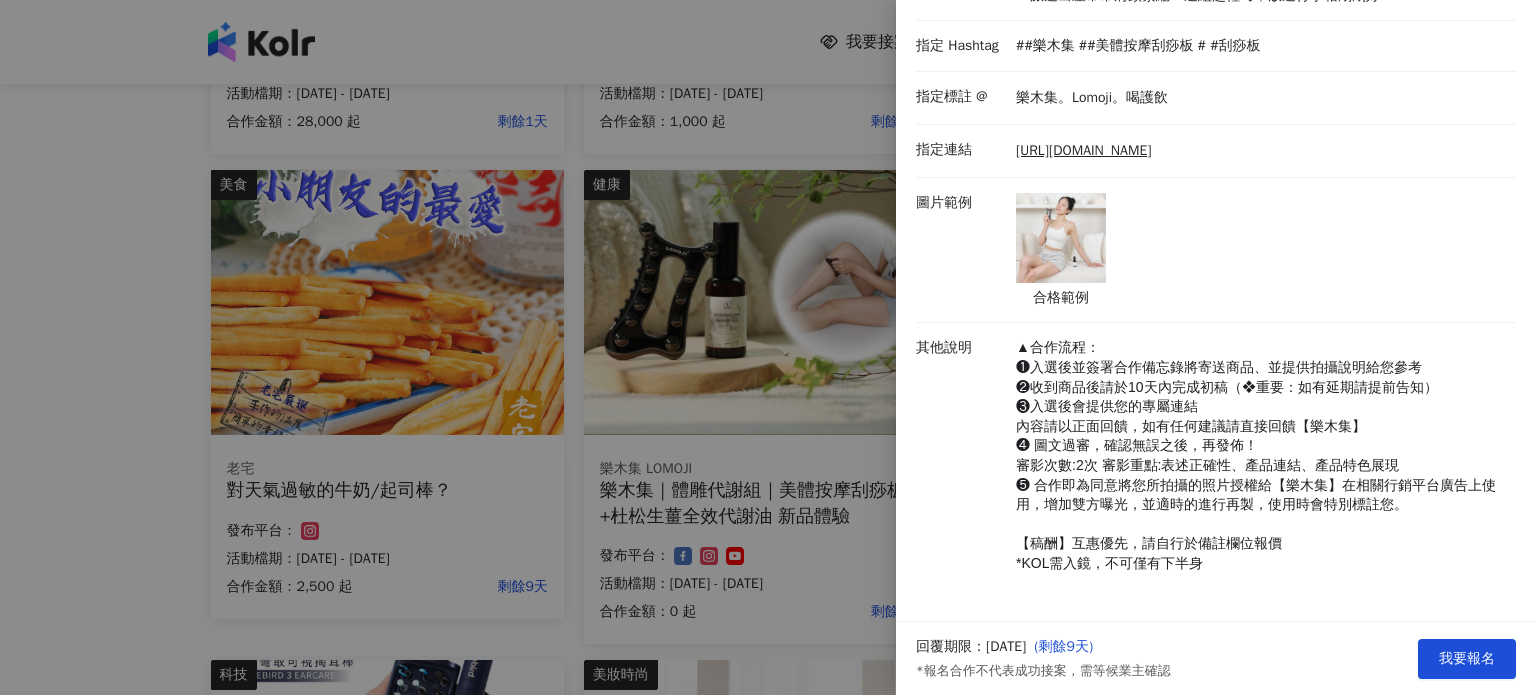 click on "內容請以正面回饋，如有任何建議請直接回饋【樂木集】" at bounding box center [1191, 426] 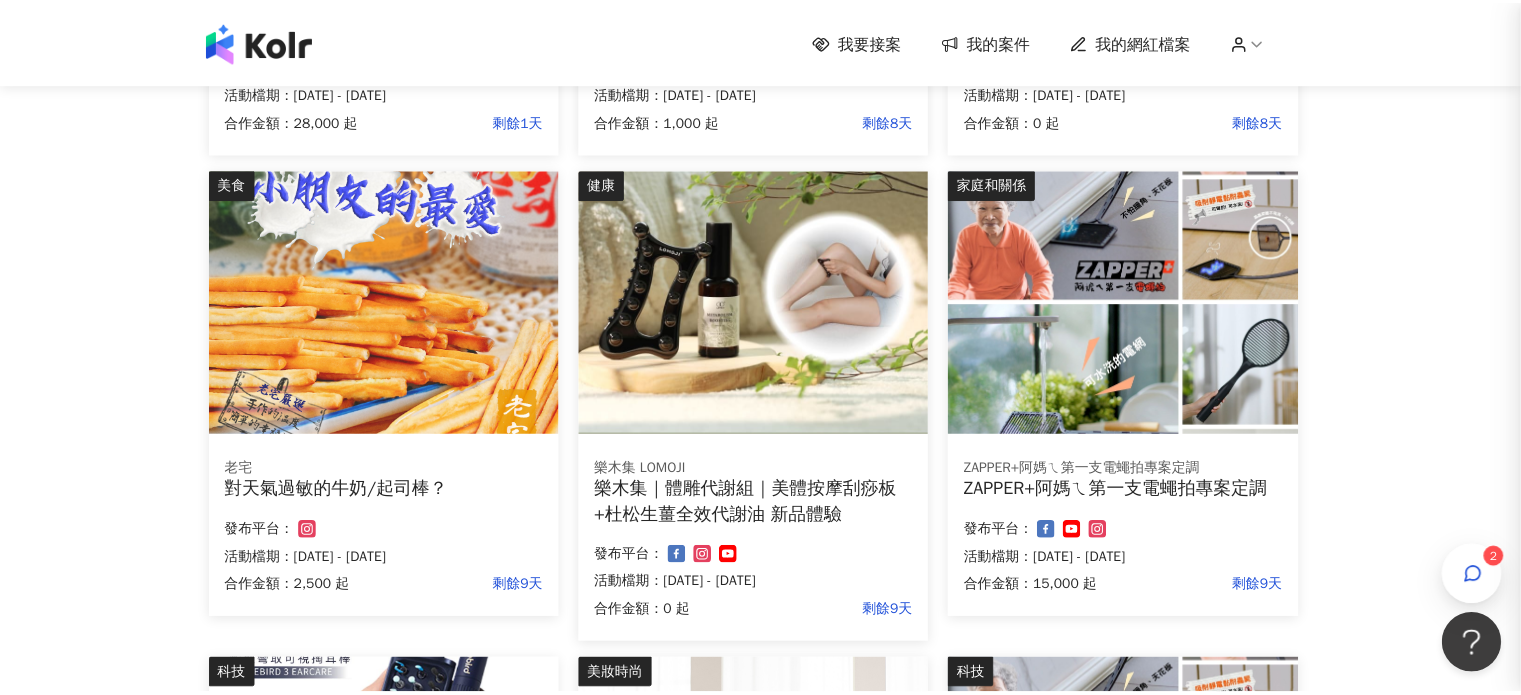 scroll, scrollTop: 0, scrollLeft: 0, axis: both 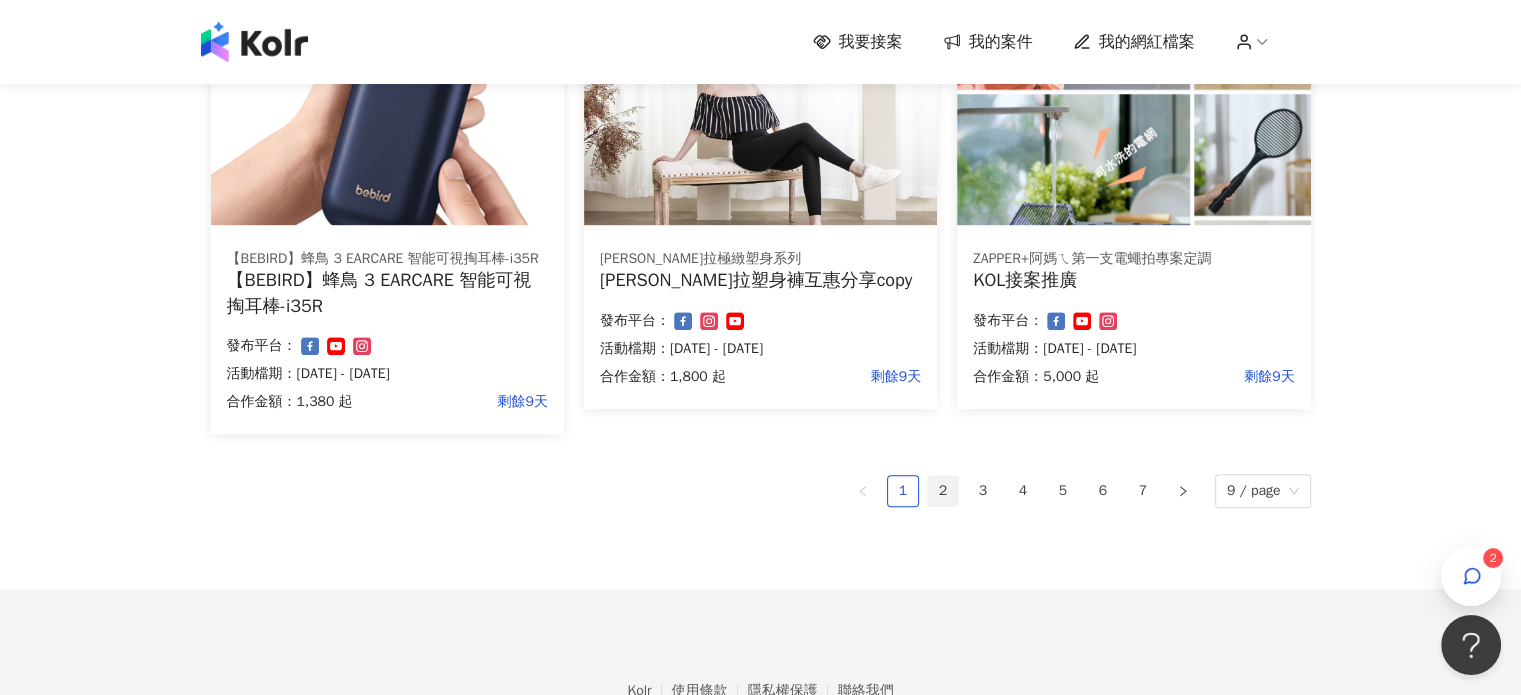 click on "2" at bounding box center [943, 491] 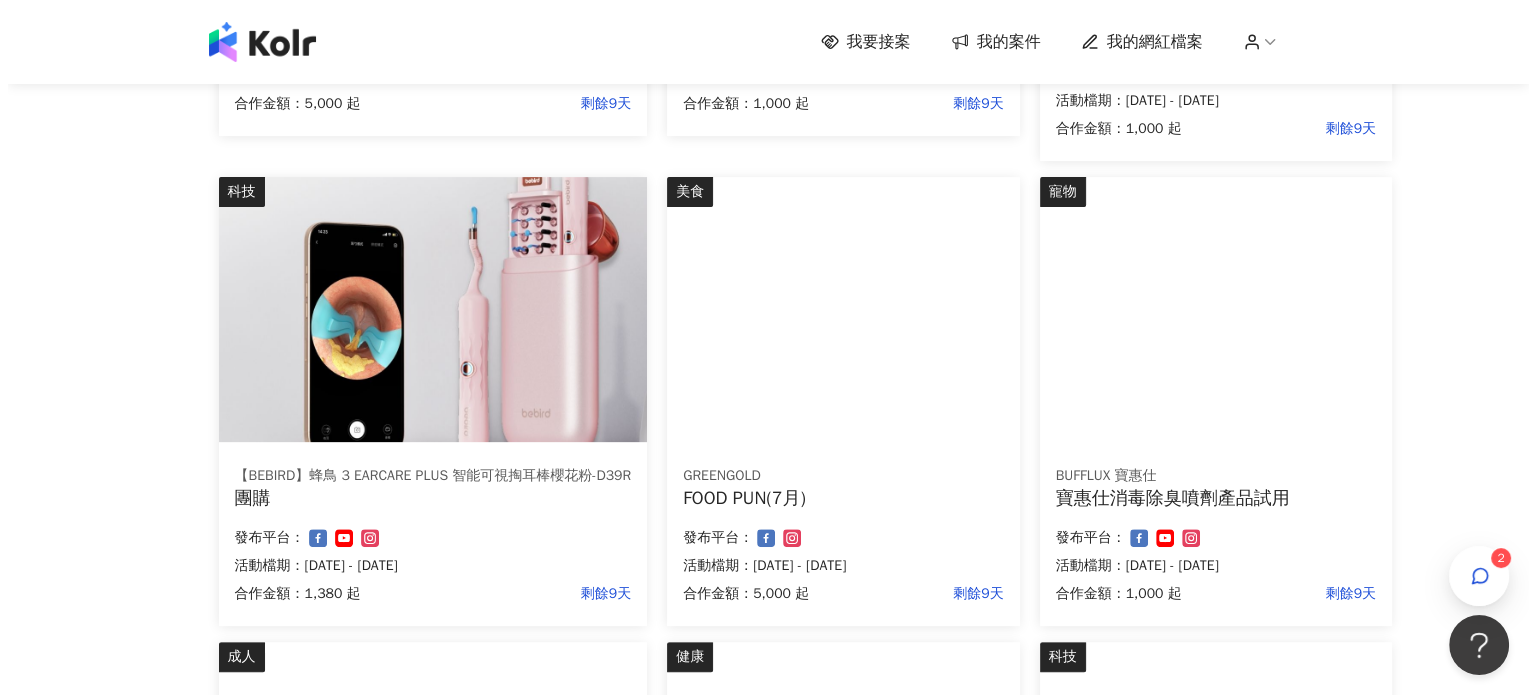 scroll, scrollTop: 574, scrollLeft: 0, axis: vertical 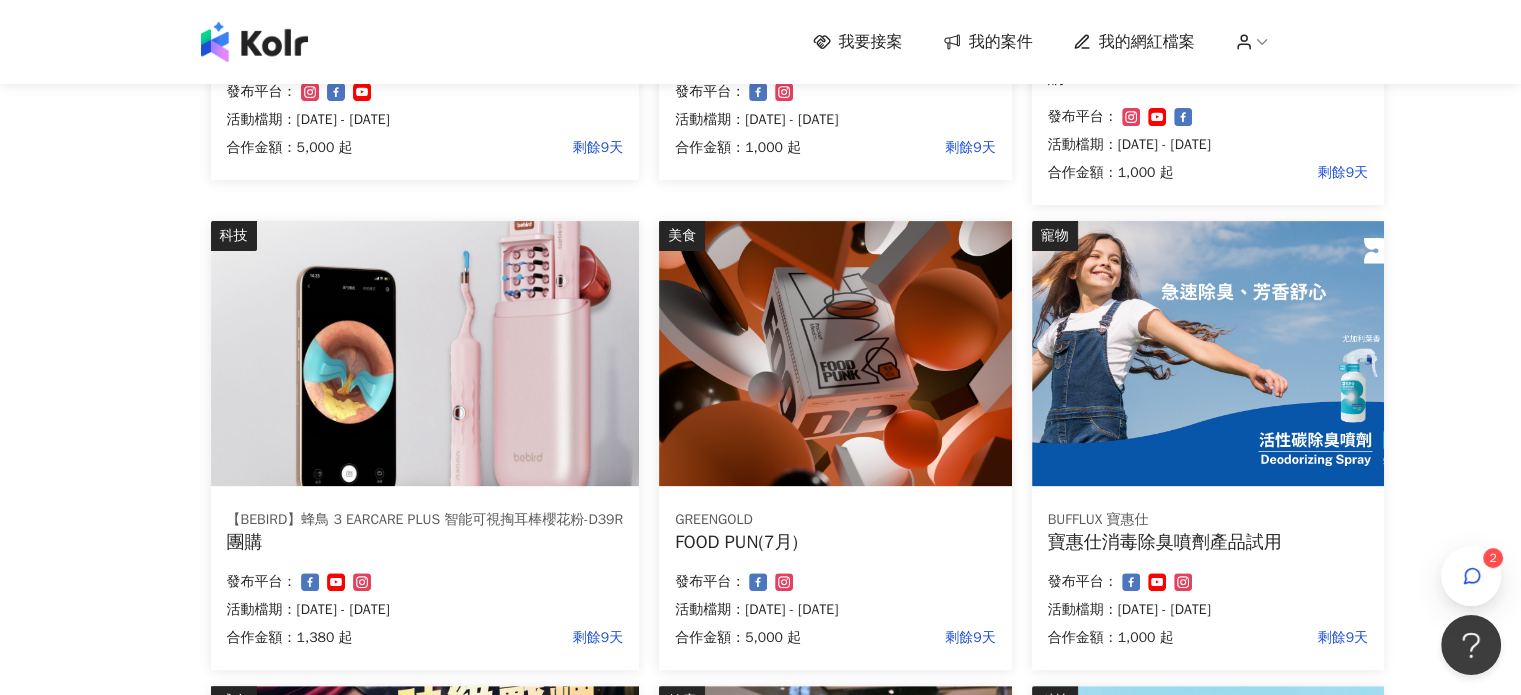 click on "【BEBIRD】蜂鳥 3 EARCARE PLUS 智能可視掏耳棒櫻花粉-D39R 團購 合作金額： 1,380 起 剩餘9天 發布平台： 活動檔期：[DATE] - [DATE]" at bounding box center [425, 582] 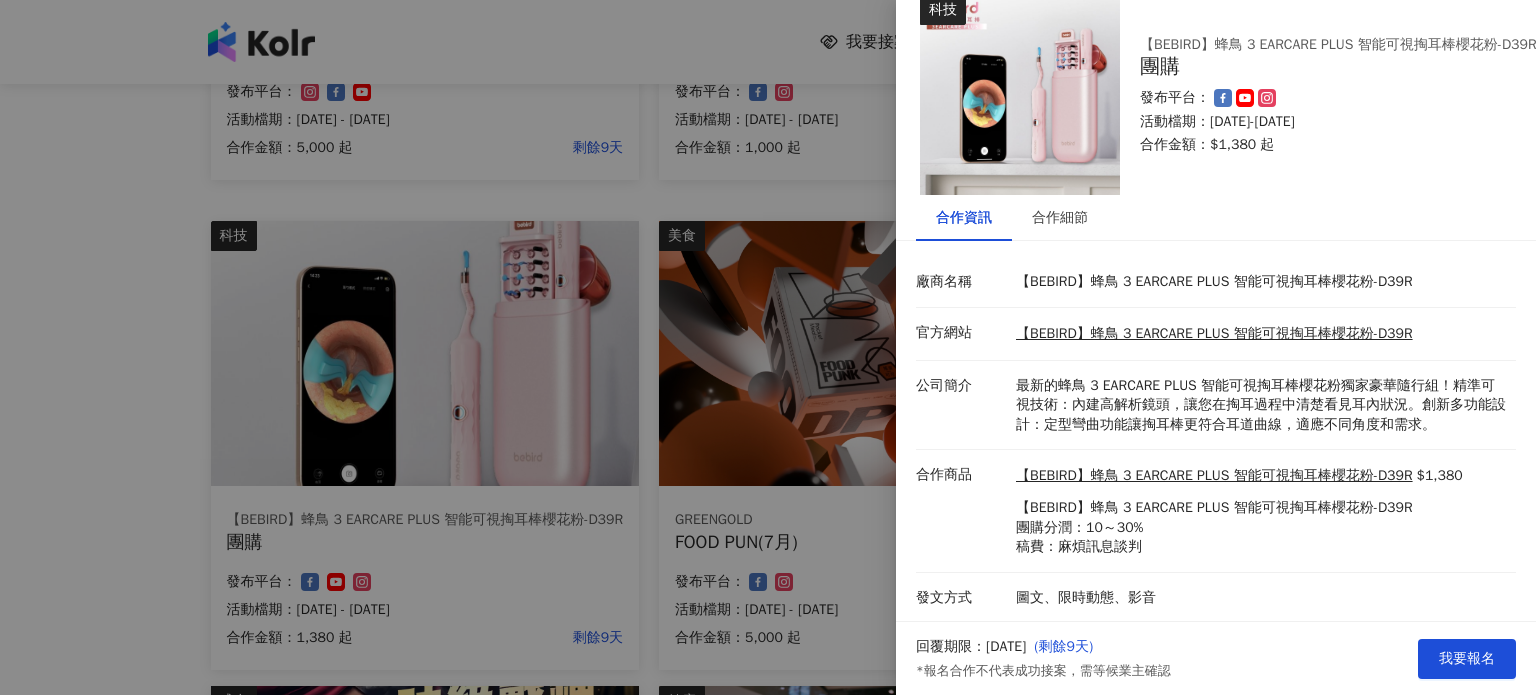scroll, scrollTop: 64, scrollLeft: 0, axis: vertical 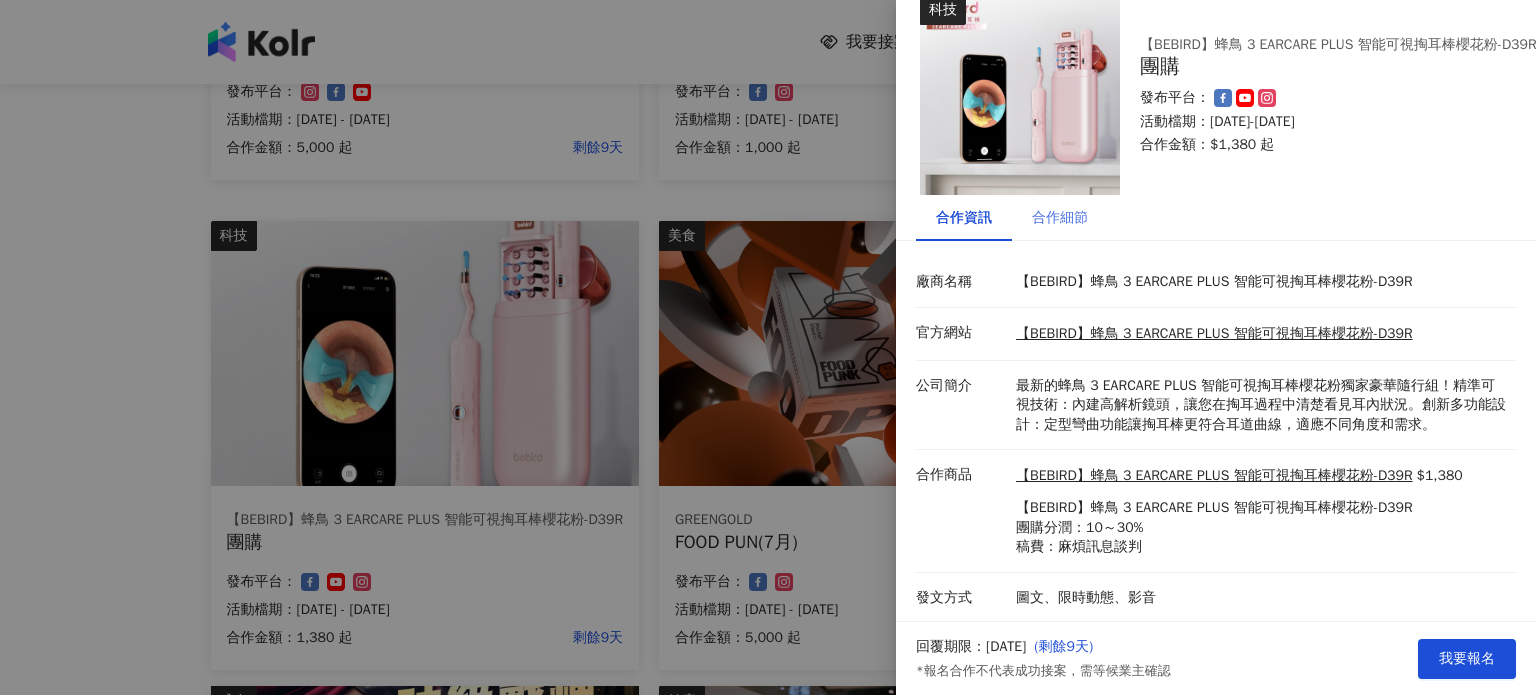 click on "合作細節" at bounding box center [1060, 218] 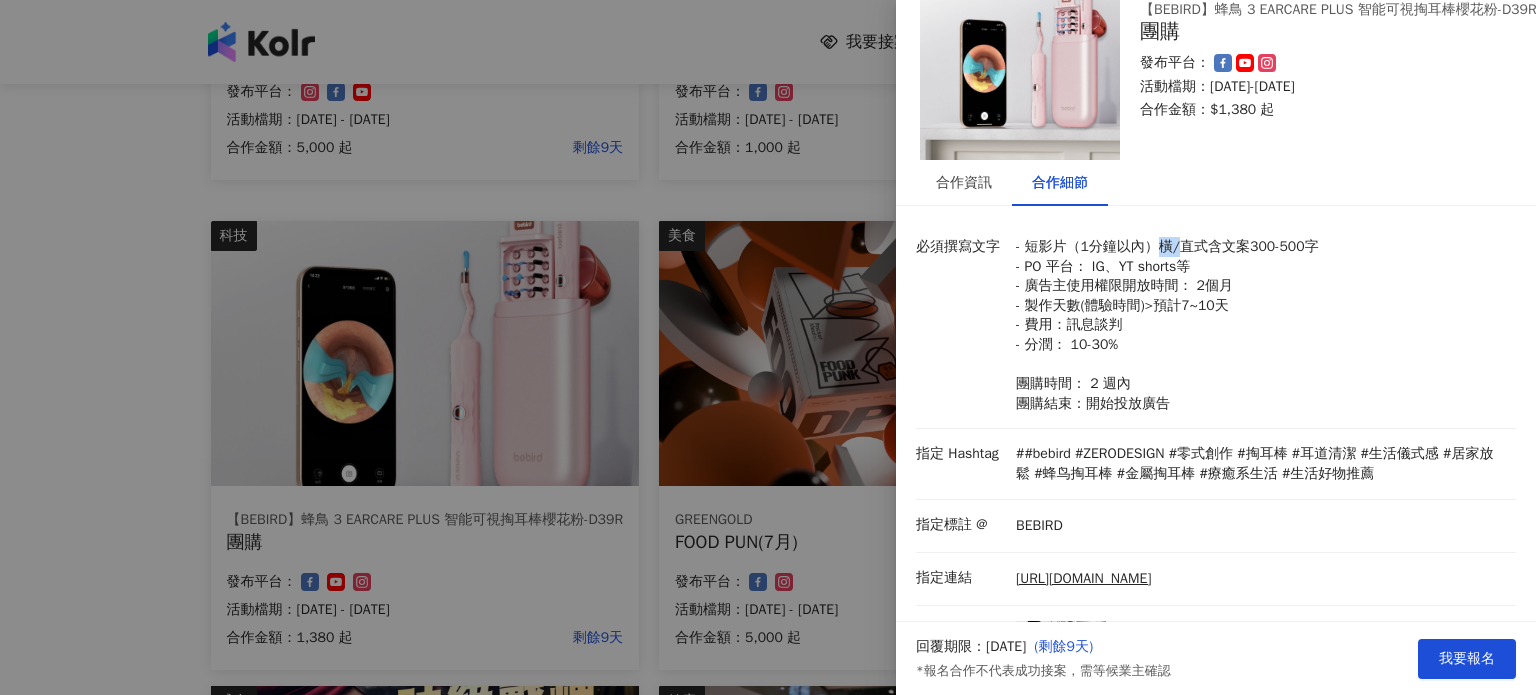 drag, startPoint x: 1154, startPoint y: 243, endPoint x: 1181, endPoint y: 245, distance: 27.073973 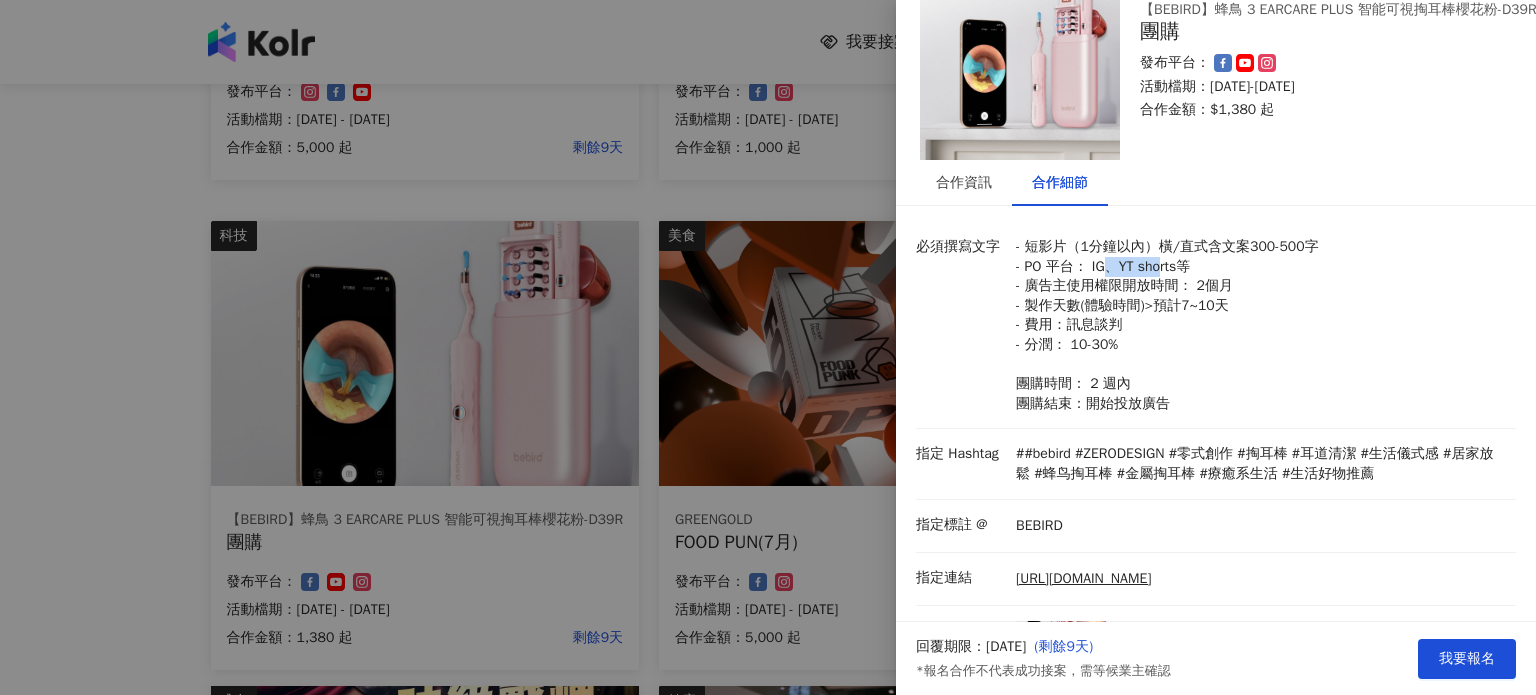 drag, startPoint x: 1100, startPoint y: 259, endPoint x: 1212, endPoint y: 271, distance: 112.64102 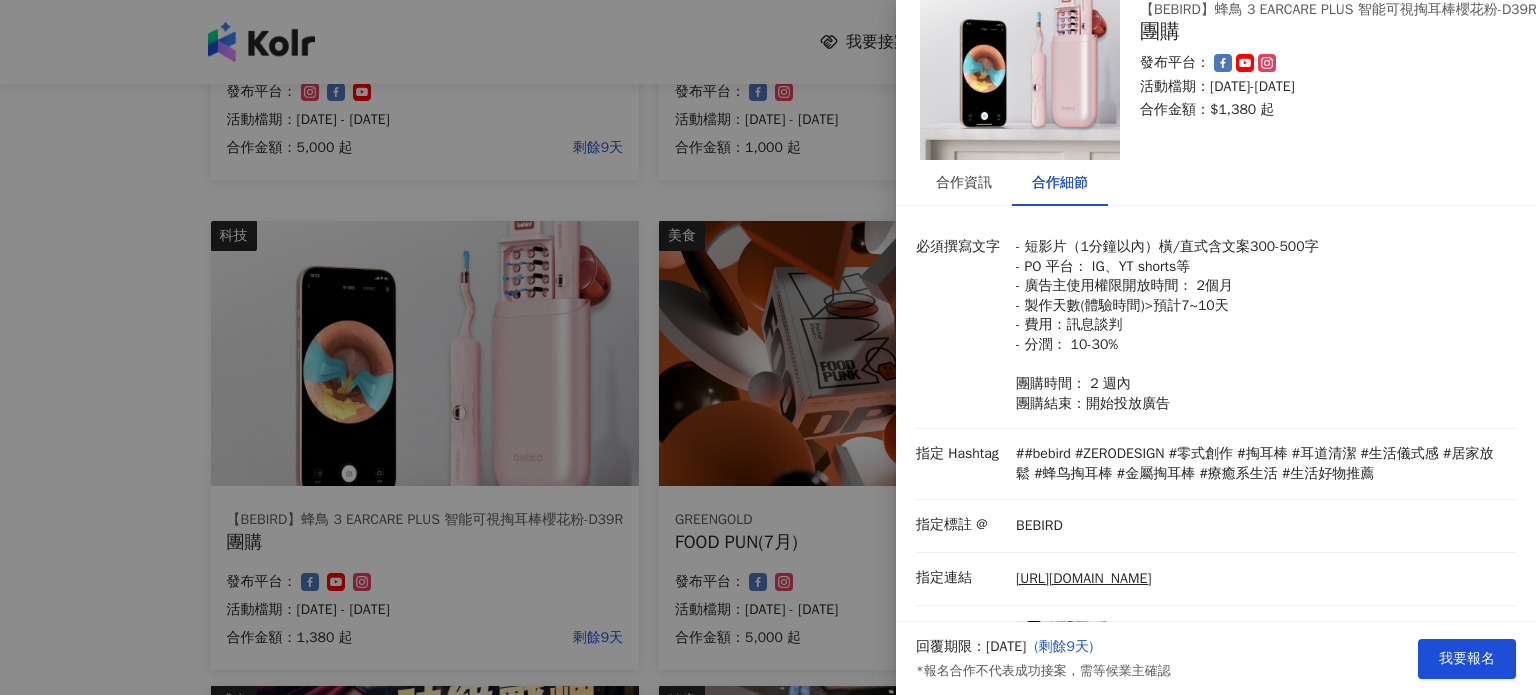 click on "- 短影片（1分鐘以內）橫/直式含文案300-500字
- PO 平台： IG、YT shorts等
- 廣告主使用權限開放時間： 2個月
- 製作天數(體驗時間)>預計7~10天
- 費用：訊息談判
- 分潤： 10-30%
團購時間： 2 週內
團購結束：開始投放廣告" at bounding box center (1261, 325) 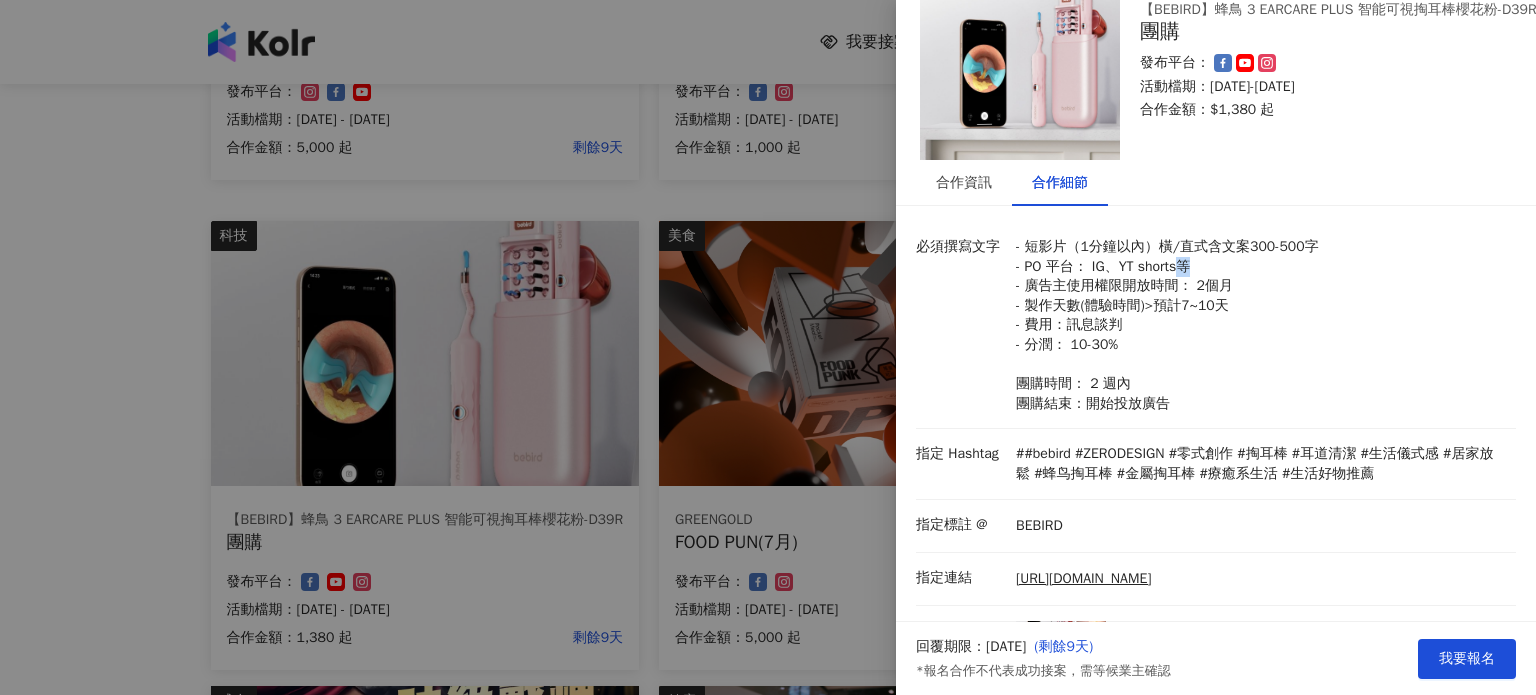 drag, startPoint x: 1177, startPoint y: 264, endPoint x: 1187, endPoint y: 263, distance: 10.049875 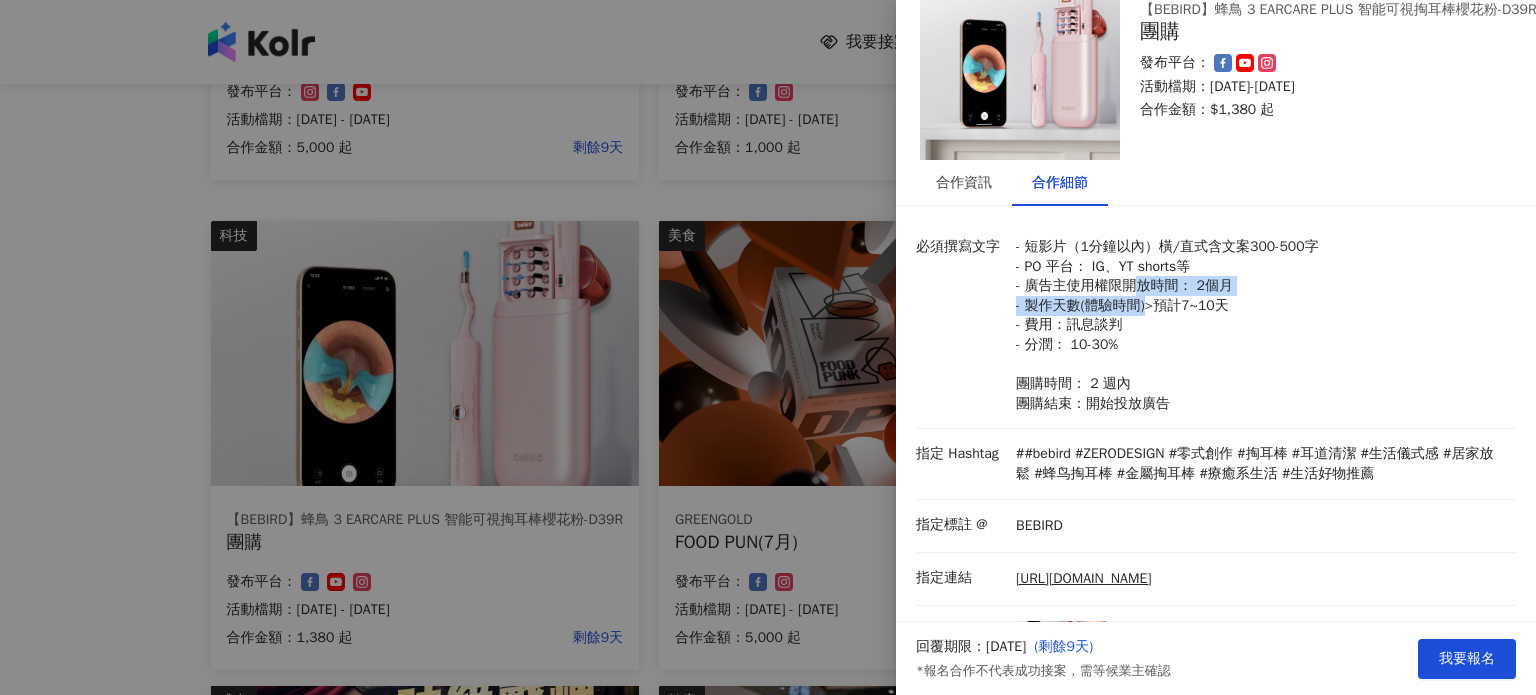 drag, startPoint x: 1133, startPoint y: 289, endPoint x: 1141, endPoint y: 301, distance: 14.422205 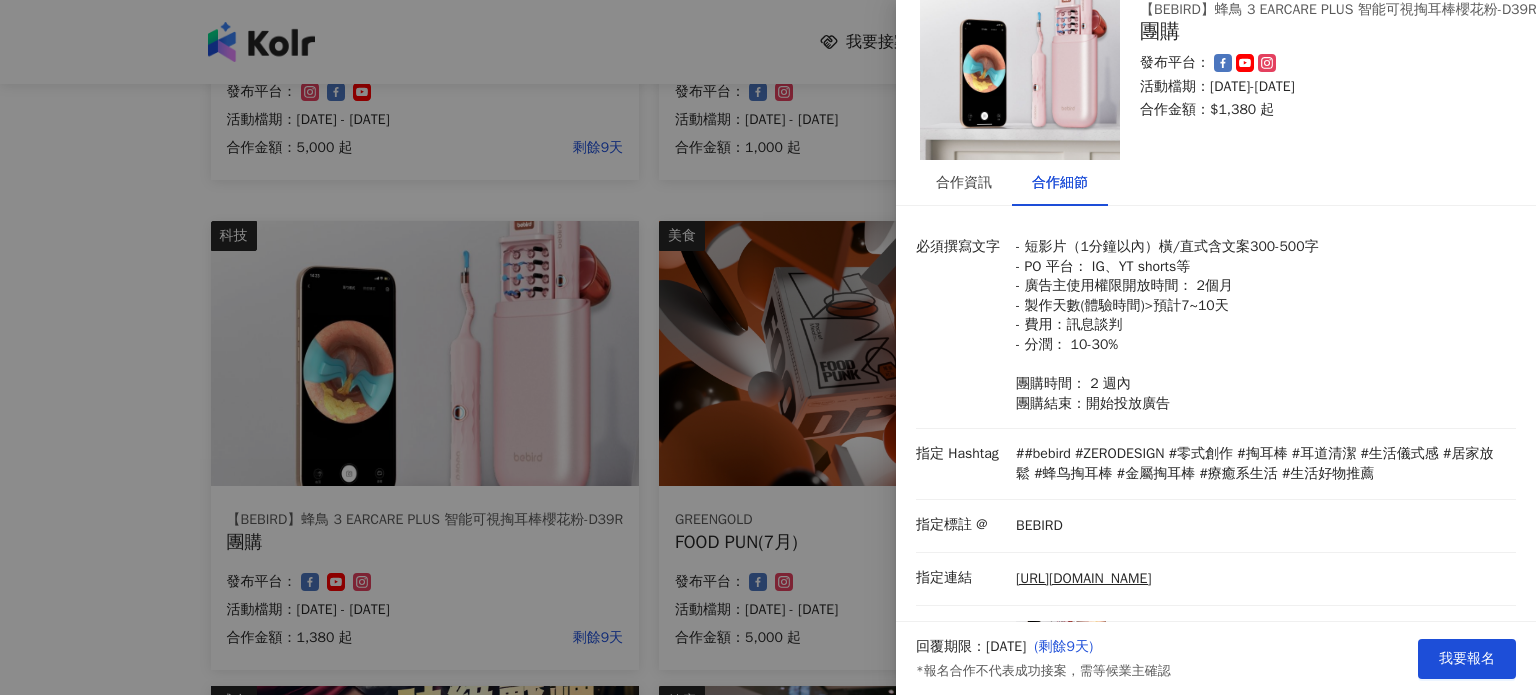 click on "- 短影片（1分鐘以內）橫/直式含文案300-500字
- PO 平台： IG、YT shorts等
- 廣告主使用權限開放時間： 2個月
- 製作天數(體驗時間)>預計7~10天
- 費用：訊息談判
- 分潤： 10-30%
團購時間： 2 週內
團購結束：開始投放廣告" at bounding box center (1261, 325) 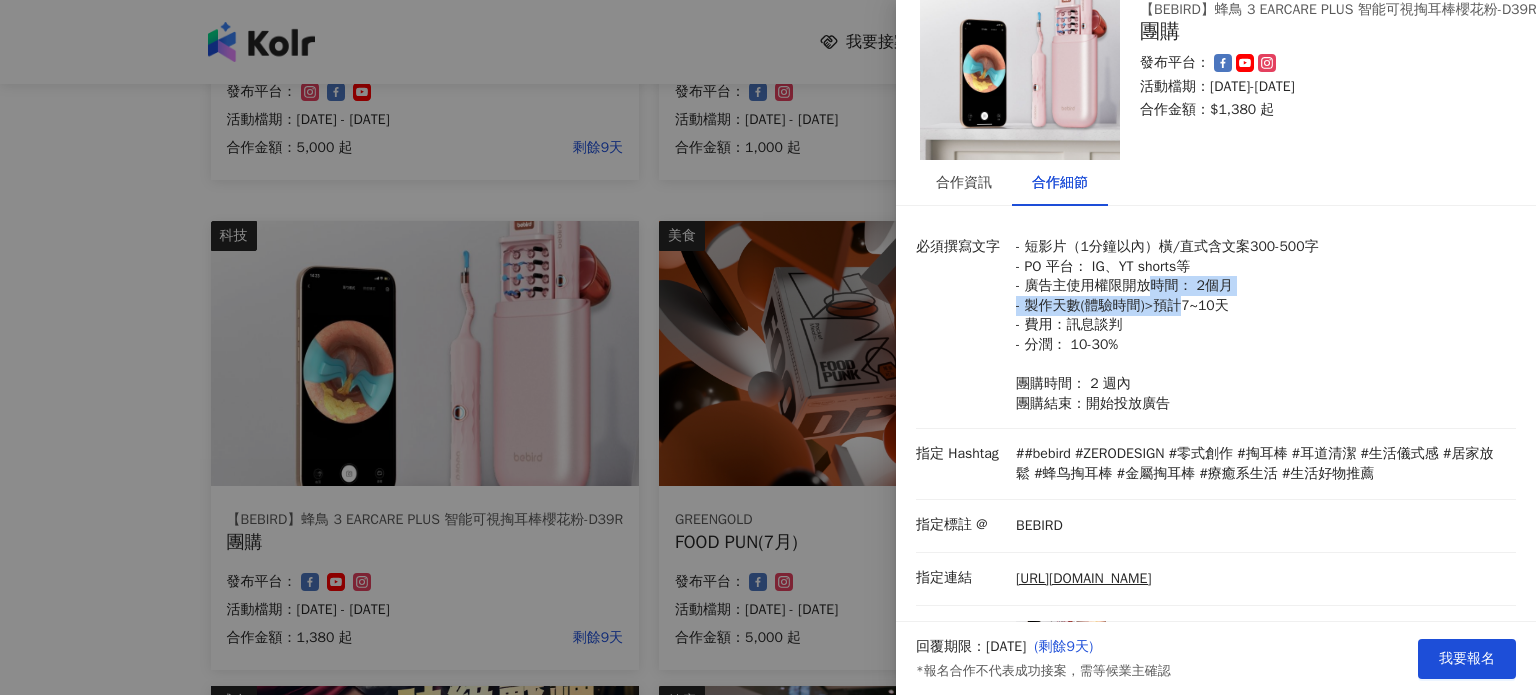 drag, startPoint x: 1153, startPoint y: 287, endPoint x: 1177, endPoint y: 305, distance: 30 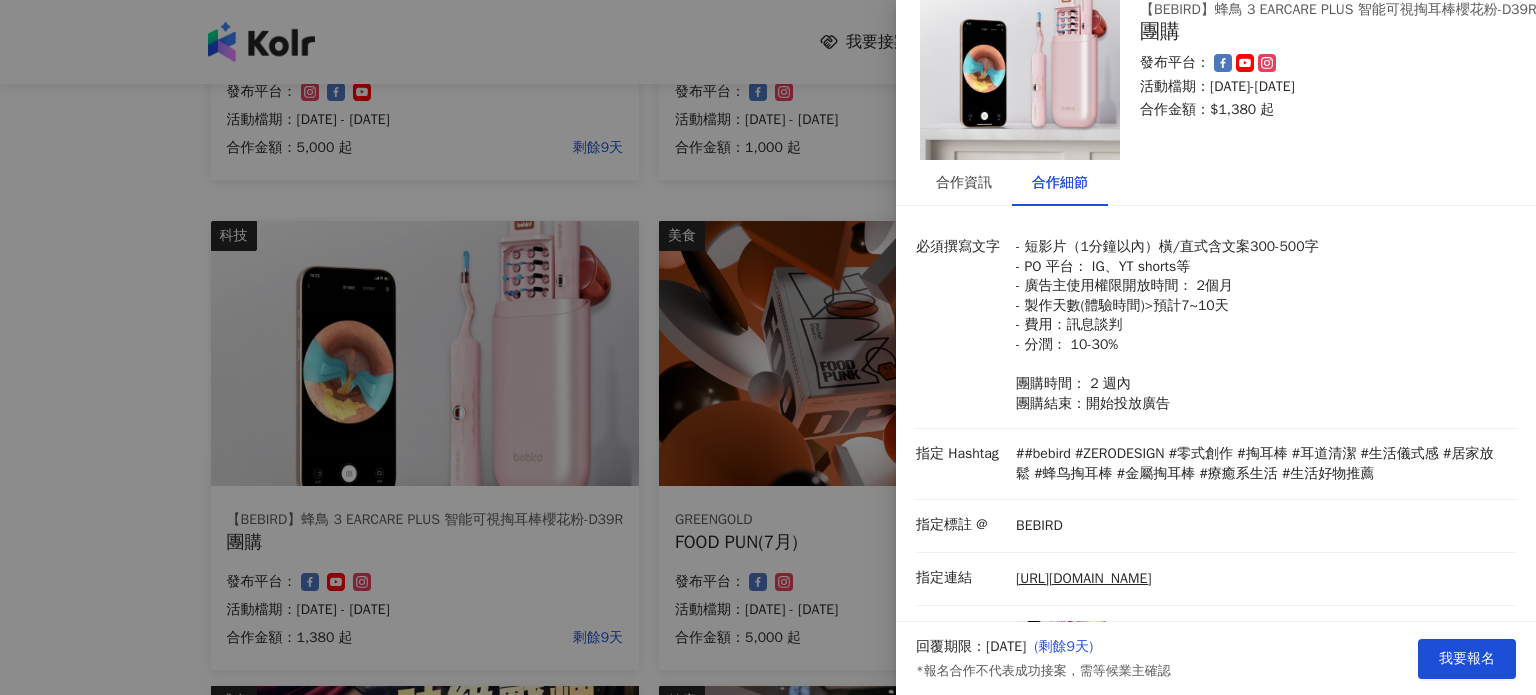 click on "- 短影片（1分鐘以內）橫/直式含文案300-500字
- PO 平台： IG、YT shorts等
- 廣告主使用權限開放時間： 2個月
- 製作天數(體驗時間)>預計7~10天
- 費用：訊息談判
- 分潤： 10-30%
團購時間： 2 週內
團購結束：開始投放廣告" at bounding box center (1261, 325) 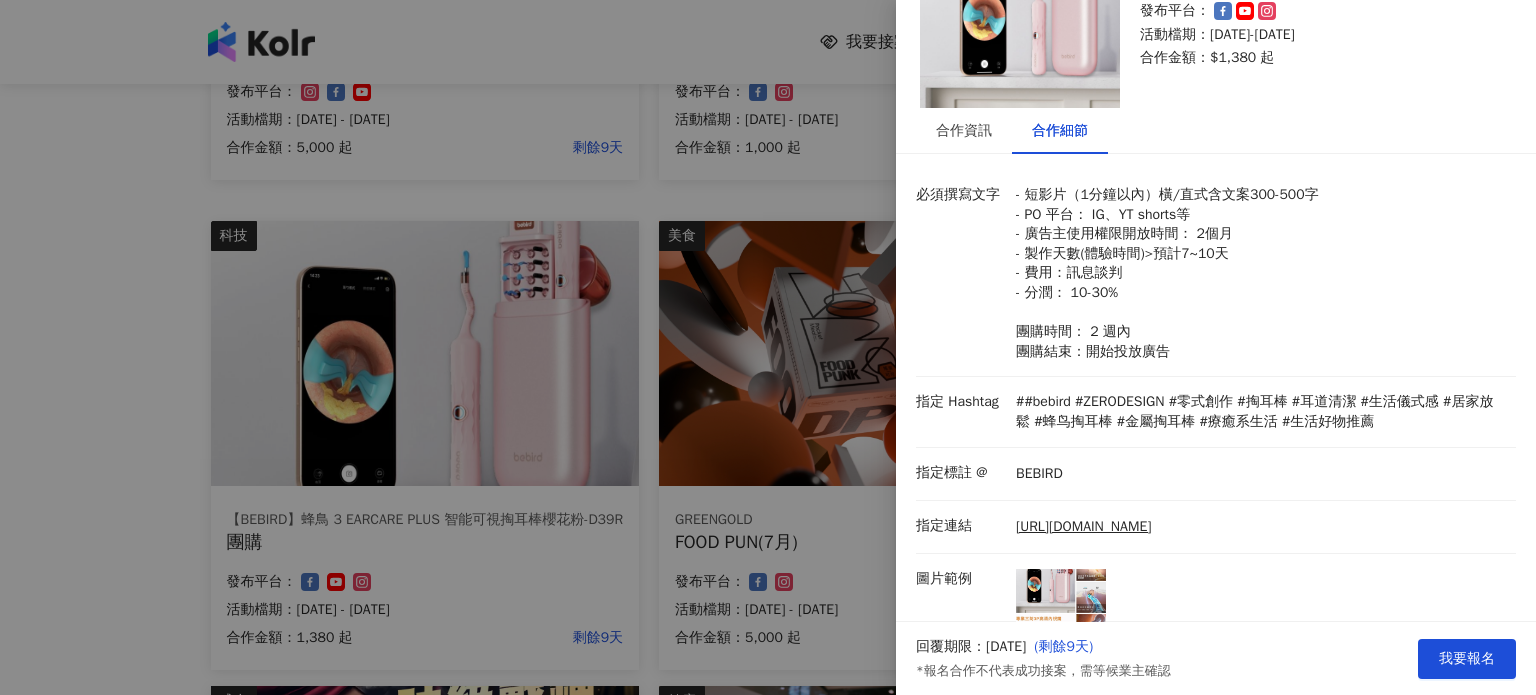 scroll, scrollTop: 164, scrollLeft: 0, axis: vertical 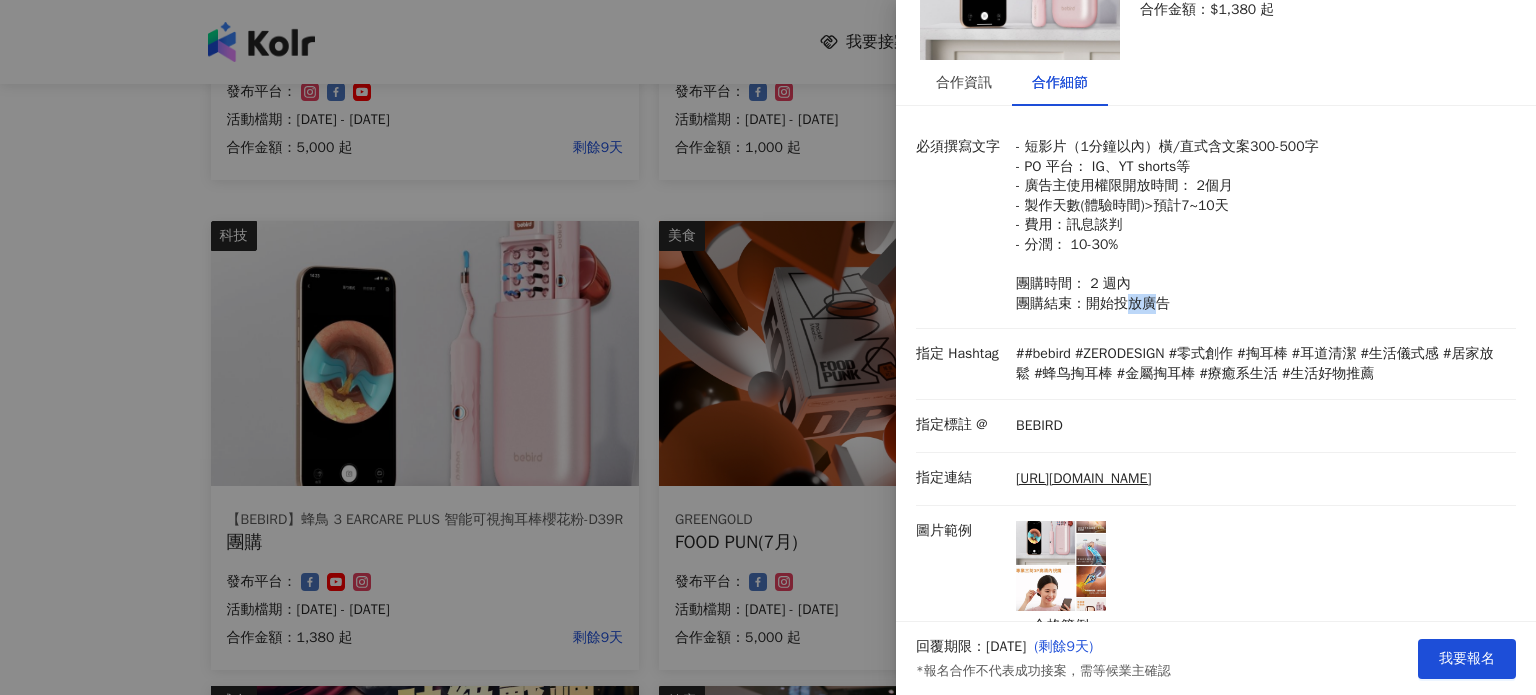 drag, startPoint x: 1132, startPoint y: 302, endPoint x: 1156, endPoint y: 301, distance: 24.020824 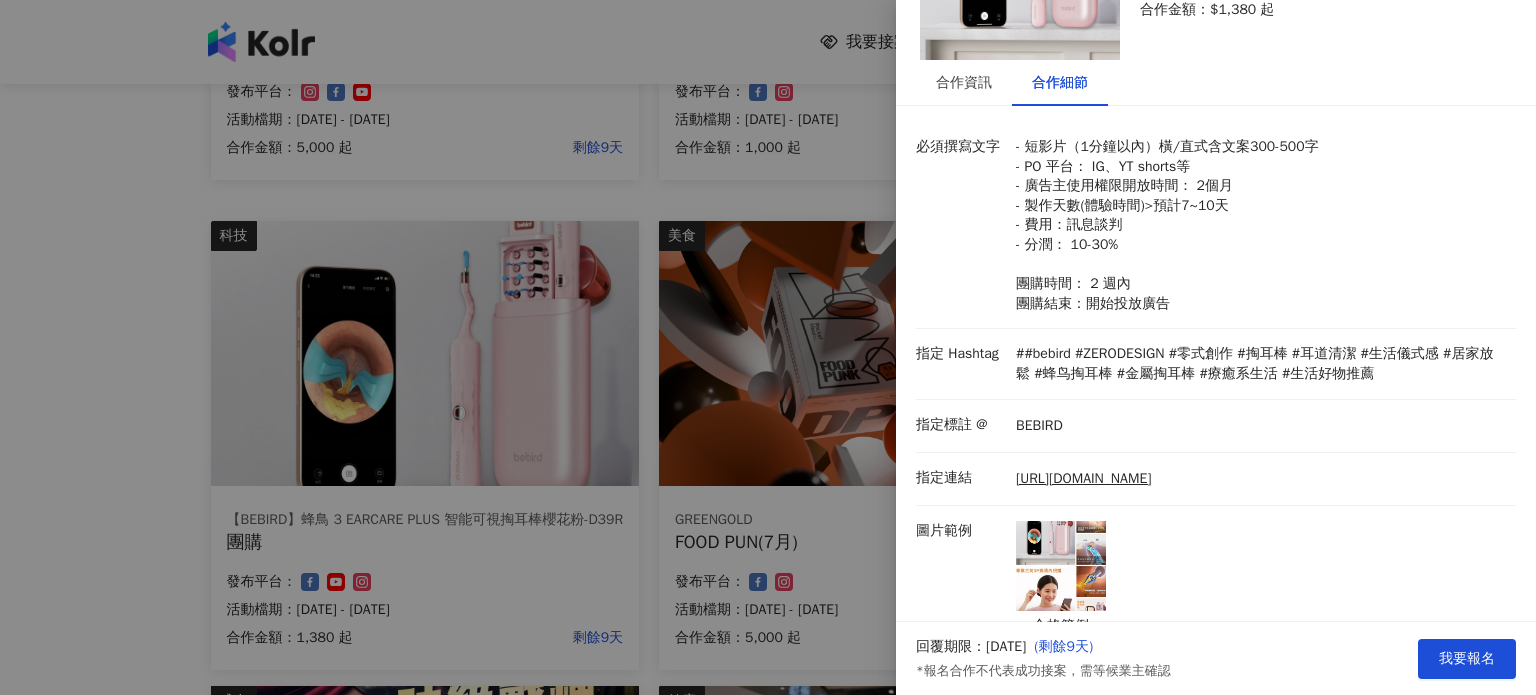 click on "- 短影片（1分鐘以內）橫/直式含文案300-500字
- PO 平台： IG、YT shorts等
- 廣告主使用權限開放時間： 2個月
- 製作天數(體驗時間)>預計7~10天
- 費用：訊息談判
- 分潤： 10-30%
團購時間： 2 週內
團購結束：開始投放廣告" at bounding box center (1261, 225) 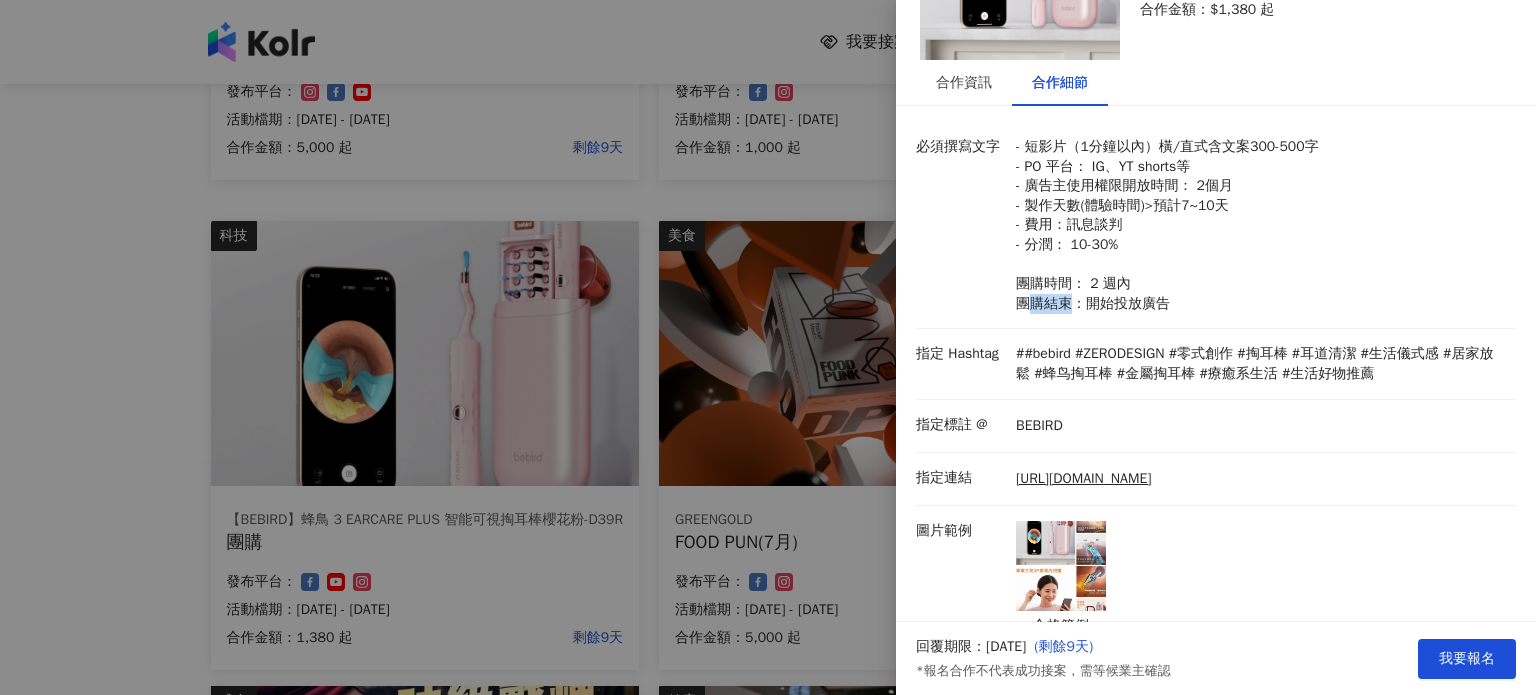 drag, startPoint x: 1034, startPoint y: 306, endPoint x: 1084, endPoint y: 304, distance: 50.039986 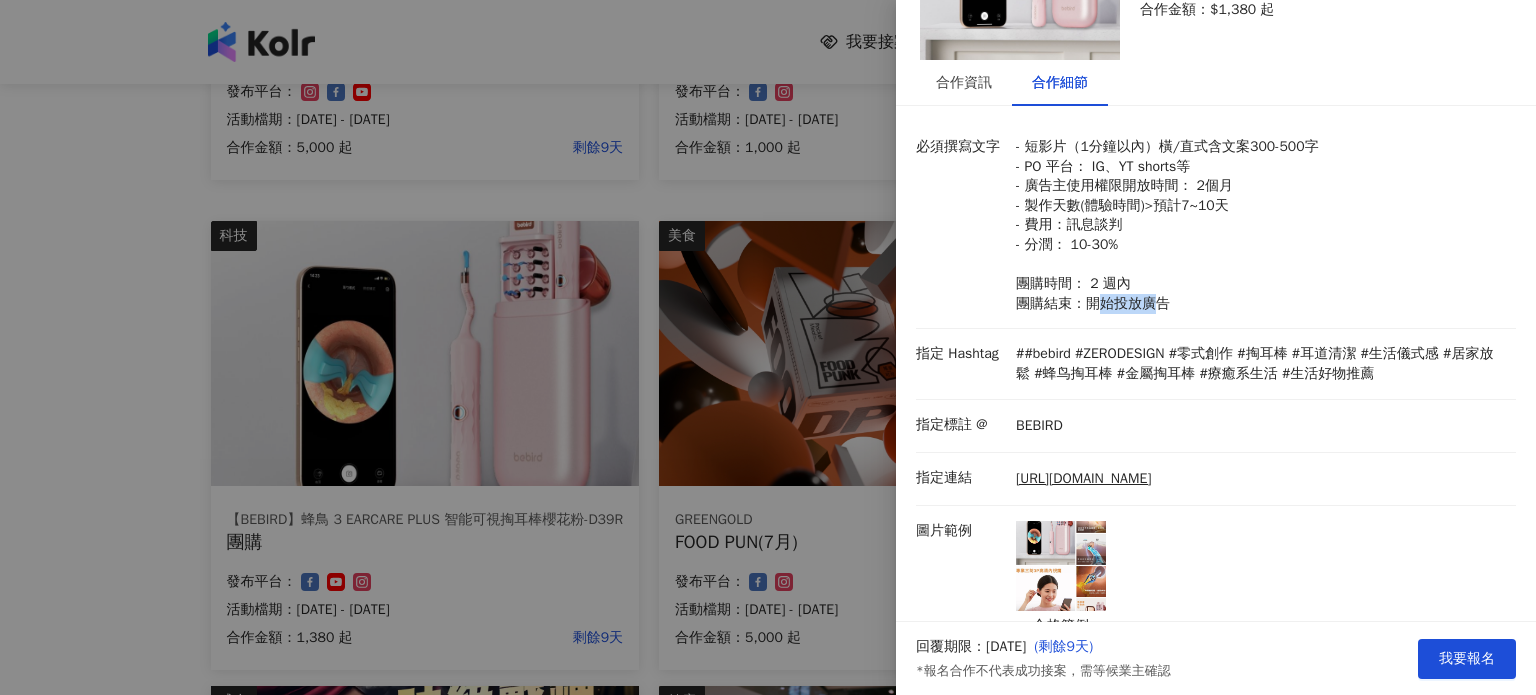 drag, startPoint x: 1102, startPoint y: 303, endPoint x: 1160, endPoint y: 303, distance: 58 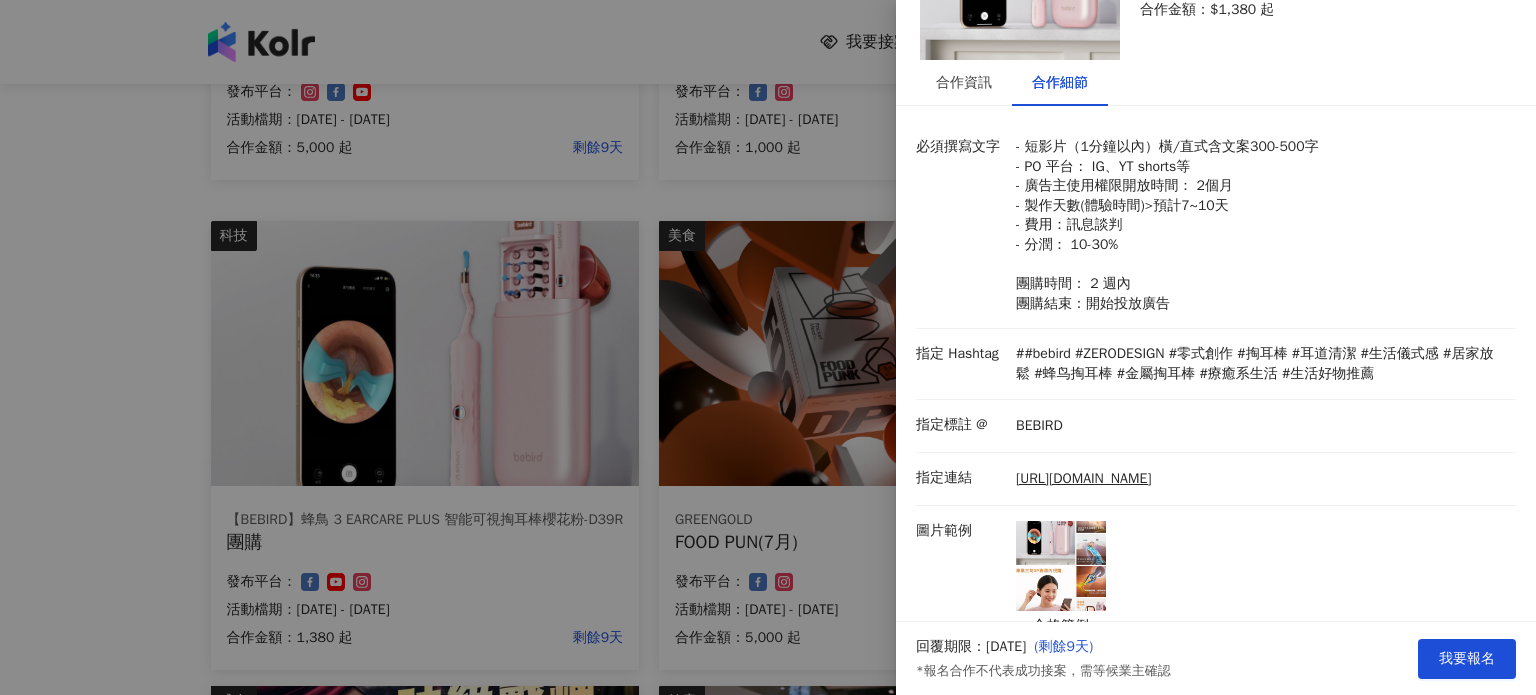 click on "- 短影片（1分鐘以內）橫/直式含文案300-500字
- PO 平台： IG、YT shorts等
- 廣告主使用權限開放時間： 2個月
- 製作天數(體驗時間)>預計7~10天
- 費用：訊息談判
- 分潤： 10-30%
團購時間： 2 週內
團購結束：開始投放廣告" at bounding box center [1261, 225] 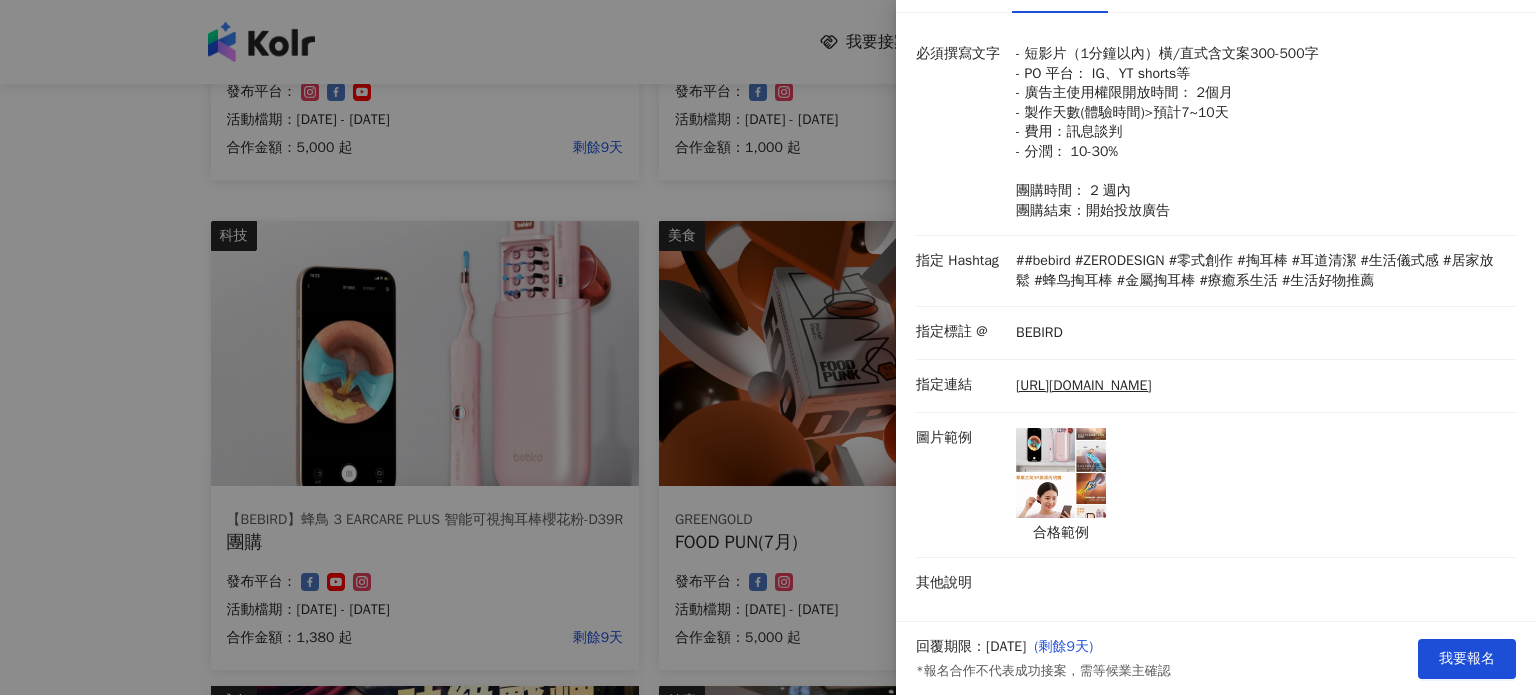 scroll, scrollTop: 270, scrollLeft: 0, axis: vertical 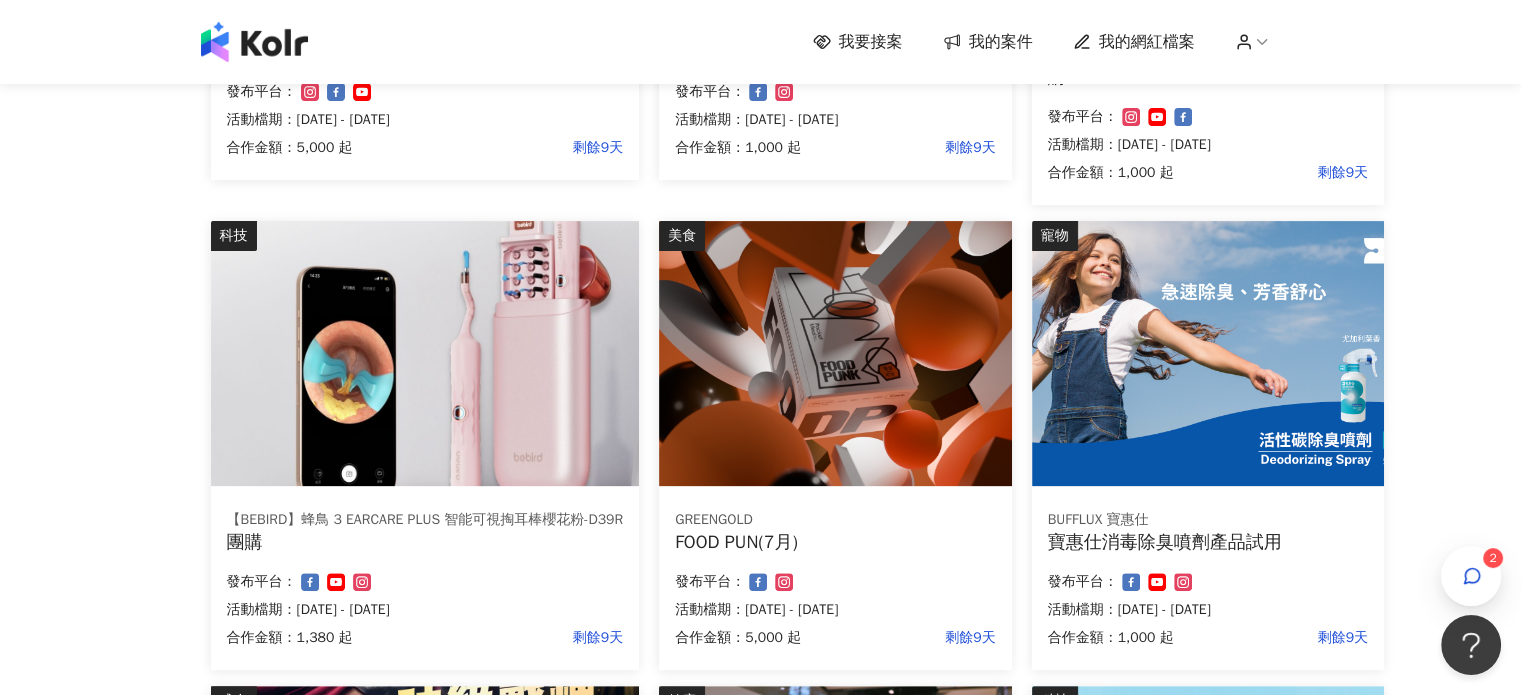 click at bounding box center [835, 353] 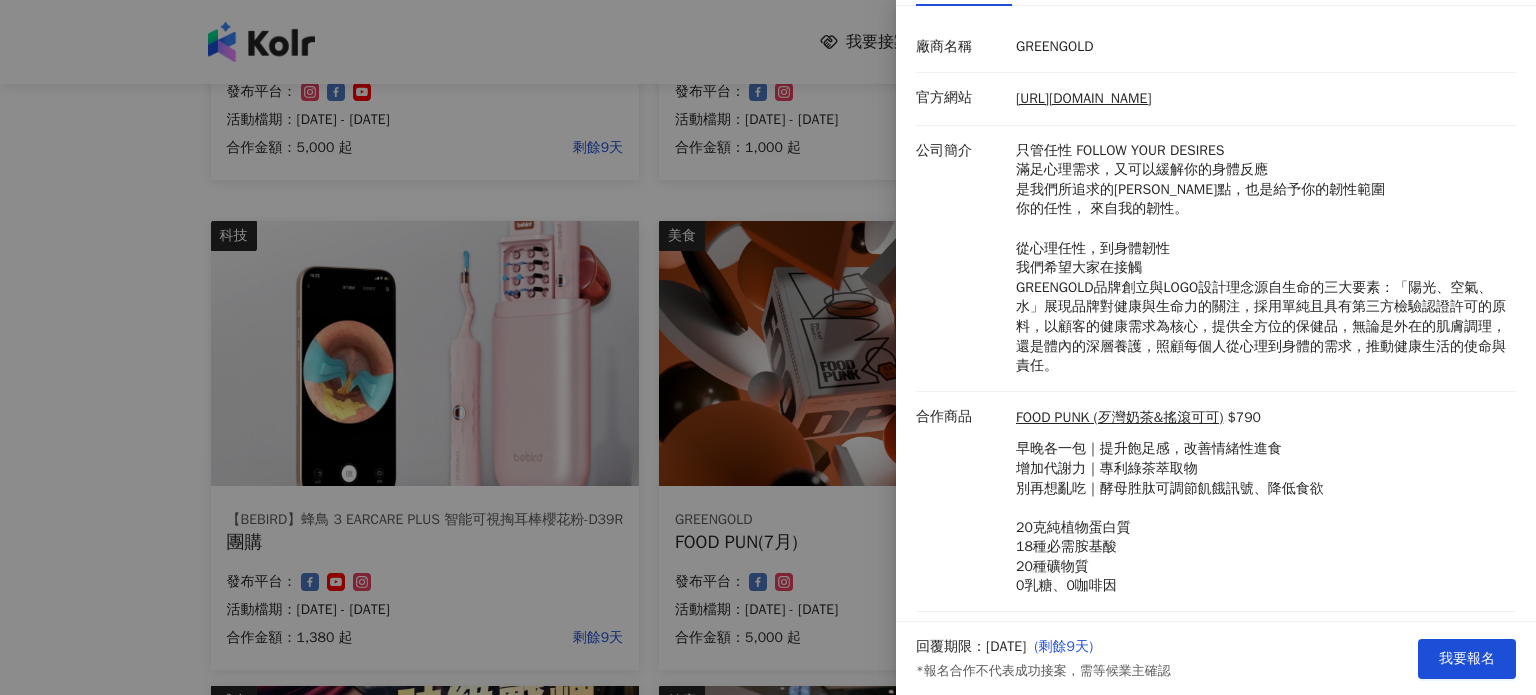 scroll, scrollTop: 300, scrollLeft: 0, axis: vertical 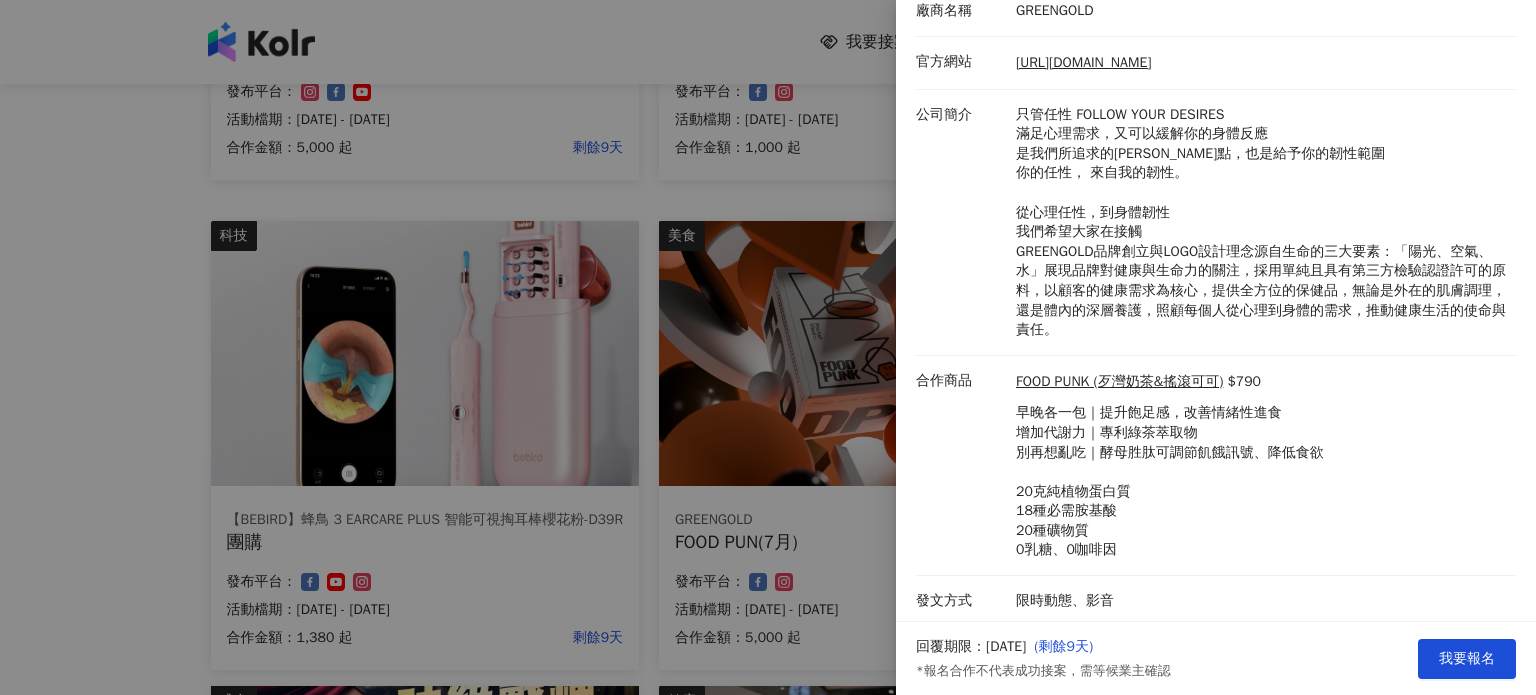 click at bounding box center (768, 347) 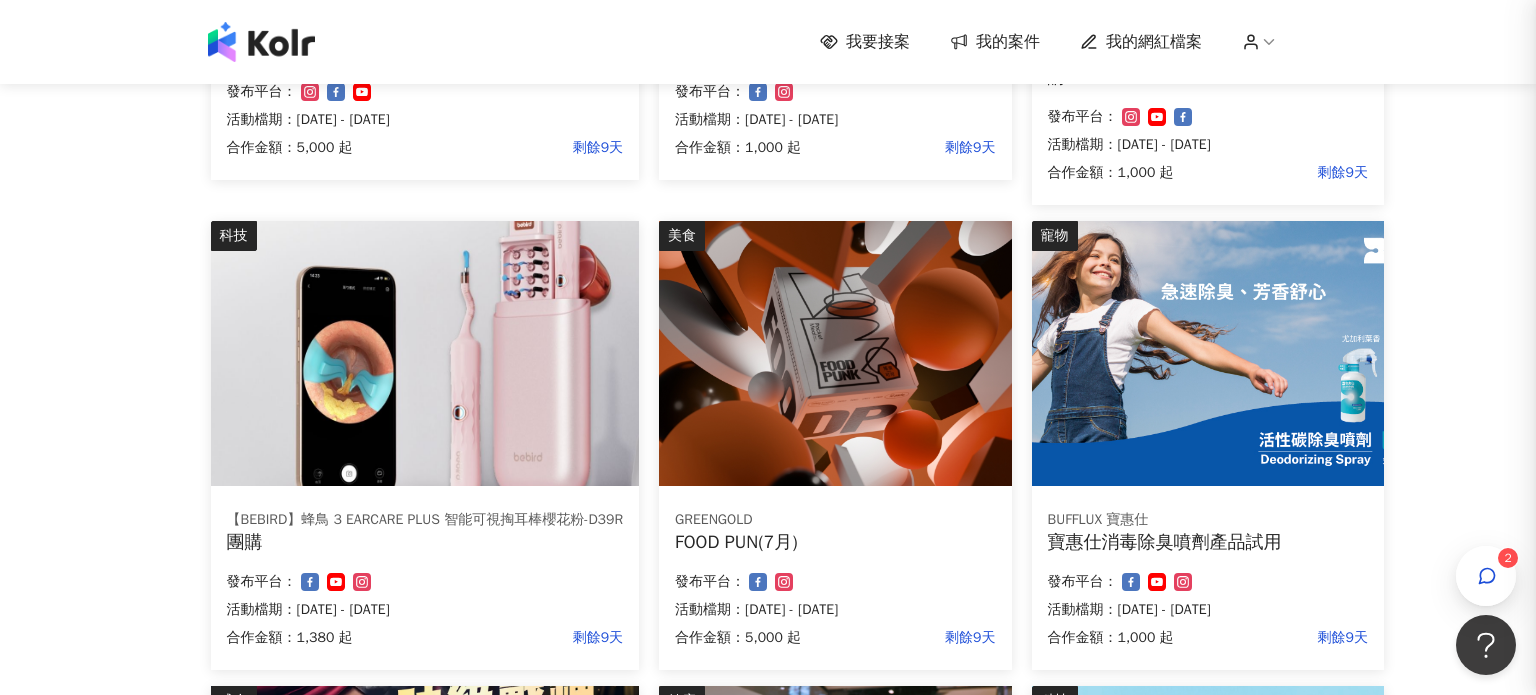 scroll, scrollTop: 0, scrollLeft: 0, axis: both 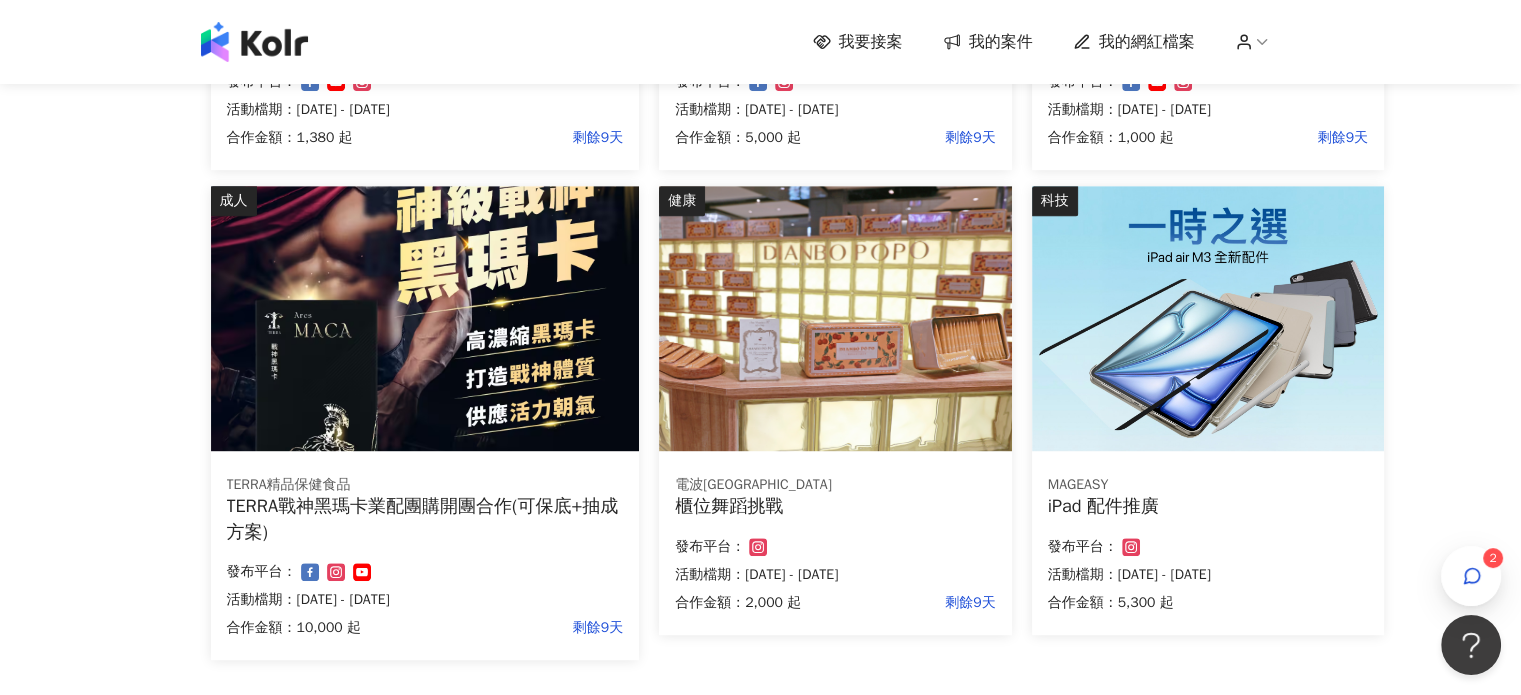 click on "MAGEASY iPad 配件推廣 合作金額： 5,300 起 發布平台： 活動檔期：[DATE] - [DATE]" at bounding box center [1208, 547] 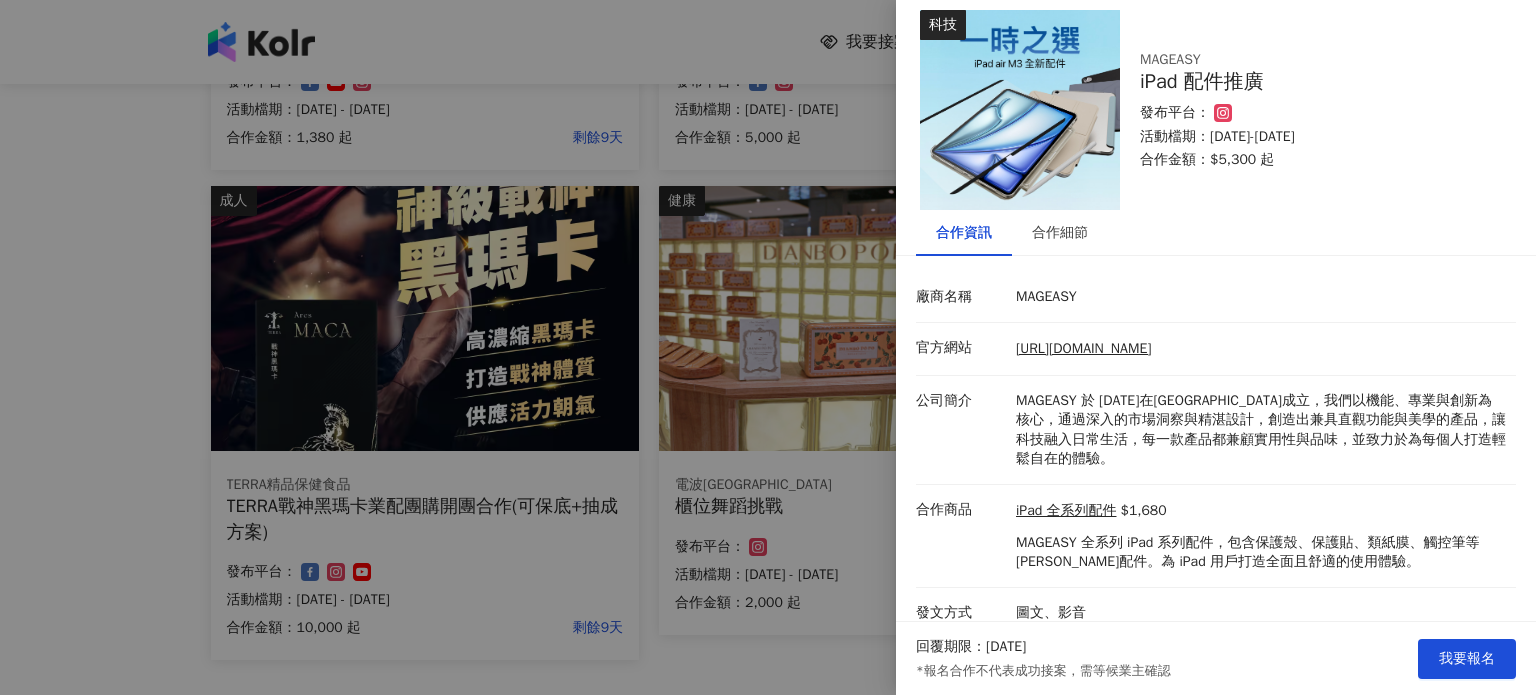 scroll, scrollTop: 28, scrollLeft: 0, axis: vertical 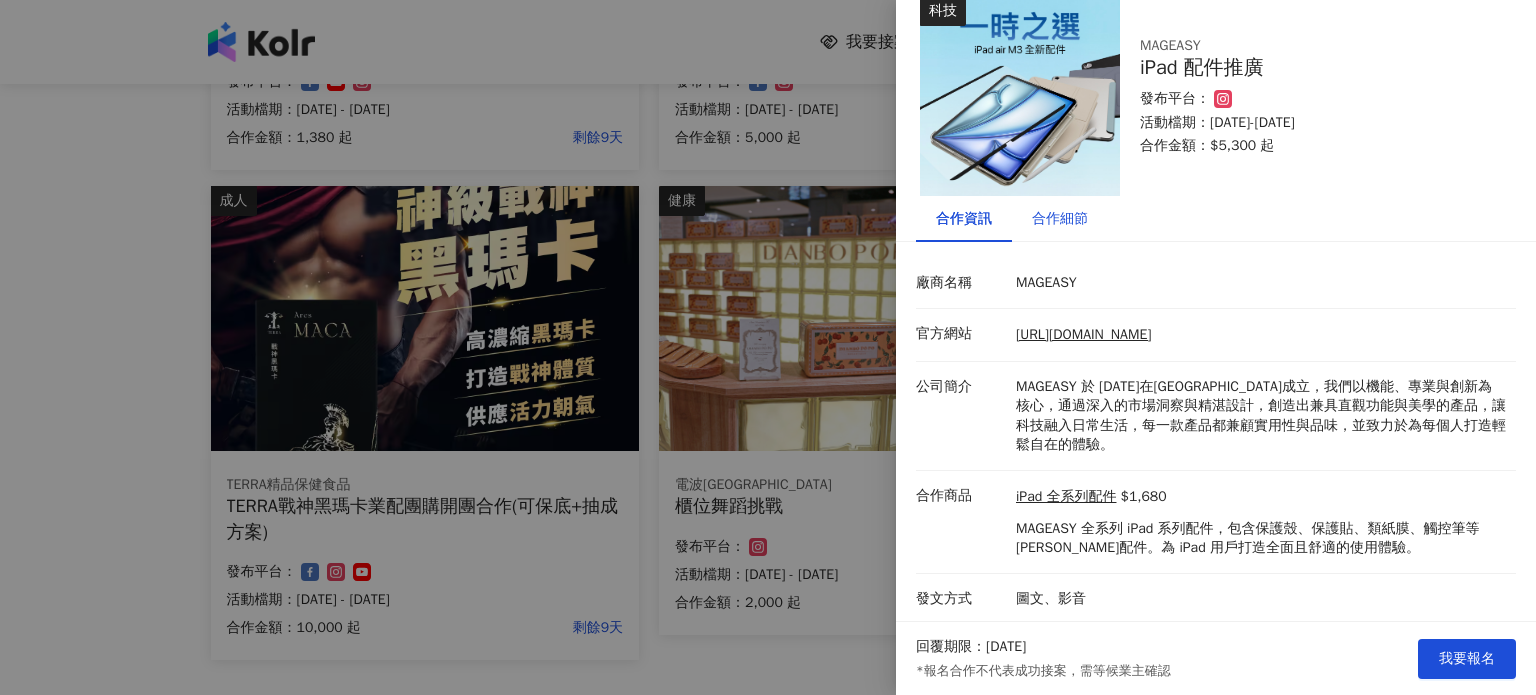 click on "合作細節" at bounding box center [1060, 219] 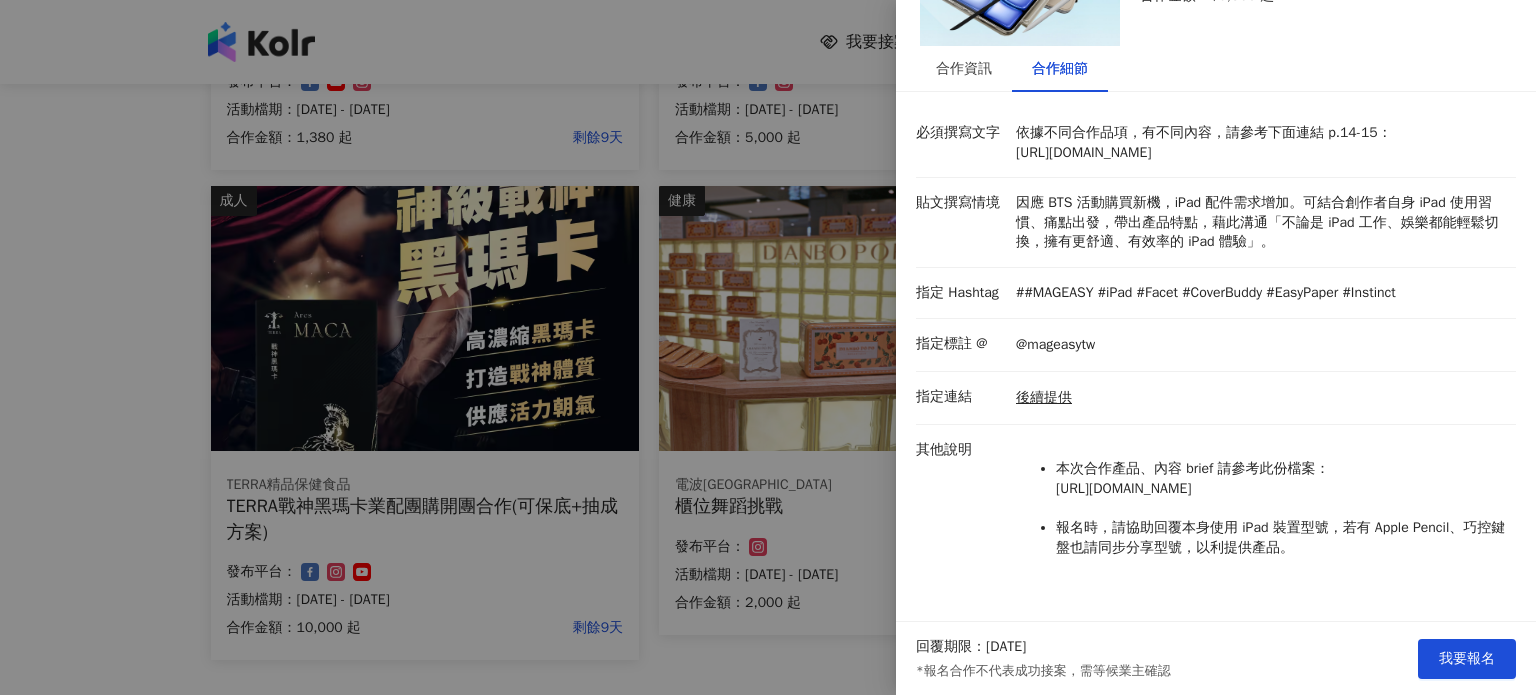 scroll, scrollTop: 134, scrollLeft: 0, axis: vertical 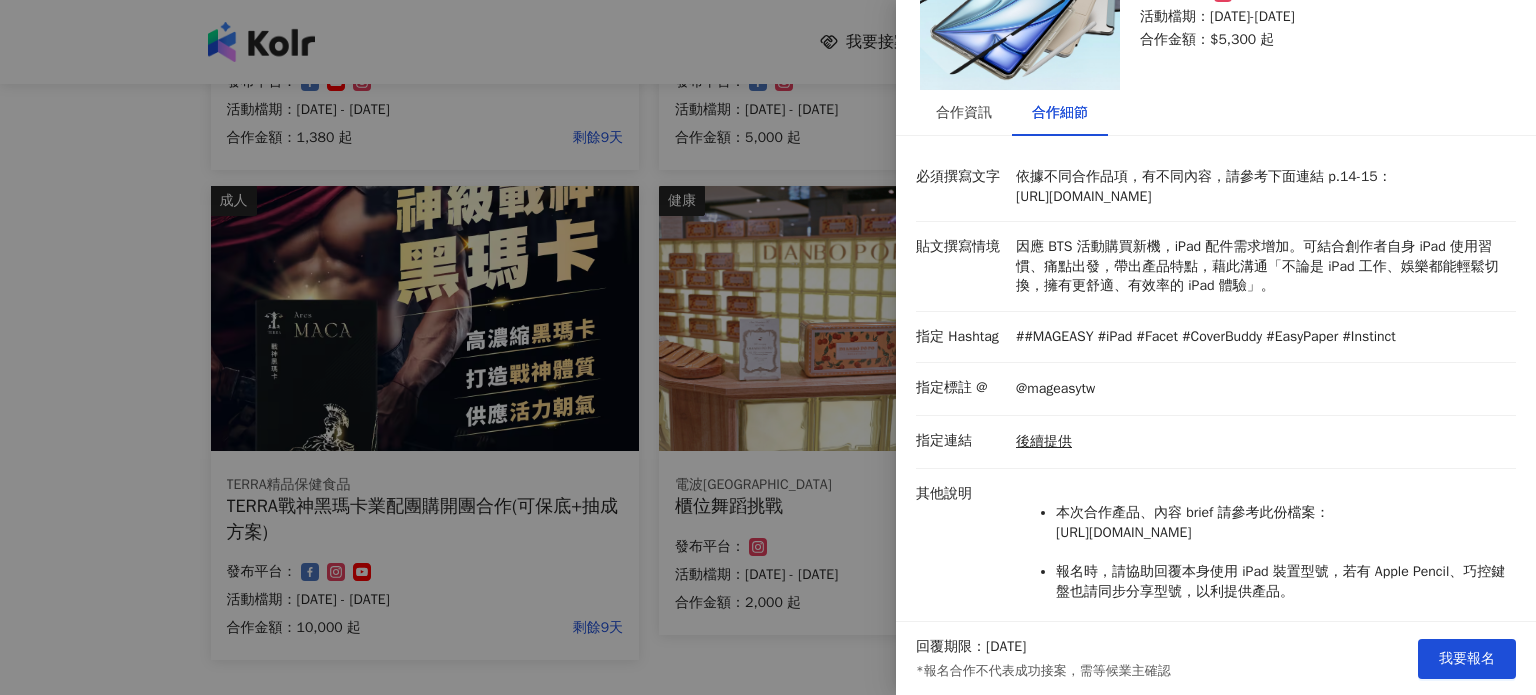 click at bounding box center (768, 347) 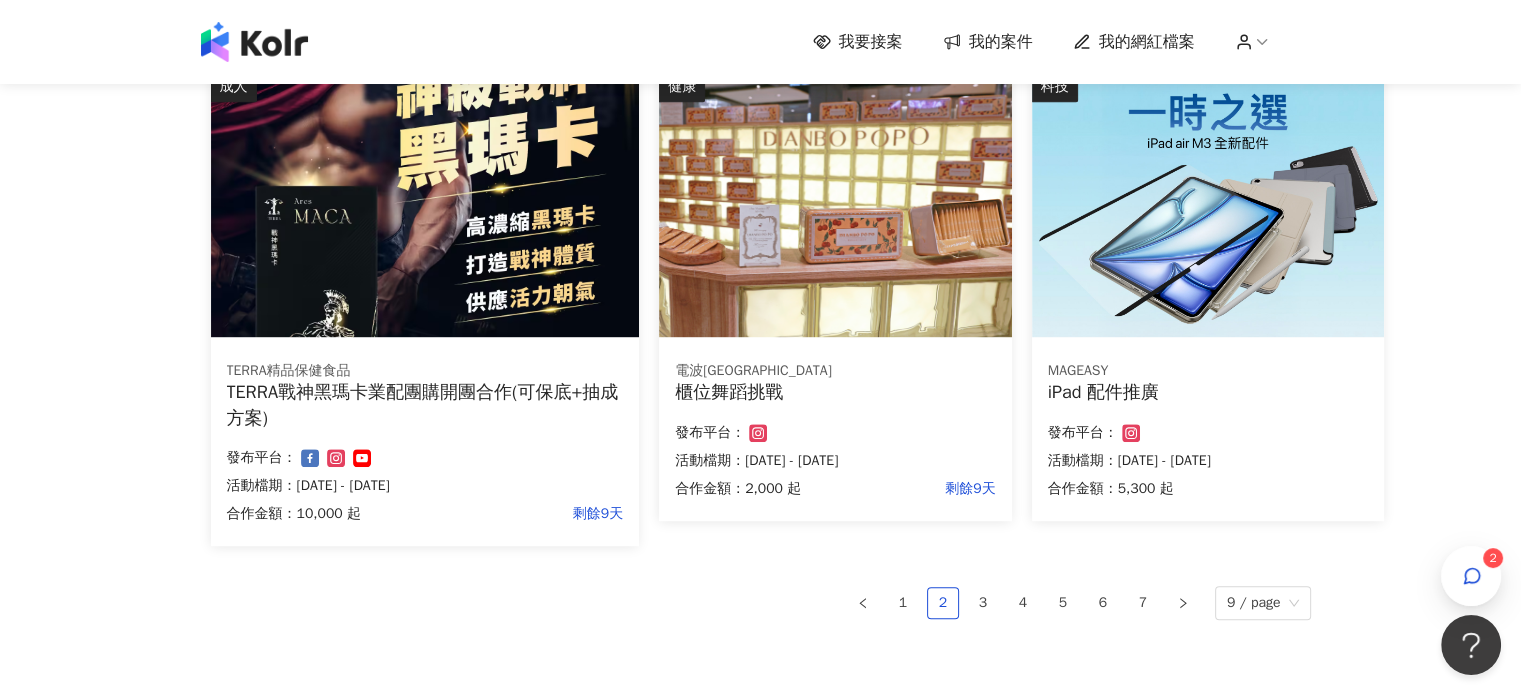 scroll, scrollTop: 1274, scrollLeft: 0, axis: vertical 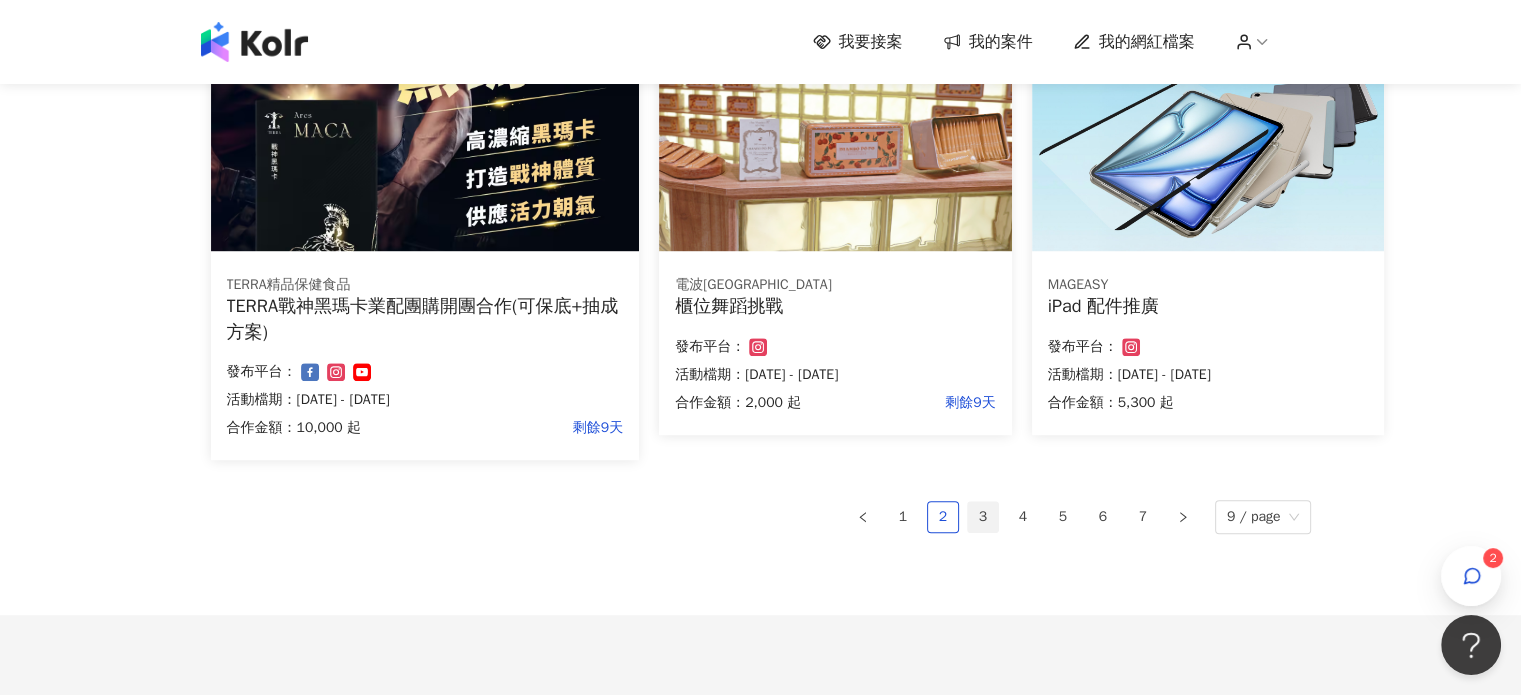 click on "3" at bounding box center [983, 517] 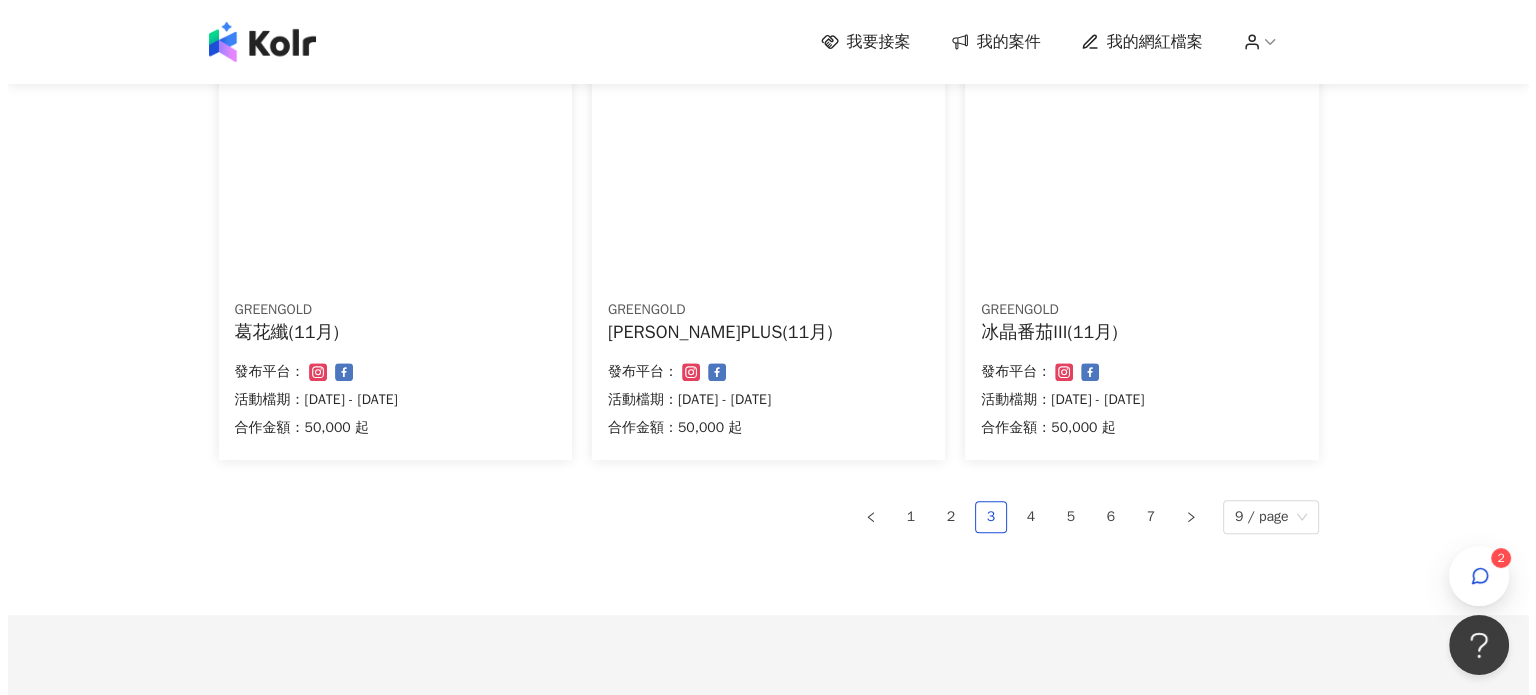 scroll, scrollTop: 1324, scrollLeft: 0, axis: vertical 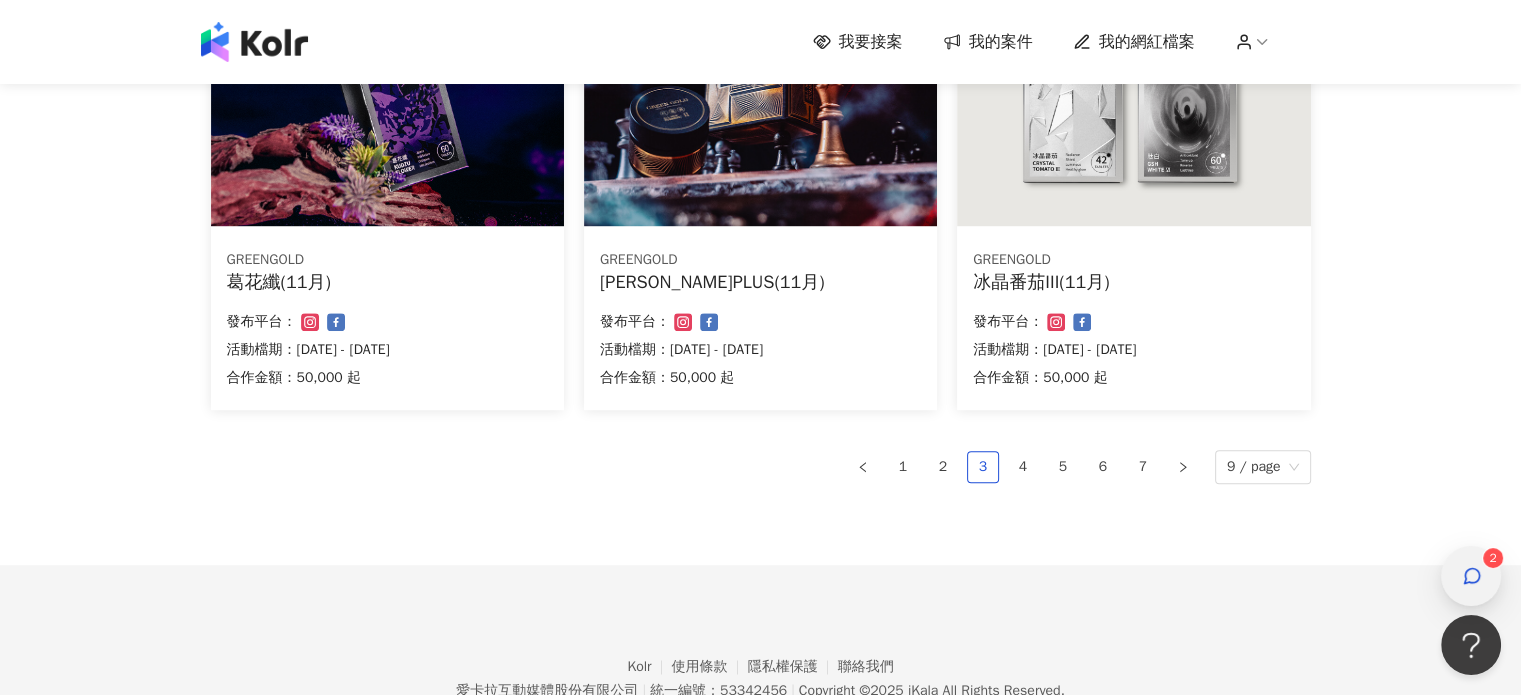 click 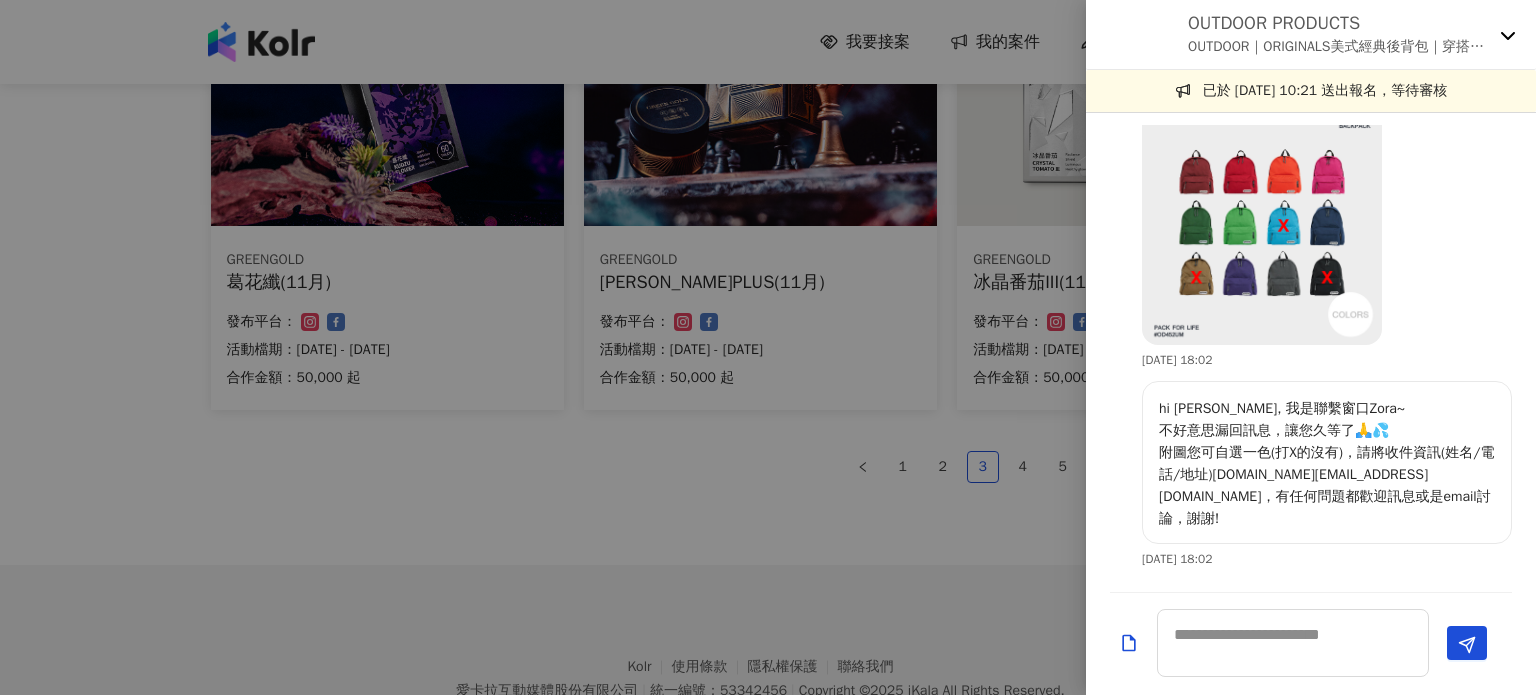 scroll, scrollTop: 964, scrollLeft: 0, axis: vertical 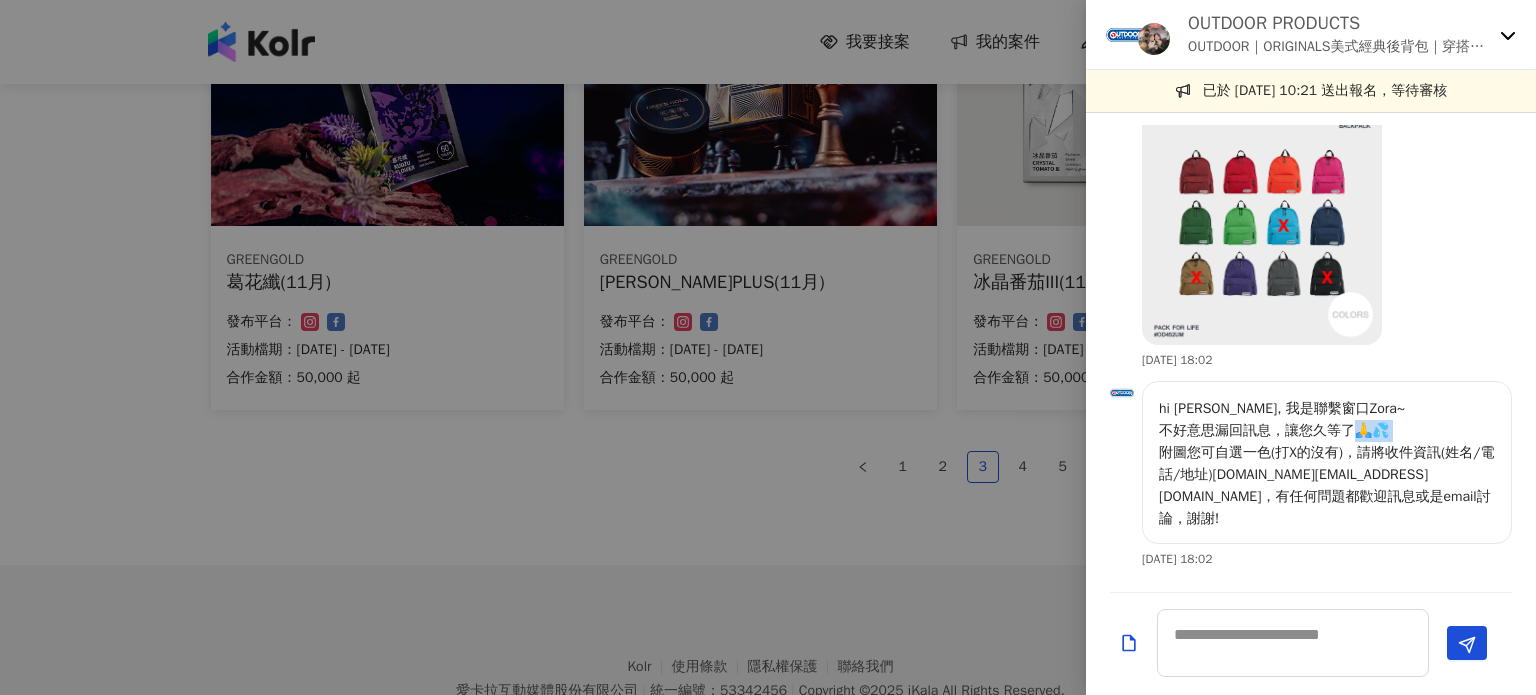 drag, startPoint x: 1262, startPoint y: 476, endPoint x: 1317, endPoint y: 474, distance: 55.03635 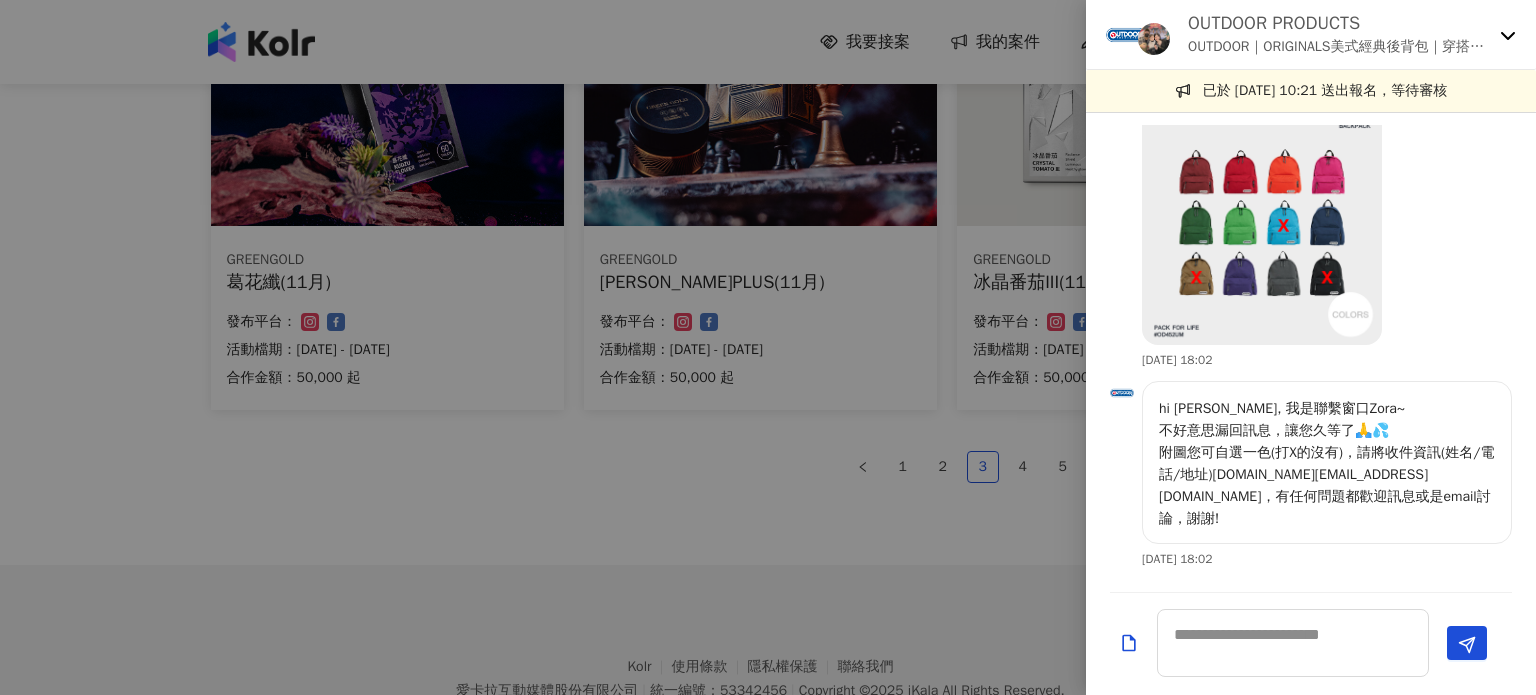 click on "hi [PERSON_NAME], 我是聯繫窗口Zora~
不好意思漏回訊息，讓您久等了🙏💦
附圖您可自選一色(打X的沒有)，請將收件資訊(姓名/電話/地址)[DOMAIN_NAME][EMAIL_ADDRESS][DOMAIN_NAME]，有任何問題都歡迎訊息或是email討論，謝謝!" at bounding box center (1327, 464) 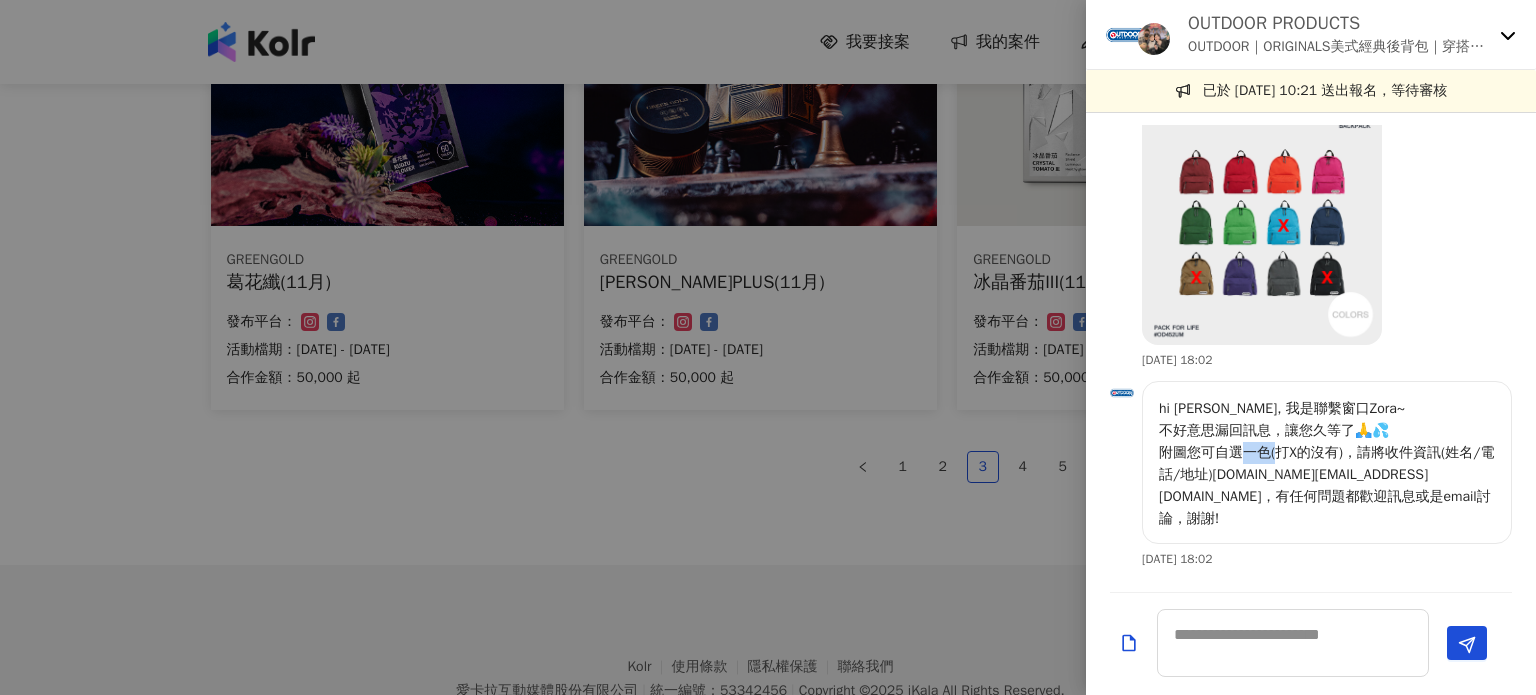 drag, startPoint x: 1372, startPoint y: 479, endPoint x: 1416, endPoint y: 479, distance: 44 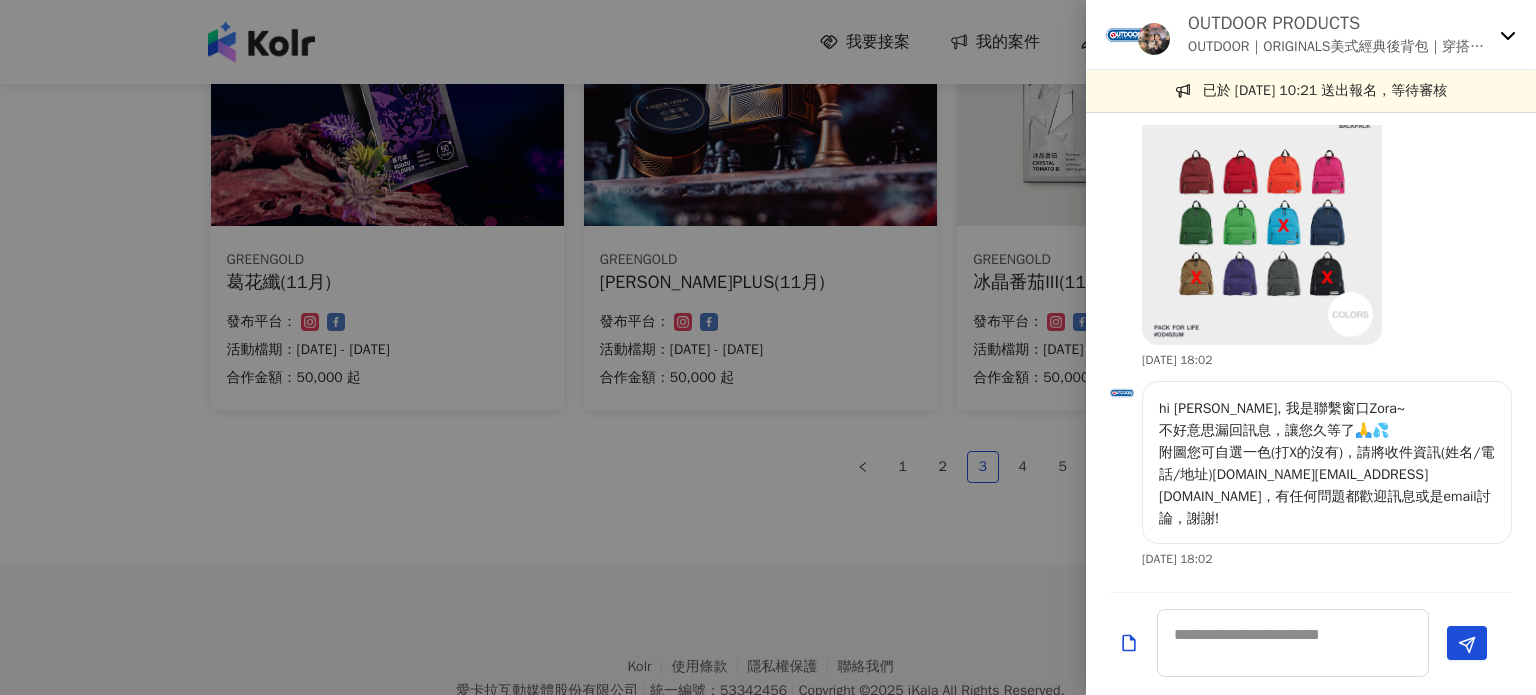 click on "hi [PERSON_NAME], 我是聯繫窗口Zora~
不好意思漏回訊息，讓您久等了🙏💦
附圖您可自選一色(打X的沒有)，請將收件資訊(姓名/電話/地址)[DOMAIN_NAME][EMAIL_ADDRESS][DOMAIN_NAME]，有任何問題都歡迎訊息或是email討論，謝謝!" at bounding box center (1327, 464) 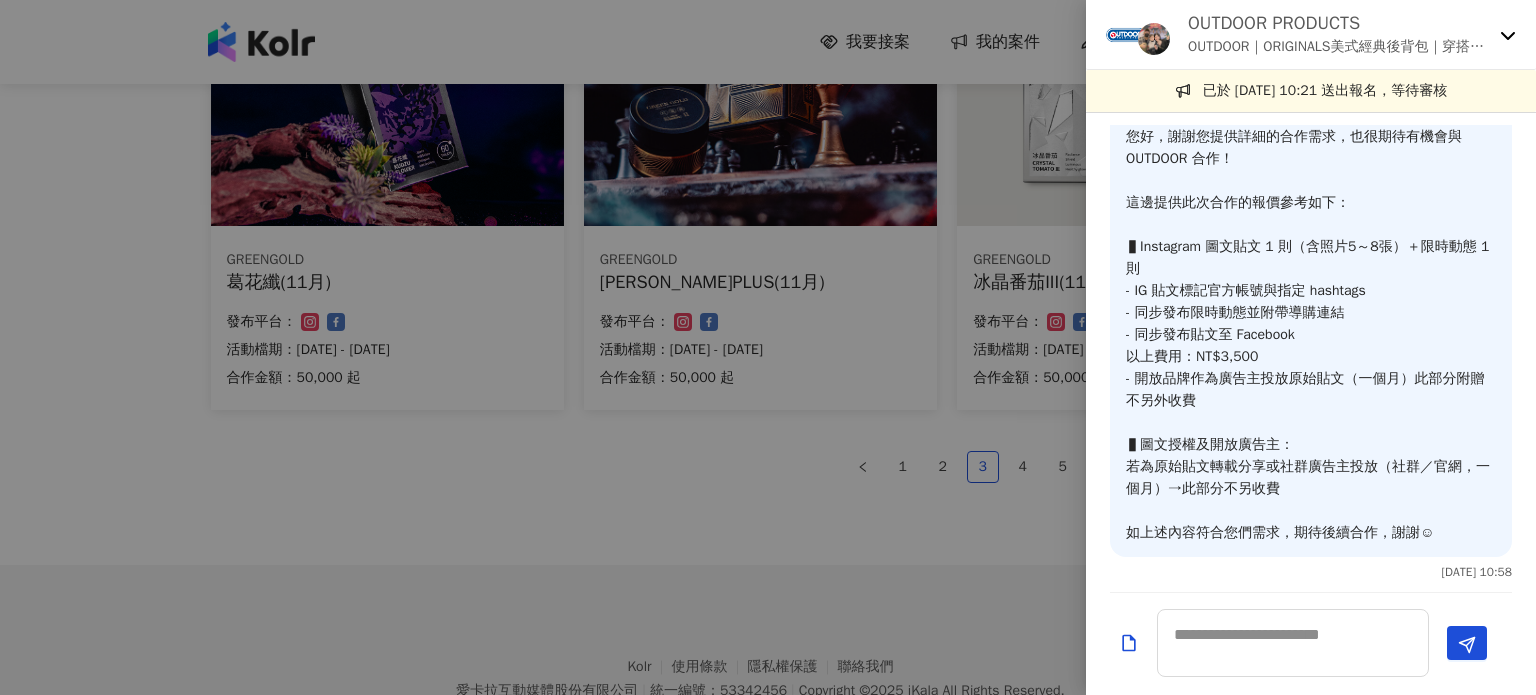 scroll, scrollTop: 500, scrollLeft: 0, axis: vertical 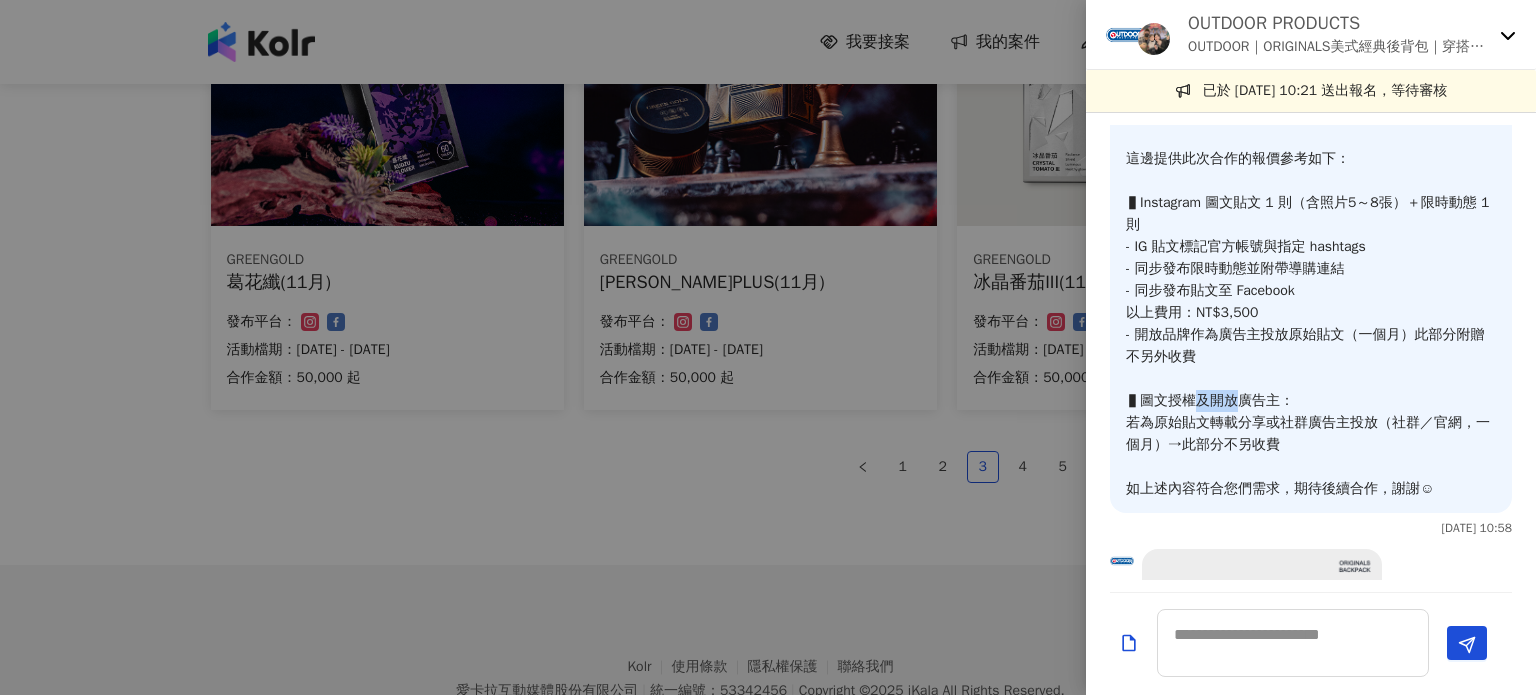 drag, startPoint x: 1196, startPoint y: 447, endPoint x: 1236, endPoint y: 451, distance: 40.1995 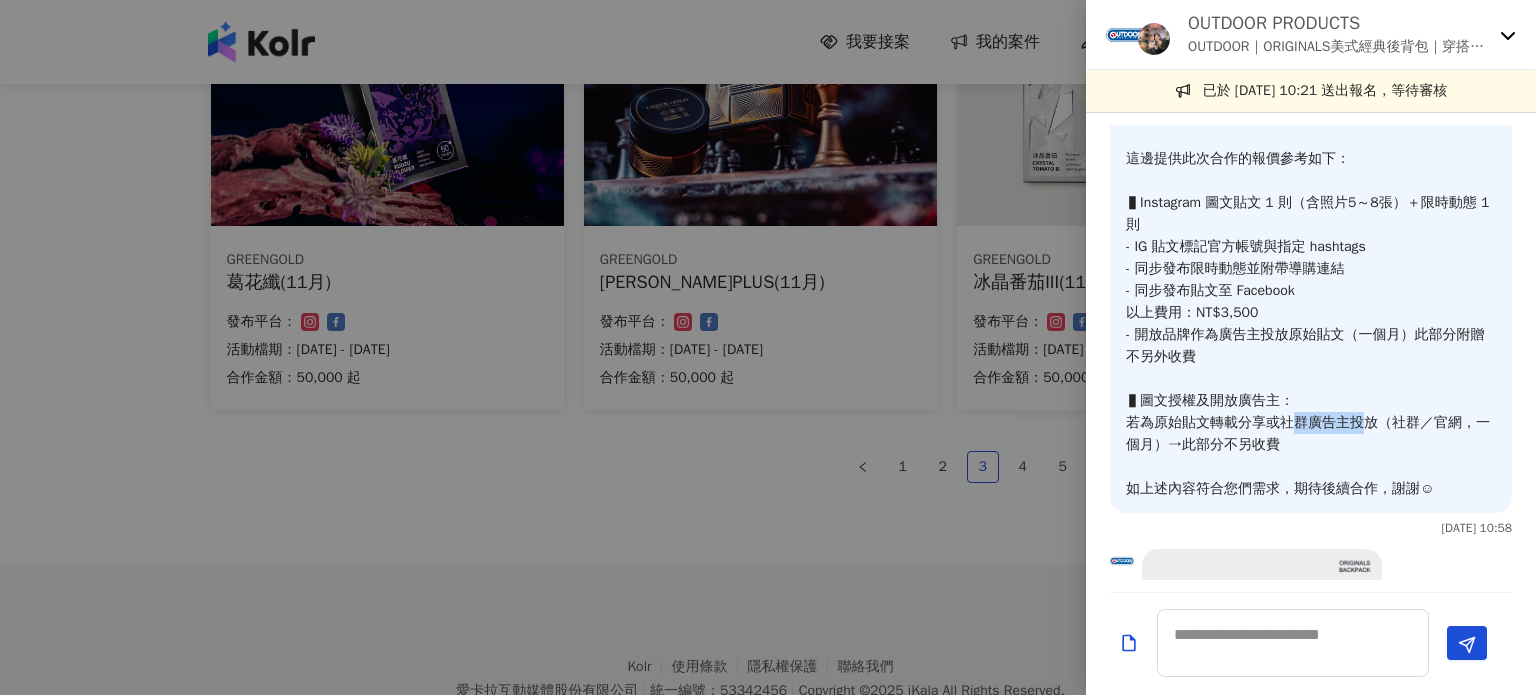 drag, startPoint x: 1296, startPoint y: 463, endPoint x: 1365, endPoint y: 475, distance: 70.035706 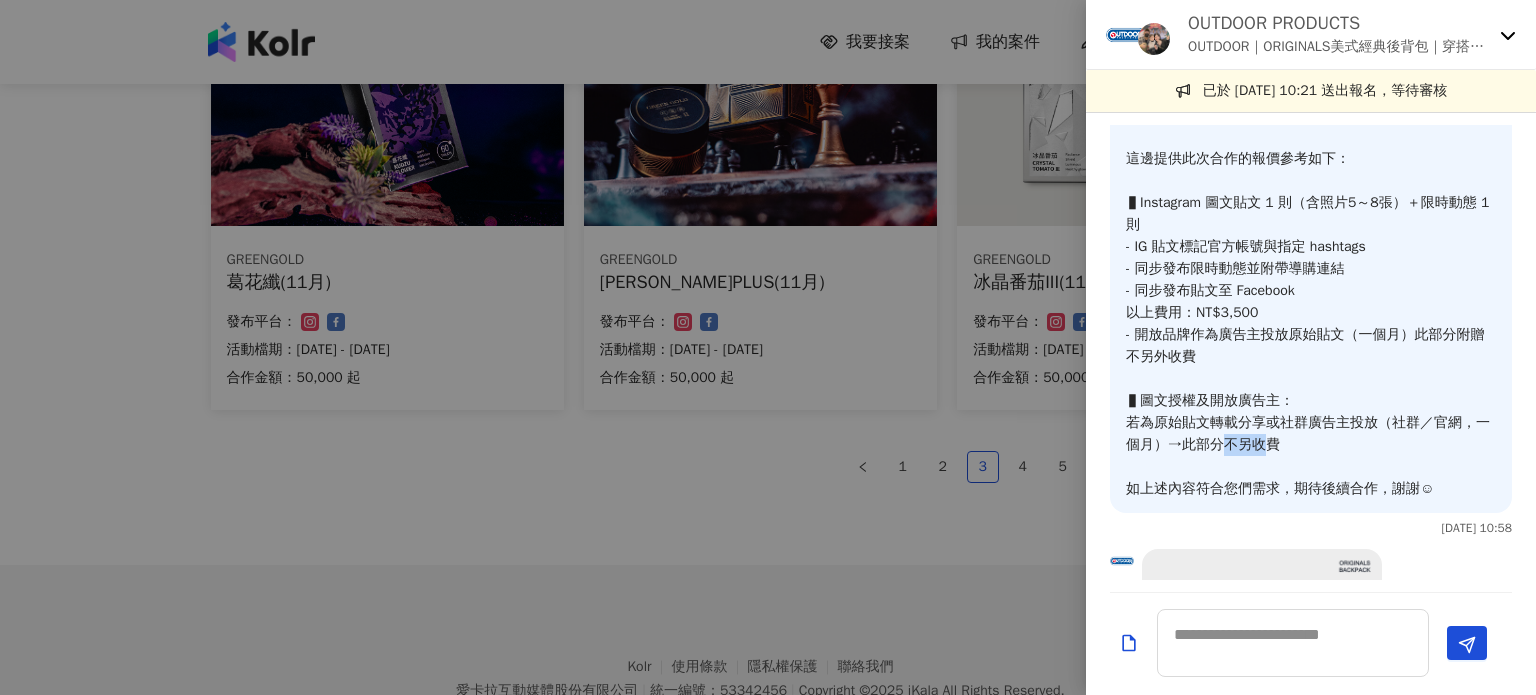 drag, startPoint x: 1241, startPoint y: 488, endPoint x: 1284, endPoint y: 488, distance: 43 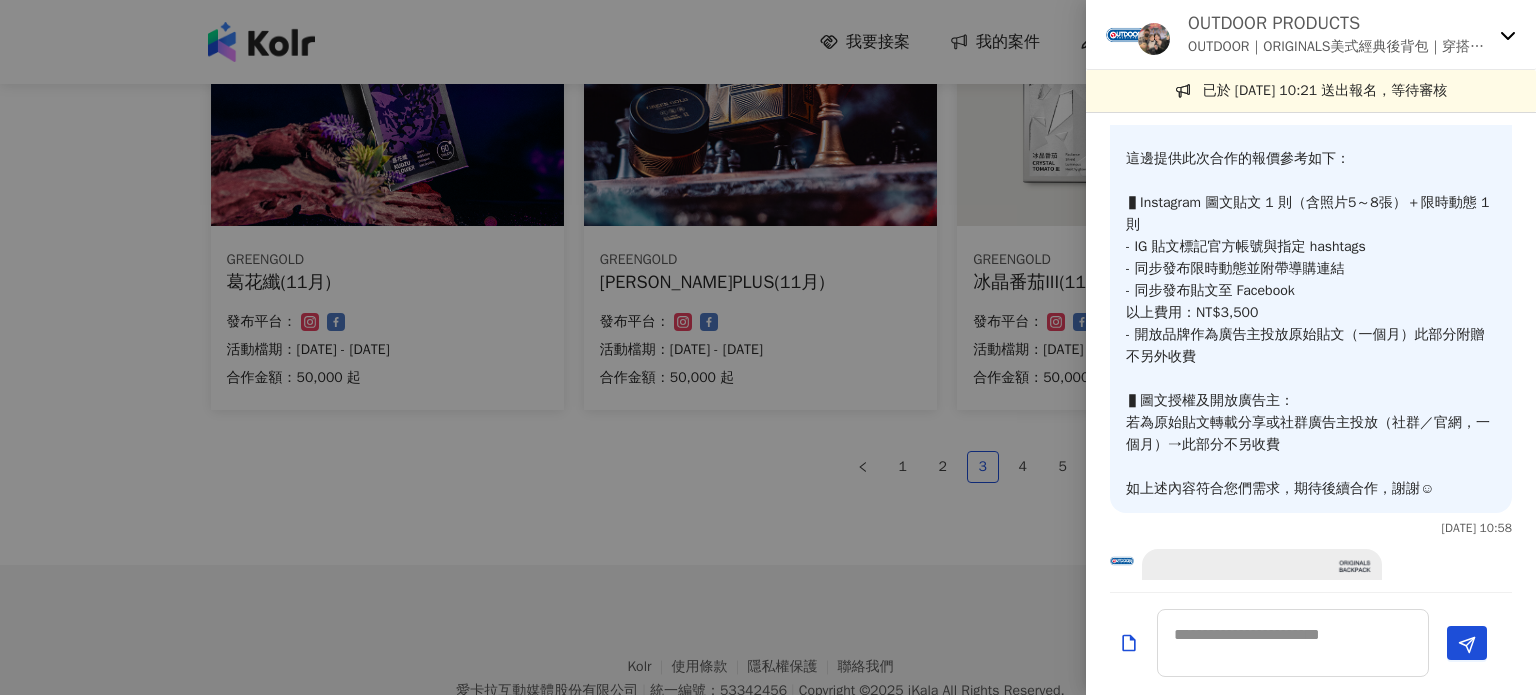 click on "您好，謝謝您提供詳細的合作需求，也很期待有機會與 OUTDOOR 合作！
這邊提供此次合作的報價參考如下：
▌Instagram 圖文貼文 1 則（含照片5～8張）＋限時動態 1 則
- IG 貼文標記官方帳號與指定 hashtags
- 同步發布限時動態並附帶導購連結
- 同步發布貼文至 Facebook
以上費用：NT$3,500
- 開放品牌作為廣告主投放原始貼文（一個月）此部分附贈不另外收費
▌圖文授權及開放廣告主：
若為原始貼文轉載分享或社群廣告主投放（社群／官網，一個月）→此部分不另收費
如上述內容符合您們需求，期待後續合作，謝謝☺︎" at bounding box center [1311, 291] 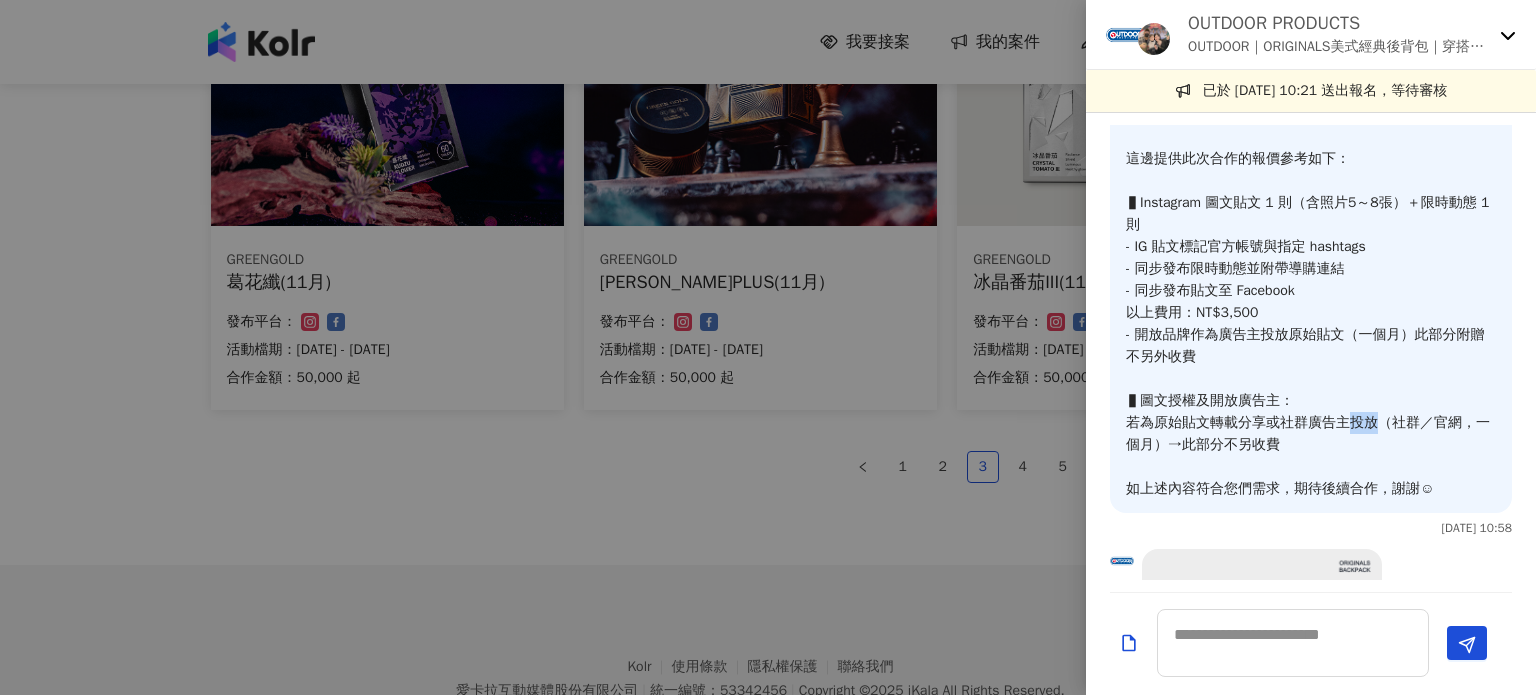 drag, startPoint x: 1344, startPoint y: 469, endPoint x: 1380, endPoint y: 468, distance: 36.013885 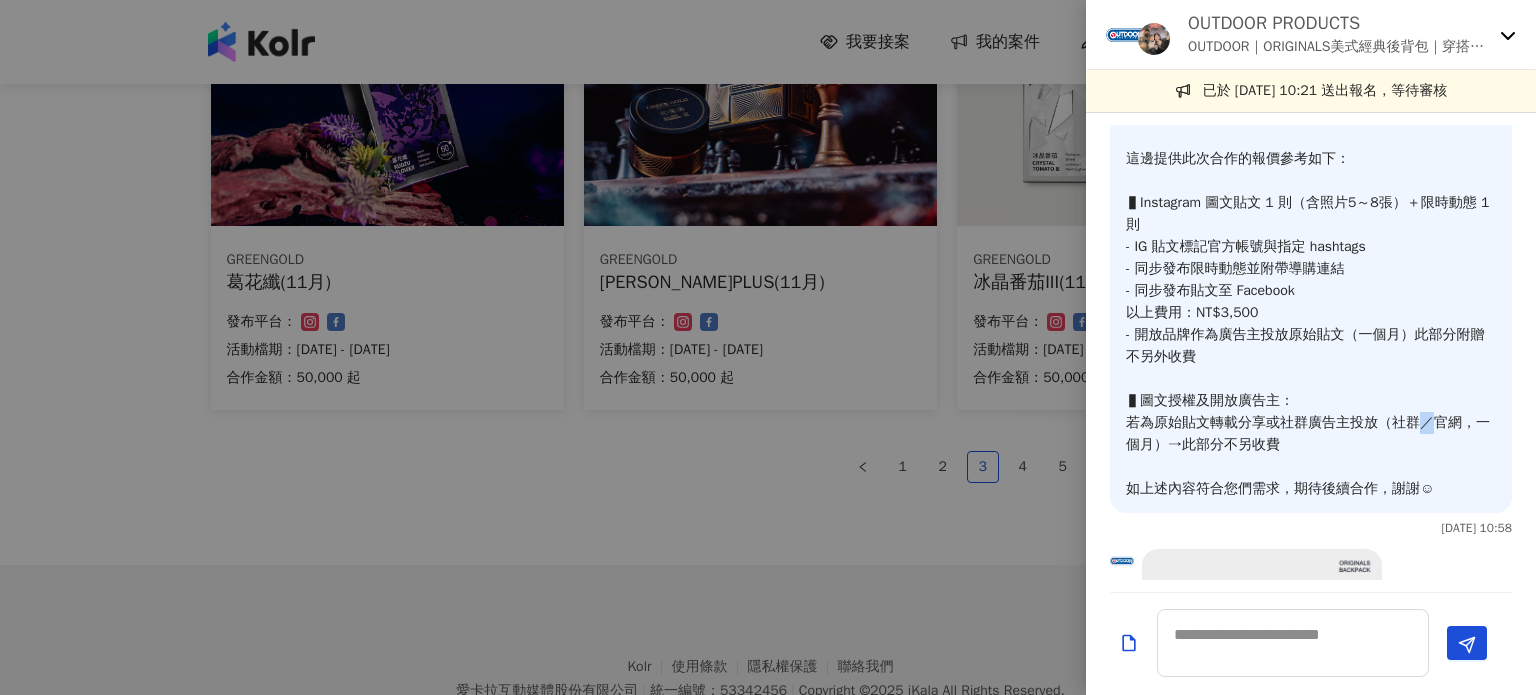 drag, startPoint x: 1418, startPoint y: 467, endPoint x: 1440, endPoint y: 467, distance: 22 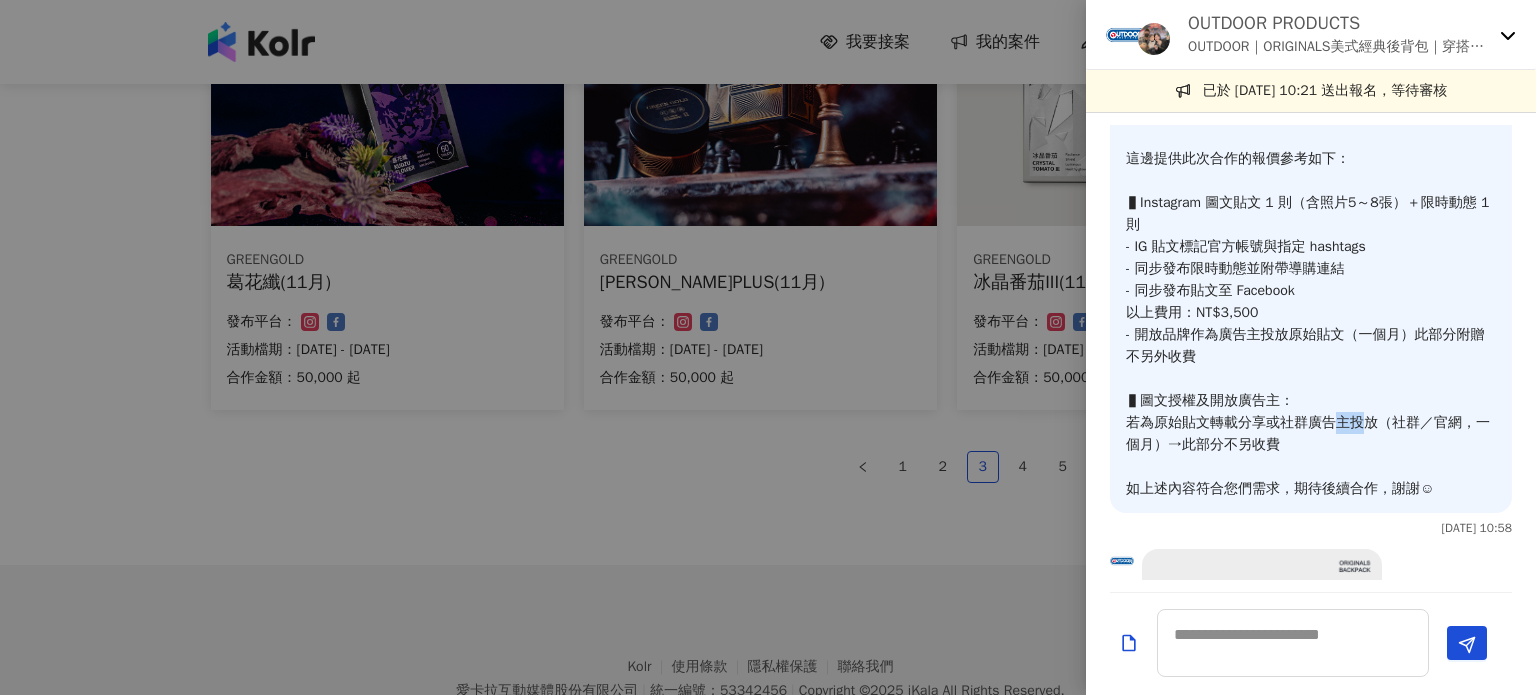 drag, startPoint x: 1330, startPoint y: 470, endPoint x: 1403, endPoint y: 471, distance: 73.00685 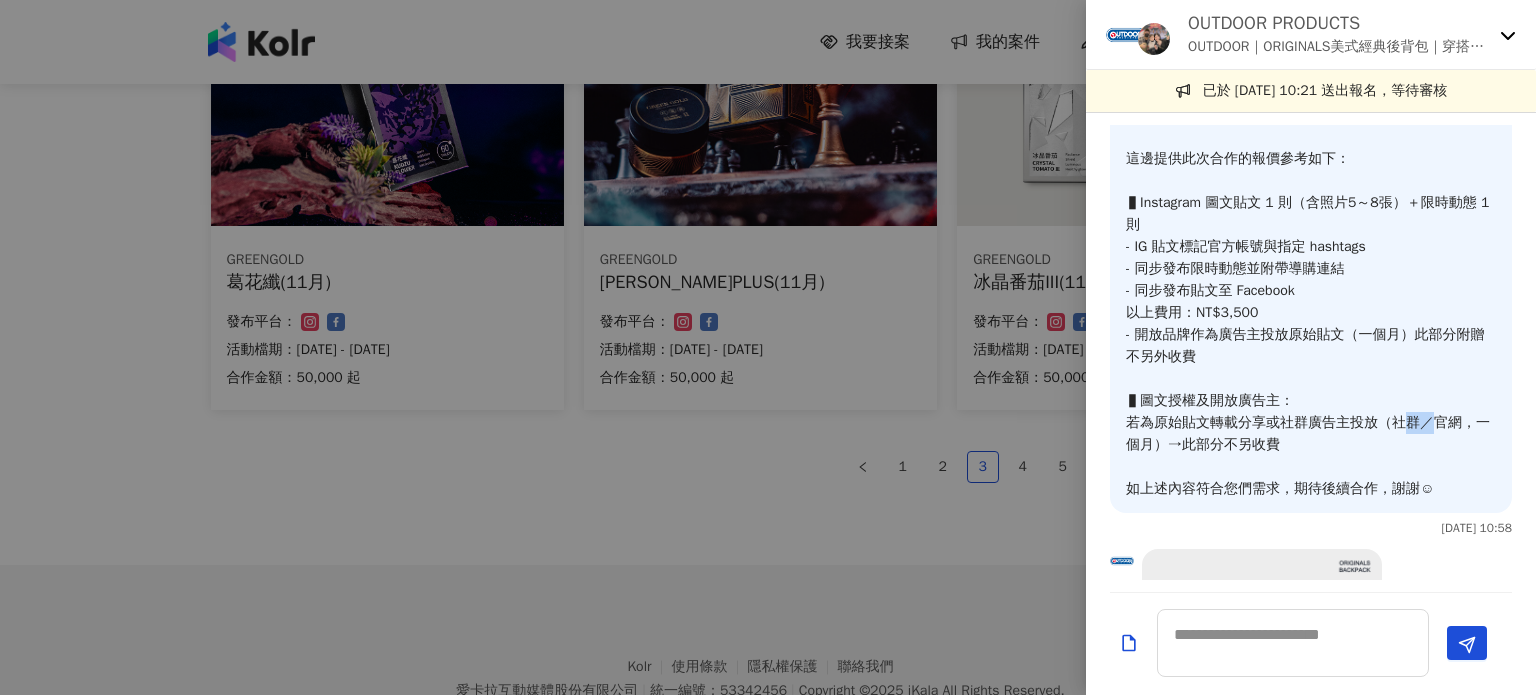 drag, startPoint x: 1404, startPoint y: 471, endPoint x: 1436, endPoint y: 468, distance: 32.140316 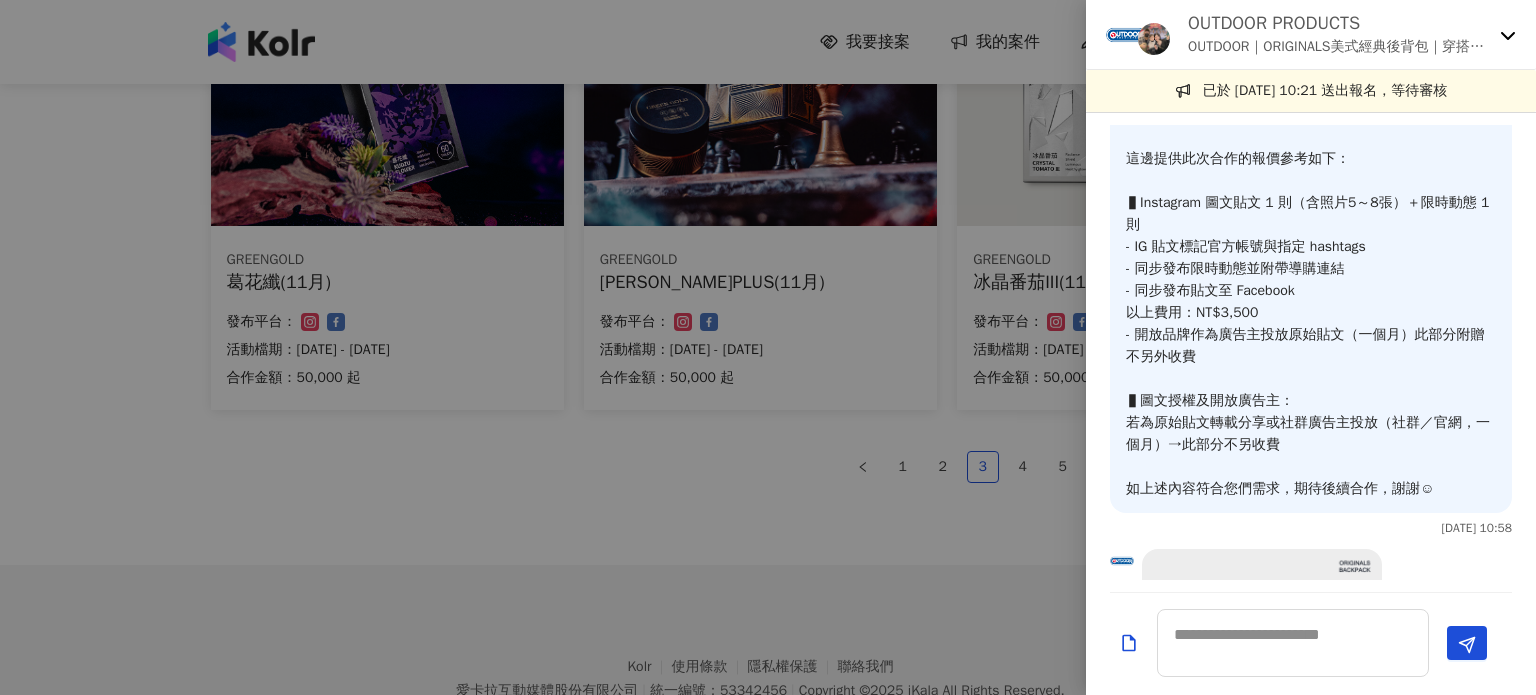 click on "您好，謝謝您提供詳細的合作需求，也很期待有機會與 OUTDOOR 合作！
這邊提供此次合作的報價參考如下：
▌Instagram 圖文貼文 1 則（含照片5～8張）＋限時動態 1 則
- IG 貼文標記官方帳號與指定 hashtags
- 同步發布限時動態並附帶導購連結
- 同步發布貼文至 Facebook
以上費用：NT$3,500
- 開放品牌作為廣告主投放原始貼文（一個月）此部分附贈不另外收費
▌圖文授權及開放廣告主：
若為原始貼文轉載分享或社群廣告主投放（社群／官網，一個月）→此部分不另收費
如上述內容符合您們需求，期待後續合作，謝謝☺︎" at bounding box center (1311, 291) 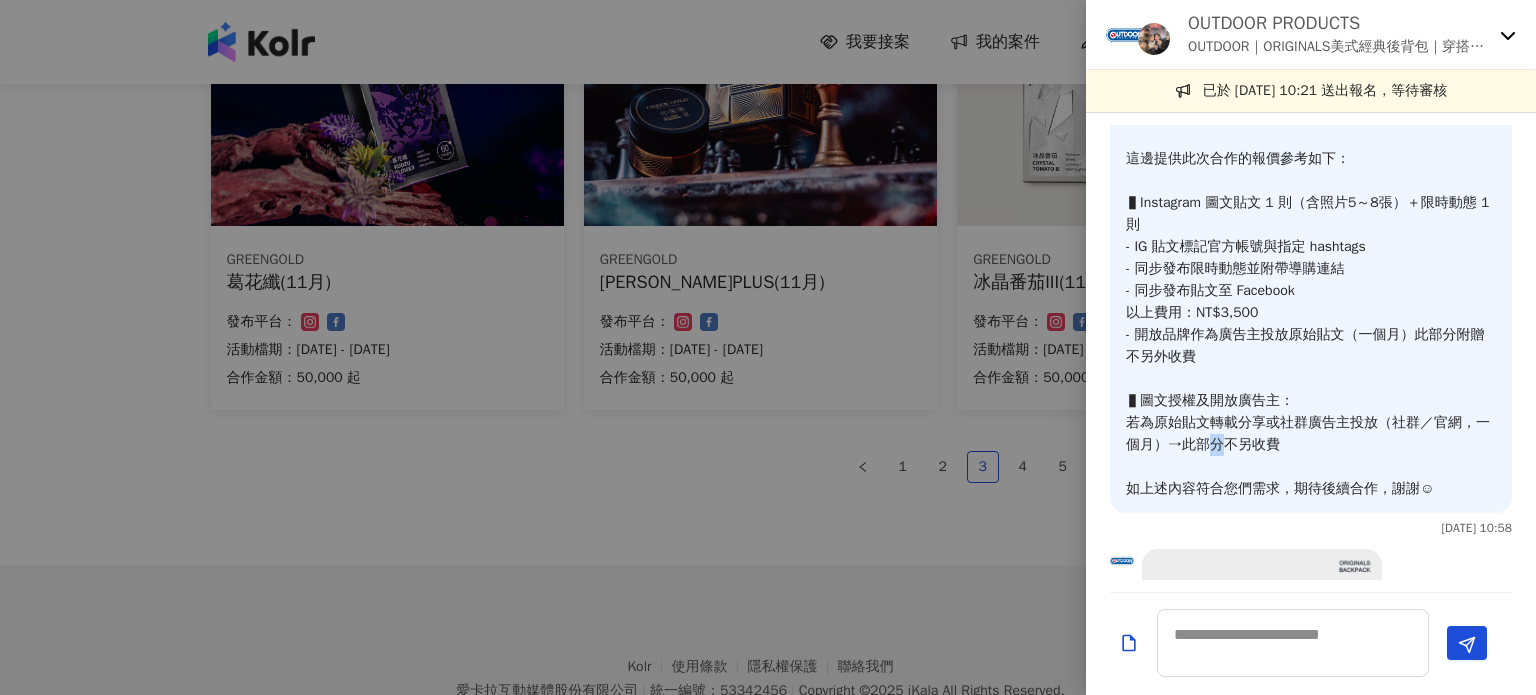 drag, startPoint x: 1220, startPoint y: 487, endPoint x: 1284, endPoint y: 487, distance: 64 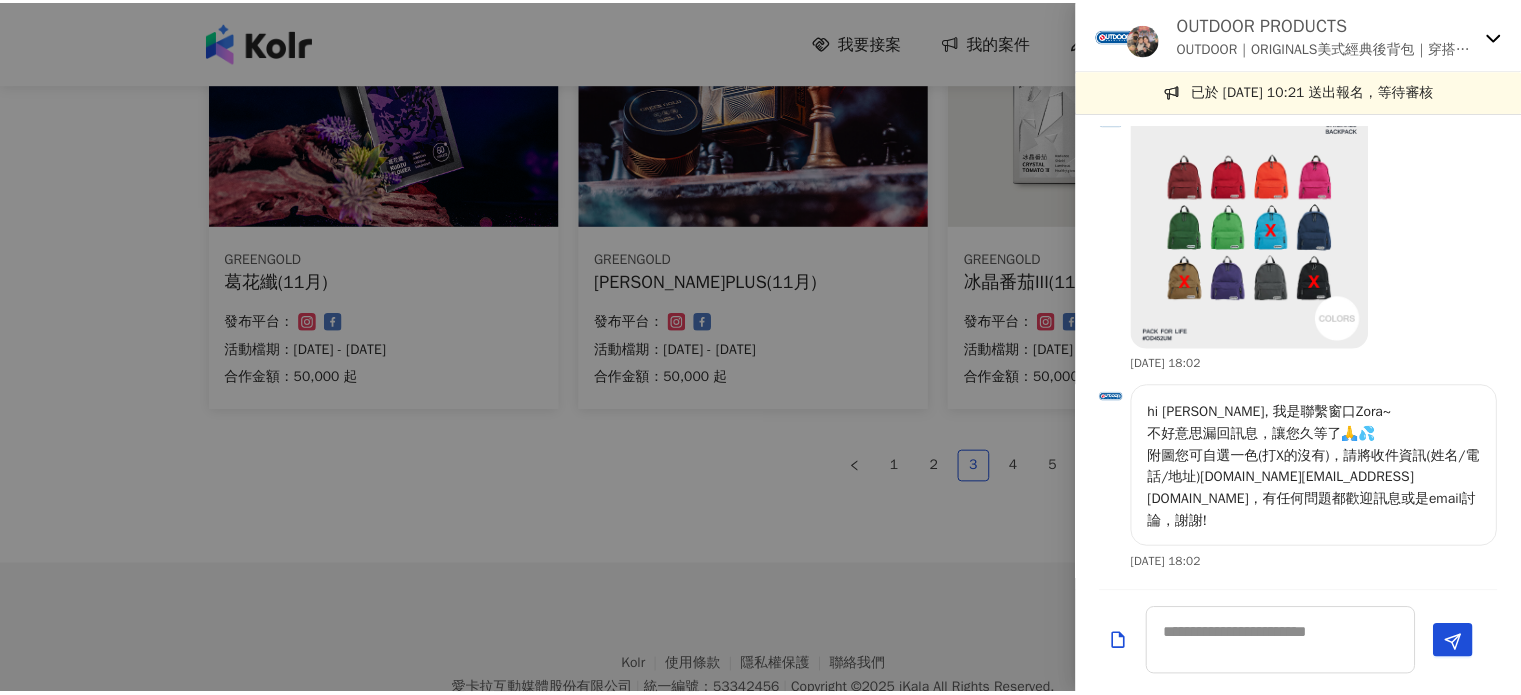 scroll, scrollTop: 964, scrollLeft: 0, axis: vertical 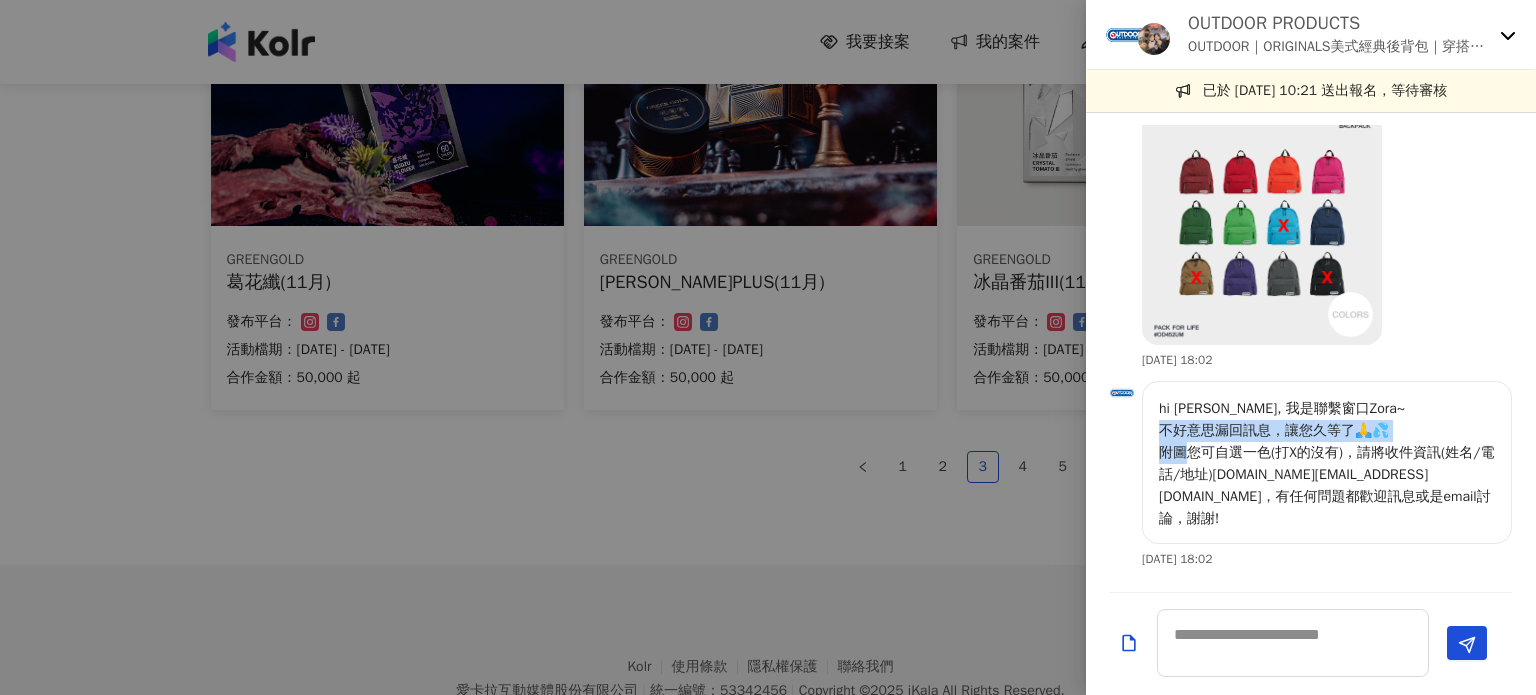 drag, startPoint x: 1306, startPoint y: 462, endPoint x: 1354, endPoint y: 479, distance: 50.92151 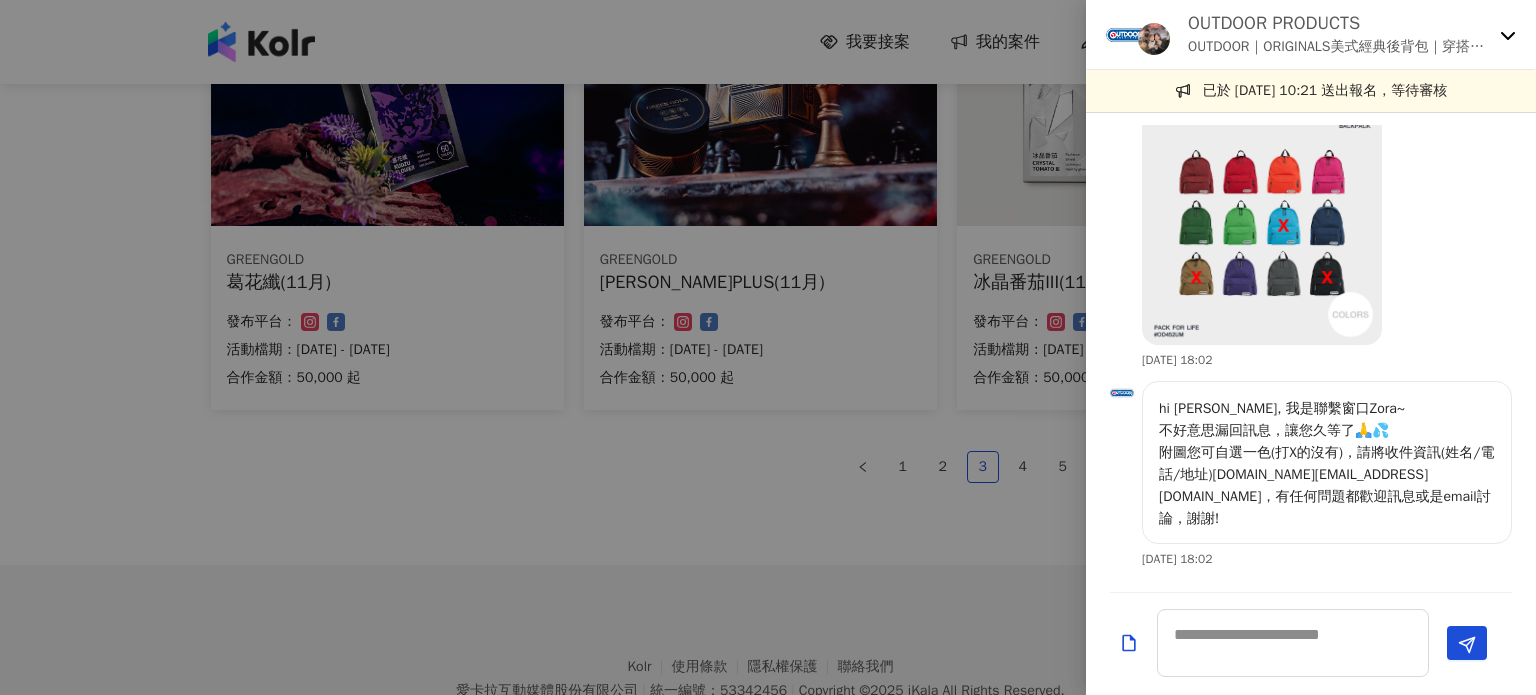 click on "hi [PERSON_NAME], 我是聯繫窗口Zora~
不好意思漏回訊息，讓您久等了🙏💦
附圖您可自選一色(打X的沒有)，請將收件資訊(姓名/電話/地址)[DOMAIN_NAME][EMAIL_ADDRESS][DOMAIN_NAME]，有任何問題都歡迎訊息或是email討論，謝謝!" at bounding box center (1327, 464) 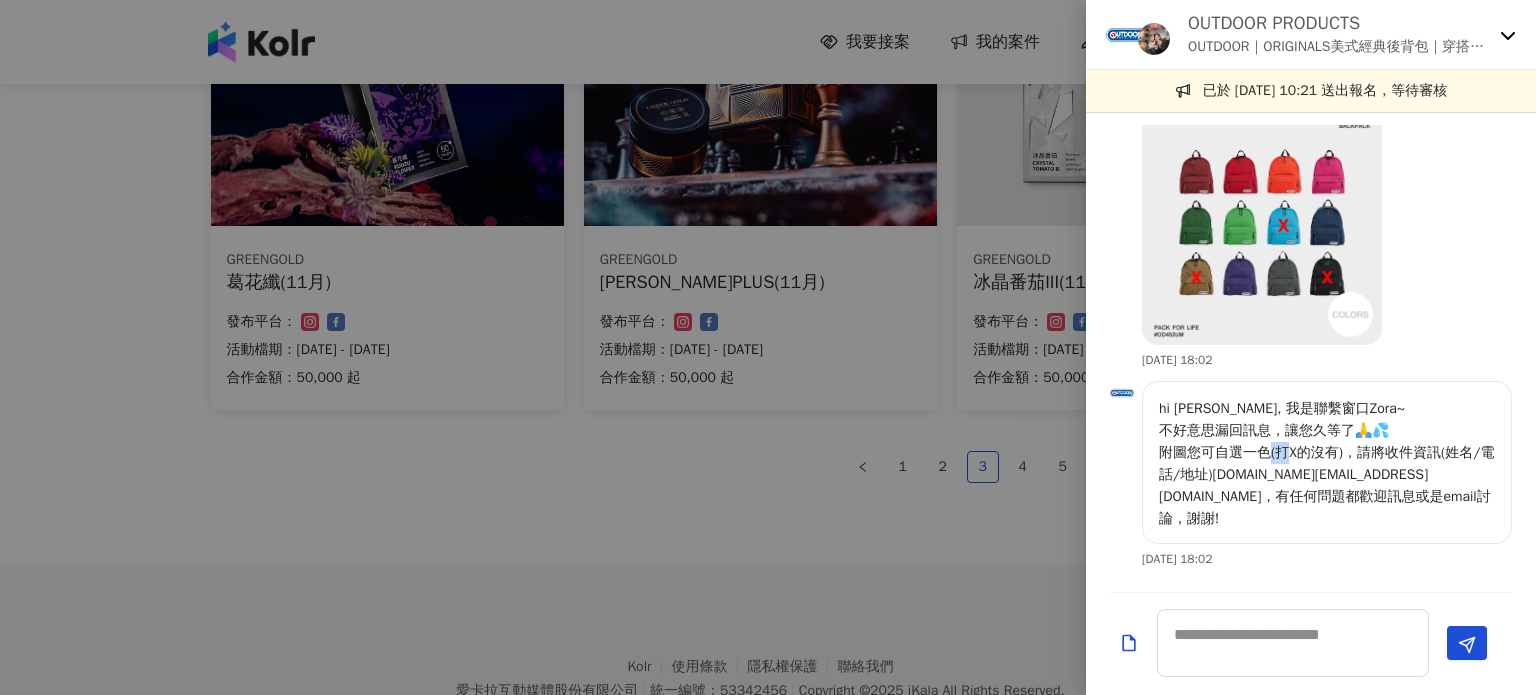 drag, startPoint x: 1398, startPoint y: 482, endPoint x: 1424, endPoint y: 482, distance: 26 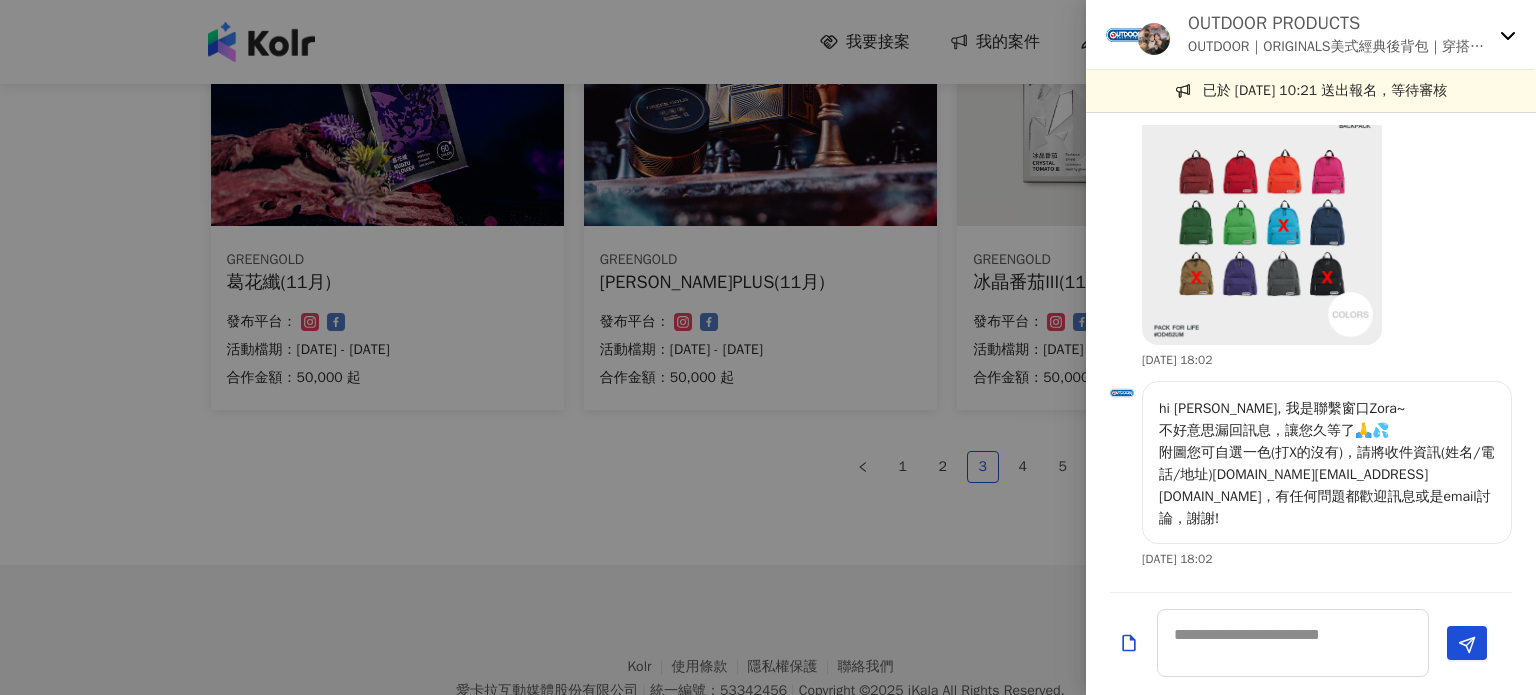 click on "hi [PERSON_NAME], 我是聯繫窗口Zora~
不好意思漏回訊息，讓您久等了🙏💦
附圖您可自選一色(打X的沒有)，請將收件資訊(姓名/電話/地址)[DOMAIN_NAME][EMAIL_ADDRESS][DOMAIN_NAME]，有任何問題都歡迎訊息或是email討論，謝謝!" at bounding box center [1327, 464] 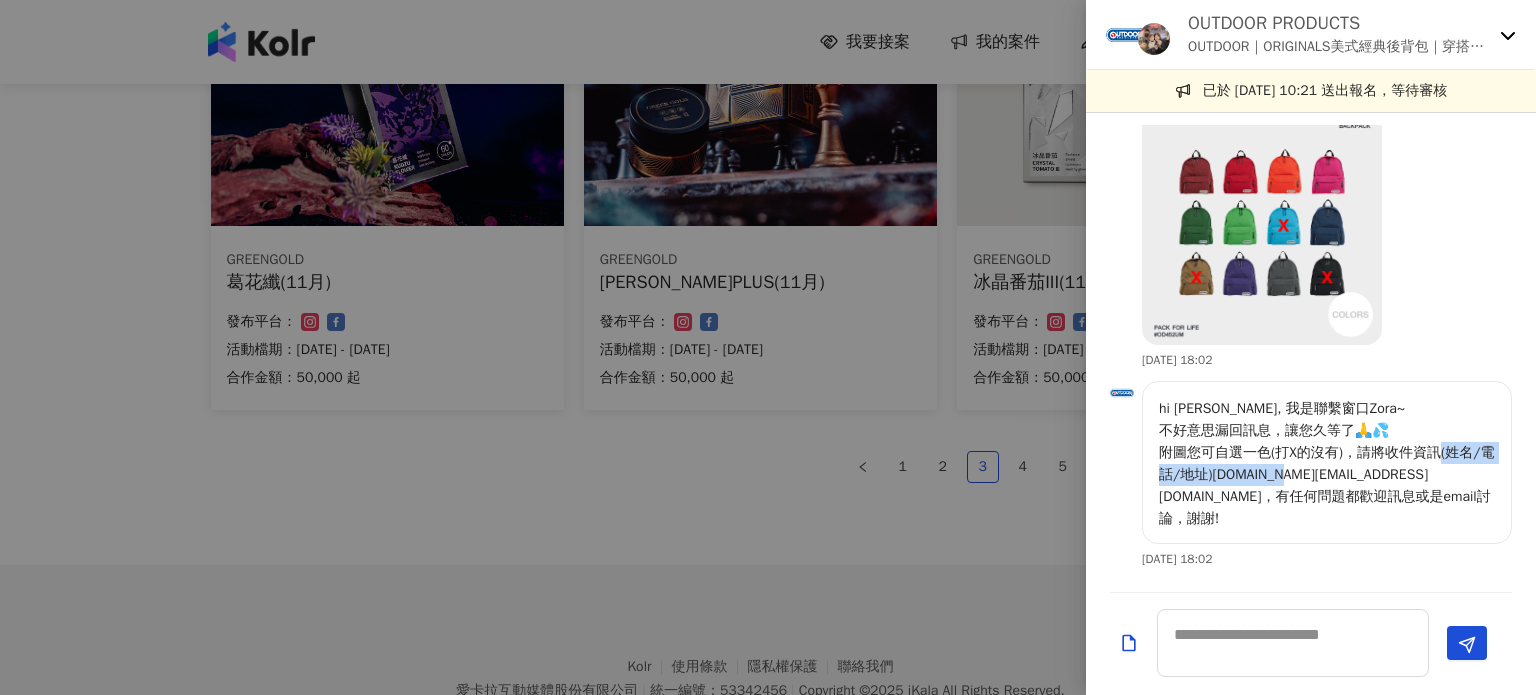 drag, startPoint x: 1264, startPoint y: 501, endPoint x: 1404, endPoint y: 495, distance: 140.12851 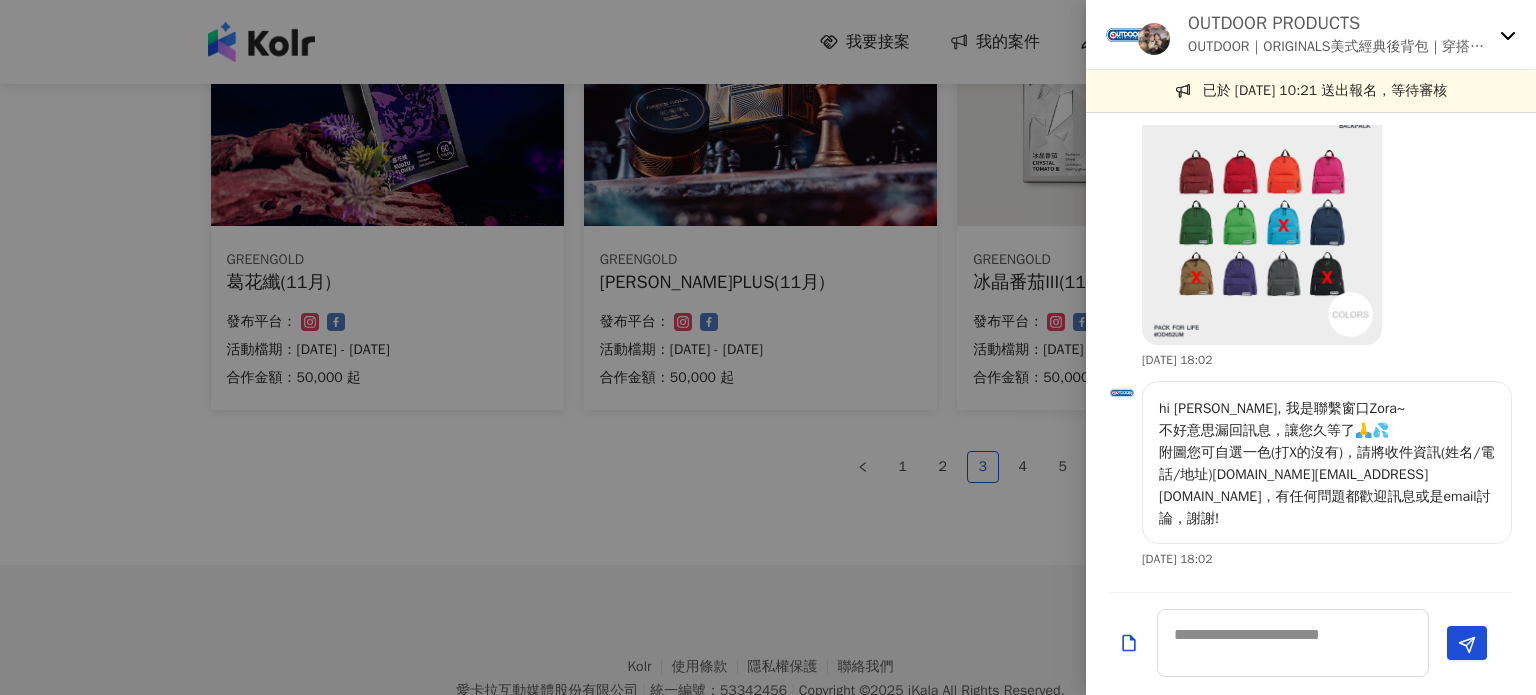 drag, startPoint x: 1004, startPoint y: 525, endPoint x: 1020, endPoint y: 519, distance: 17.088007 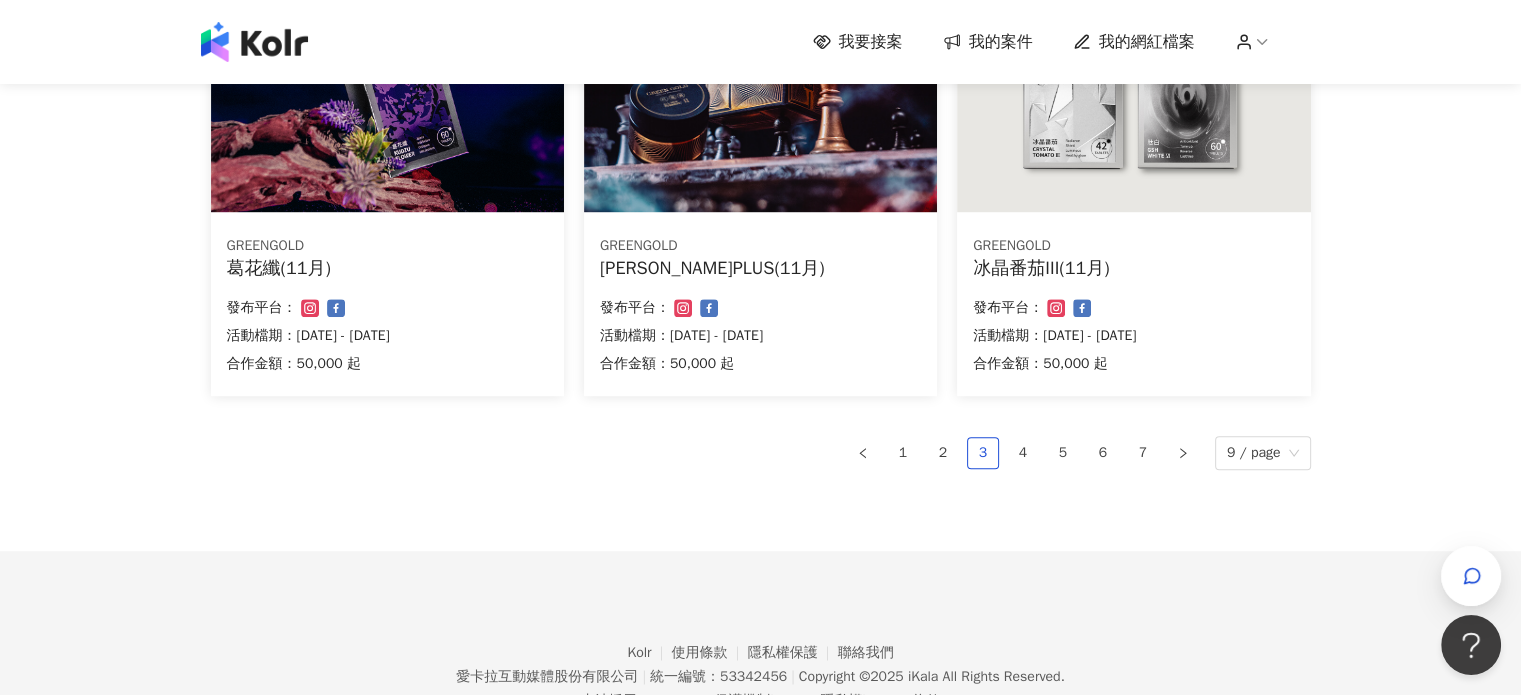 scroll, scrollTop: 1416, scrollLeft: 0, axis: vertical 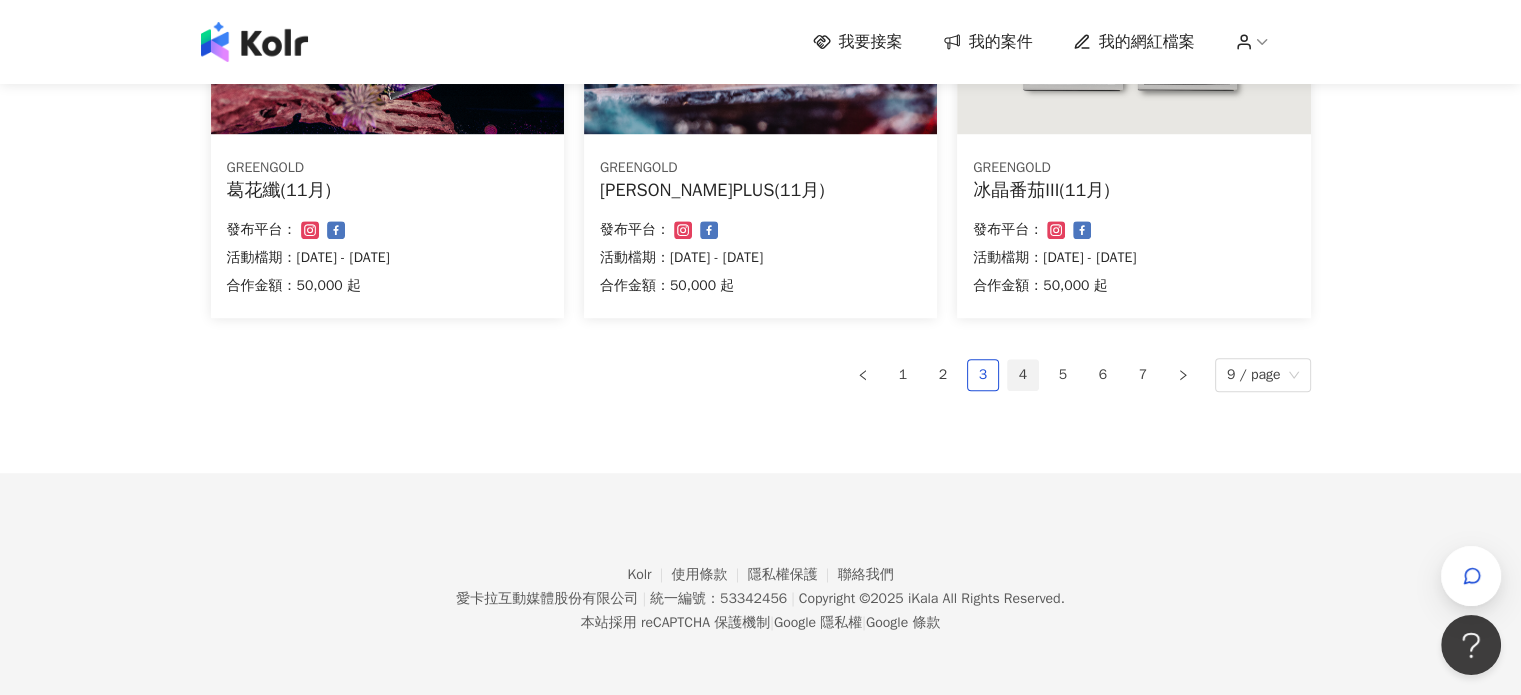 click on "4" at bounding box center [1023, 375] 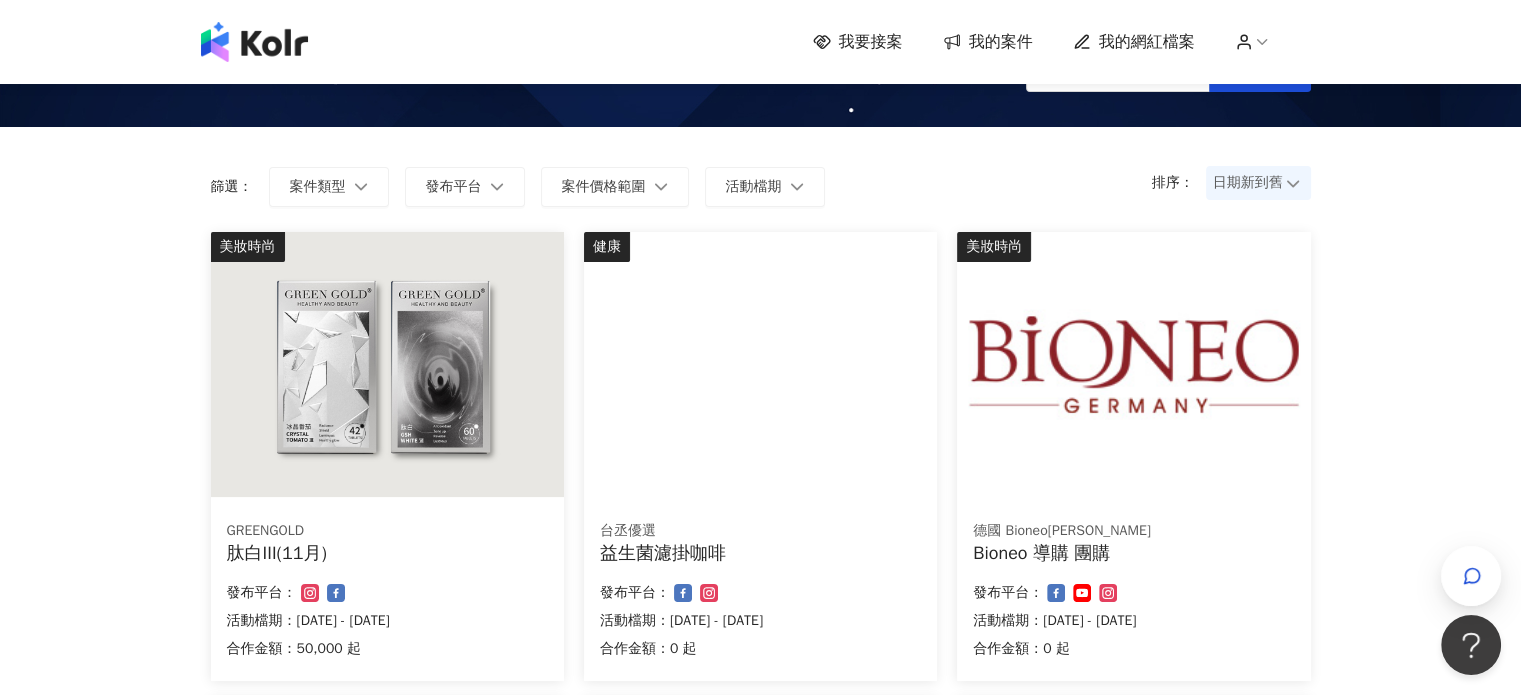 scroll, scrollTop: 65, scrollLeft: 0, axis: vertical 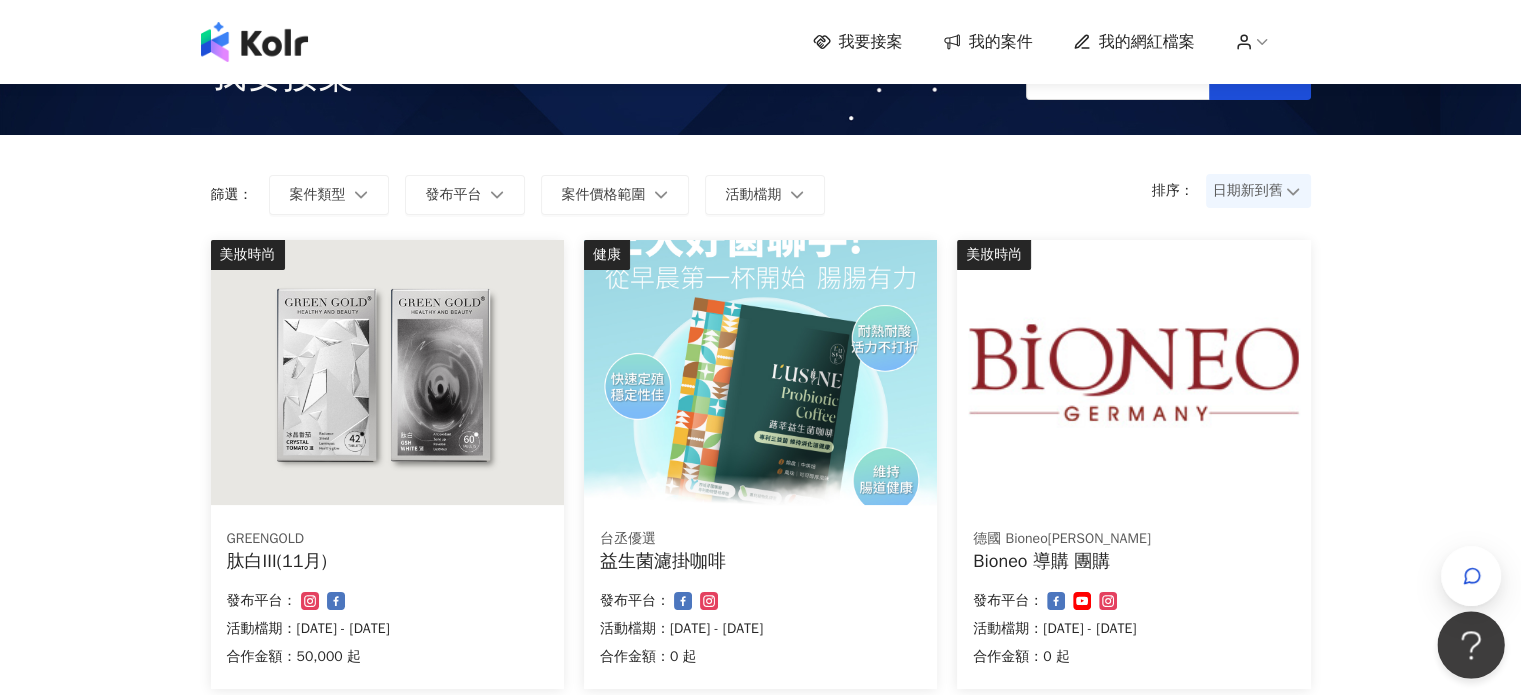 click at bounding box center [1467, 641] 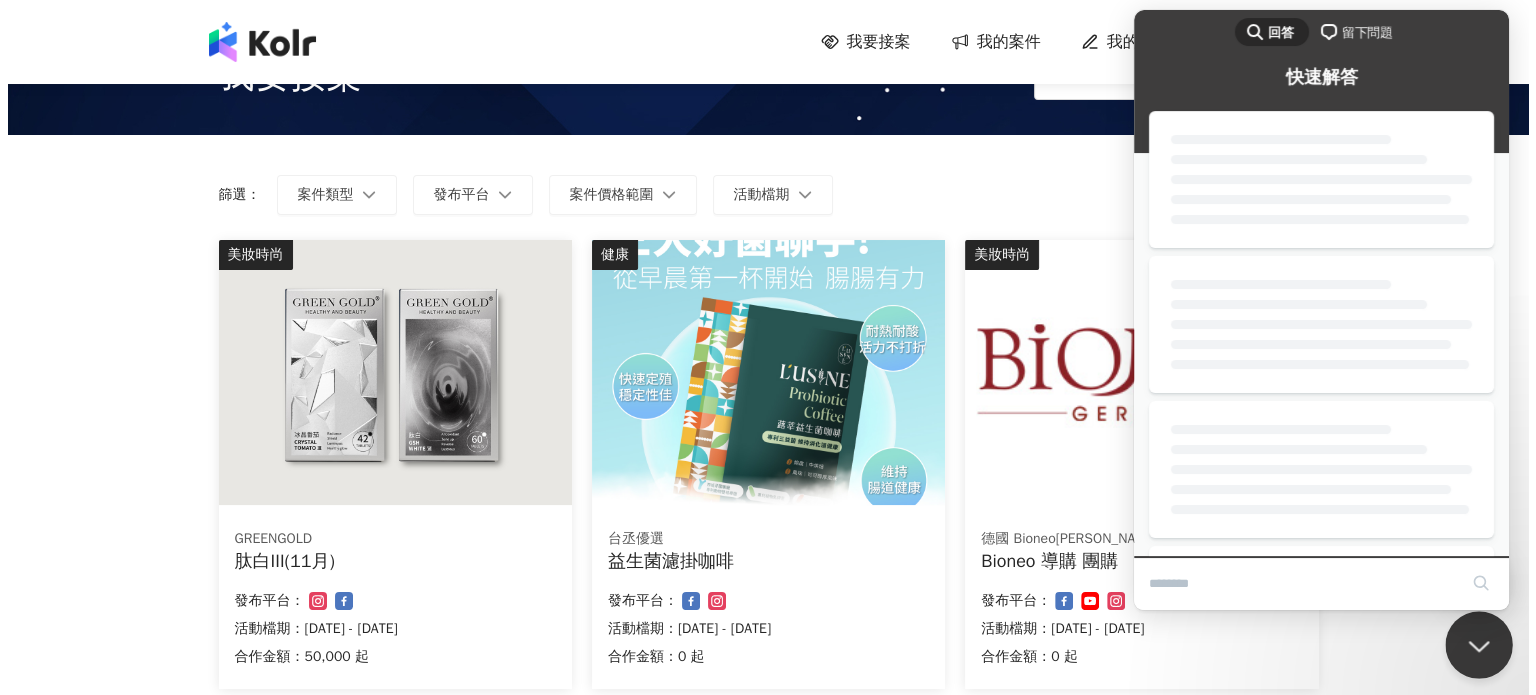 scroll, scrollTop: 0, scrollLeft: 0, axis: both 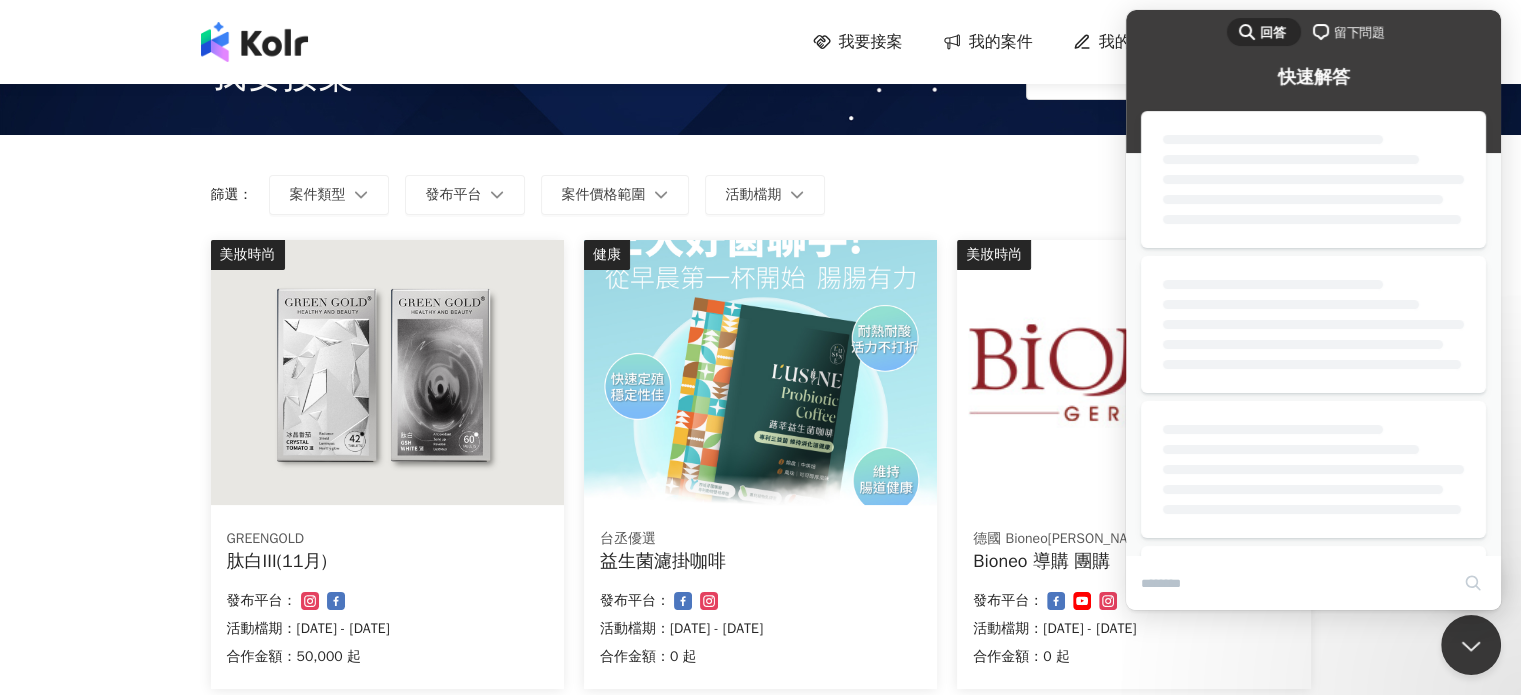 click on "我要接案 我的案件 我的網紅檔案 我要接案 搜尋 排序： 日期新到舊 篩選： 案件類型 發布平台 案件價格範圍 活動檔期 清除 套用 美妝時尚 GREENGOLD 肽白III(11月) 合作金額： 50,000 起 發布平台： 活動檔期：[DATE] - [DATE] 健康 台丞優選 益生菌濾掛咖啡 合作金額： 0 起 發布平台： 活動檔期：[DATE] - [DATE] 美妝時尚 德國 Bioneo百妮 Bioneo  導購 團購 合作金額： 0 起 發布平台： 活動檔期：[DATE] - [DATE] 美妝時尚 ART64 ART64 耳環系列商品分潤活動 合作金額： 0 起 發布平台： 活動檔期：[DATE] - [DATE] 美食 餓餓不求人 餓餓不求人  導購 團購 合作金額： 0 起 發布平台： 活動檔期：[DATE] - [DATE] 寵物 [PERSON_NAME] 單一蛋白鮮肉低敏狗糧 / 貓糧 合作金額： 1,000 起 發布平台： 活動檔期：[DATE] - [DATE] 健康 TERRA精品保健食品 TERRA  導購 團購 合作金額： 0 起 任花室 1" at bounding box center (760, 282) 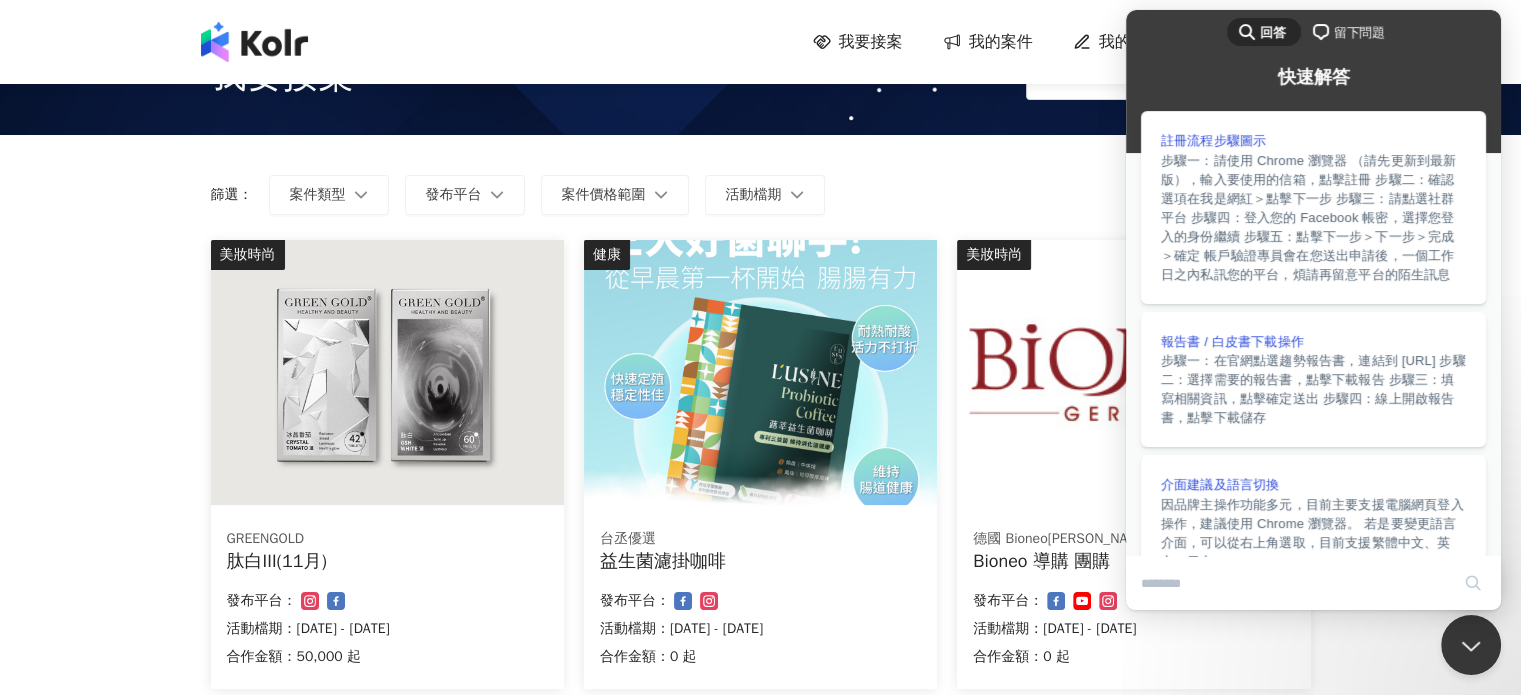 click on "我要接案 我的案件 我的網紅檔案 我要接案 搜尋 排序： 日期新到舊 篩選： 案件類型 發布平台 案件價格範圍 活動檔期 清除 套用 美妝時尚 GREENGOLD 肽白III(11月) 合作金額： 50,000 起 發布平台： 活動檔期：[DATE] - [DATE] 健康 台丞優選 益生菌濾掛咖啡 合作金額： 0 起 發布平台： 活動檔期：[DATE] - [DATE] 美妝時尚 德國 Bioneo百妮 Bioneo  導購 團購 合作金額： 0 起 發布平台： 活動檔期：[DATE] - [DATE] 美妝時尚 ART64 ART64 耳環系列商品分潤活動 合作金額： 0 起 發布平台： 活動檔期：[DATE] - [DATE] 美食 餓餓不求人 餓餓不求人  導購 團購 合作金額： 0 起 發布平台： 活動檔期：[DATE] - [DATE] 寵物 [PERSON_NAME] 單一蛋白鮮肉低敏狗糧 / 貓糧 合作金額： 1,000 起 發布平台： 活動檔期：[DATE] - [DATE] 健康 TERRA精品保健食品 TERRA  導購 團購 合作金額： 0 起 任花室 1" at bounding box center (760, 282) 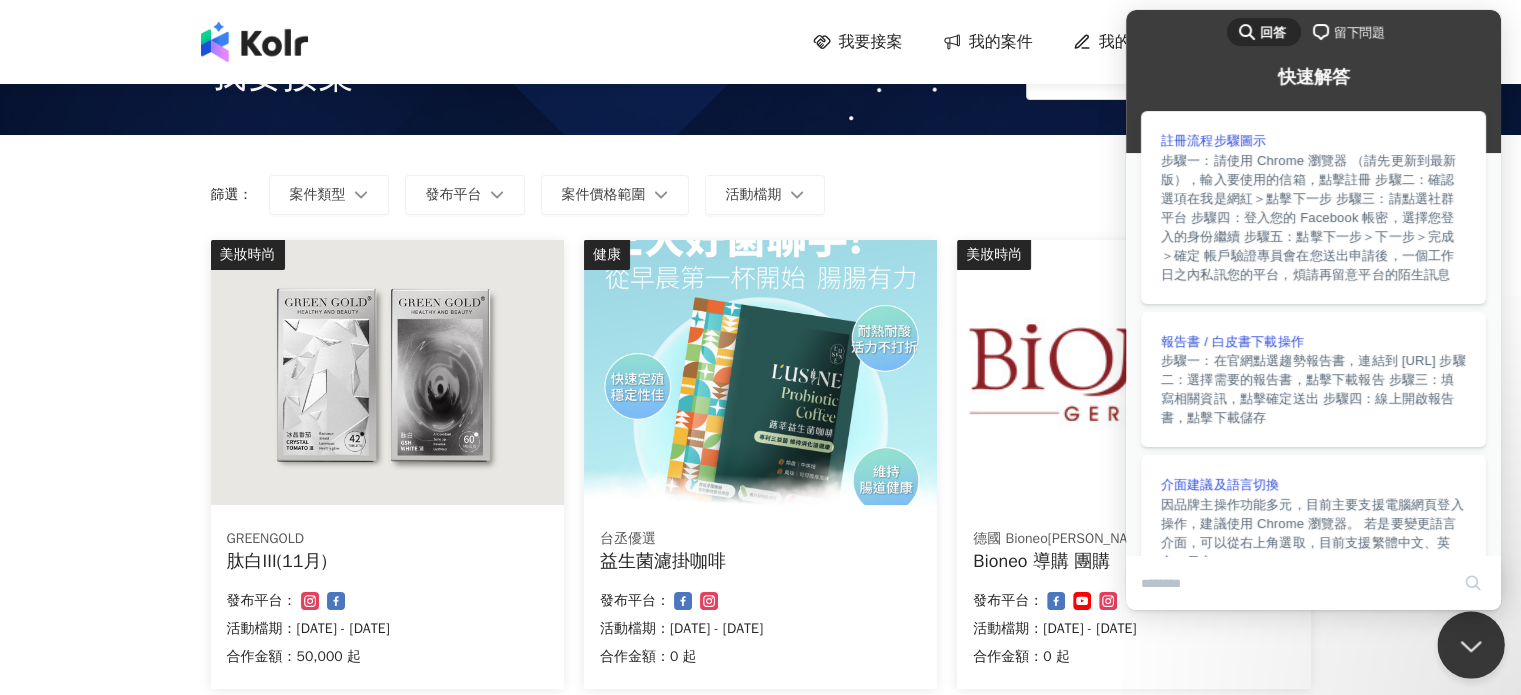 click at bounding box center [1467, 641] 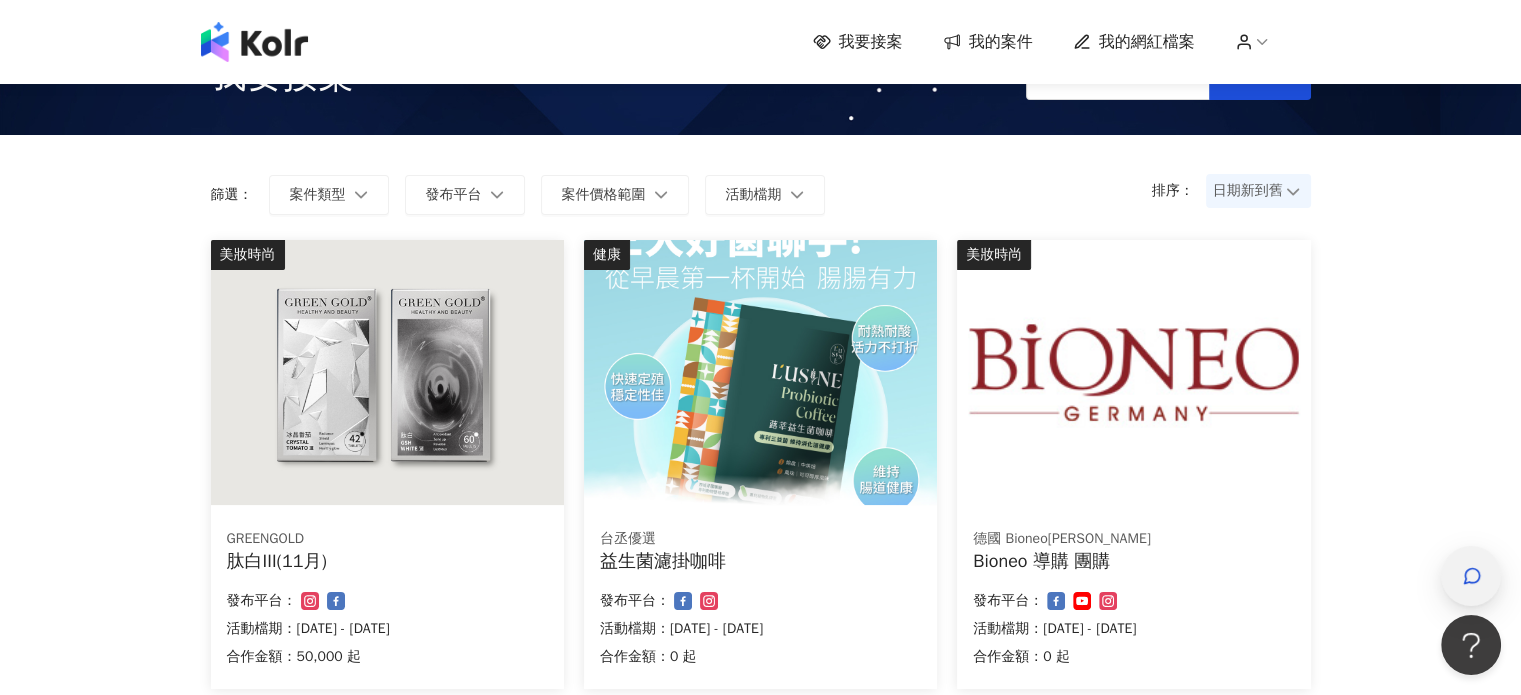 click 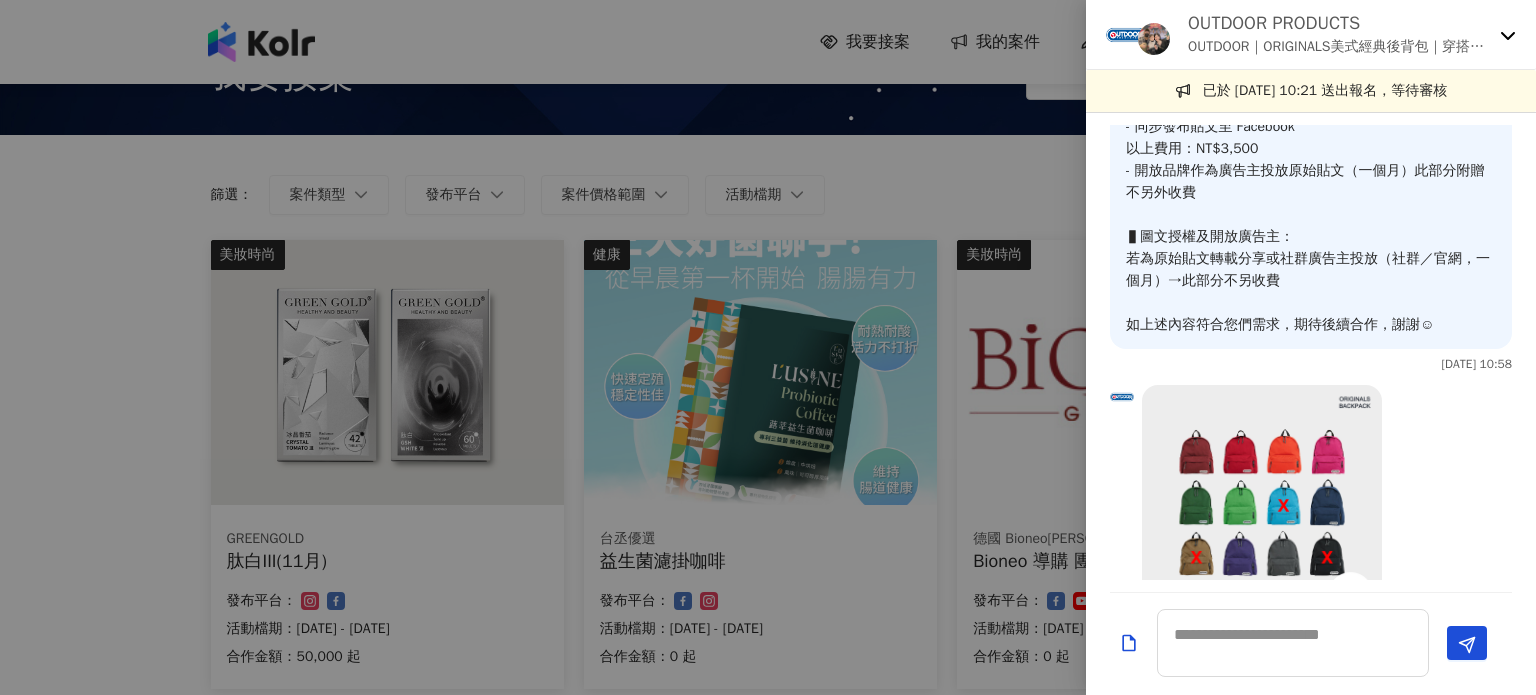 scroll, scrollTop: 964, scrollLeft: 0, axis: vertical 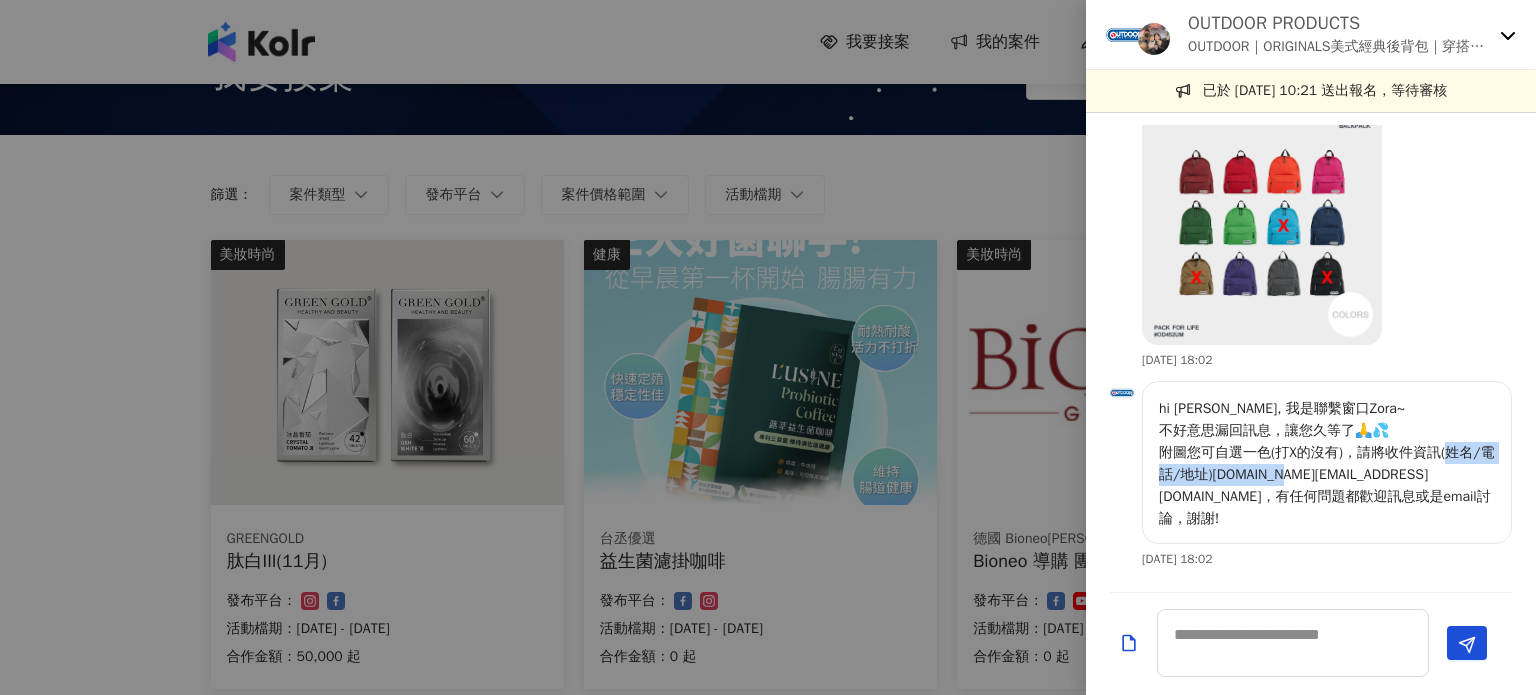drag, startPoint x: 1273, startPoint y: 498, endPoint x: 1405, endPoint y: 498, distance: 132 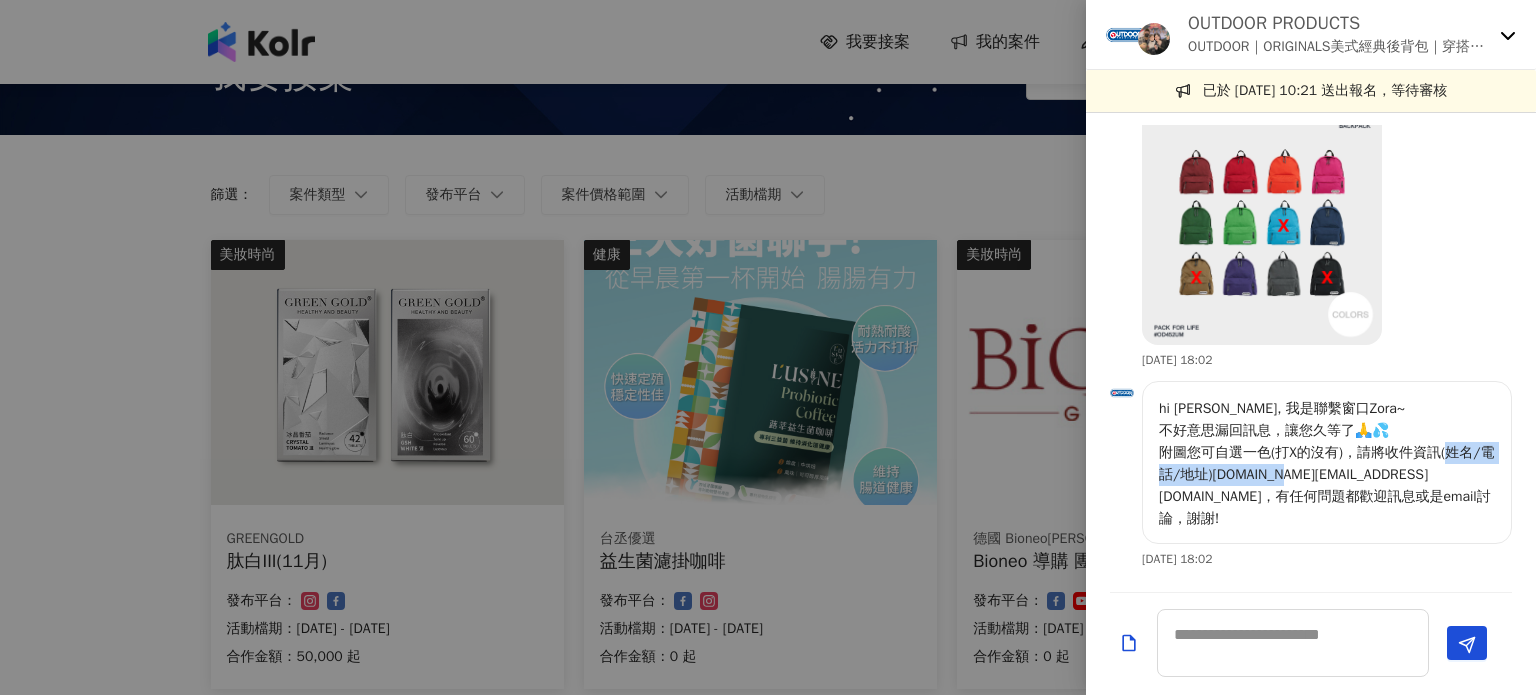 copy on "[DOMAIN_NAME][EMAIL_ADDRESS][DOMAIN_NAME]，有" 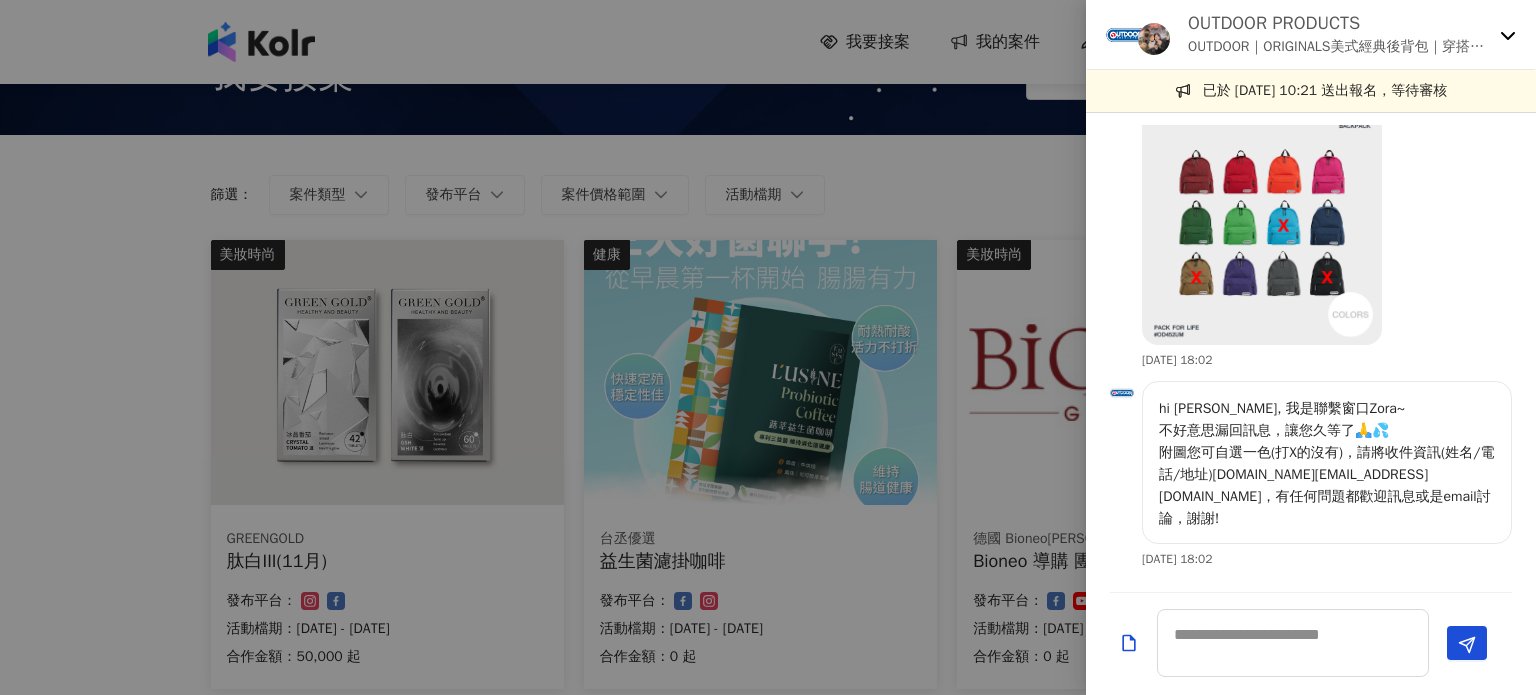 click on "hi [PERSON_NAME], 我是聯繫窗口Zora~
不好意思漏回訊息，讓您久等了🙏💦
附圖您可自選一色(打X的沒有)，請將收件資訊(姓名/電話/地址)[DOMAIN_NAME][EMAIL_ADDRESS][DOMAIN_NAME]，有任何問題都歡迎訊息或是email討論，謝謝!" at bounding box center [1327, 464] 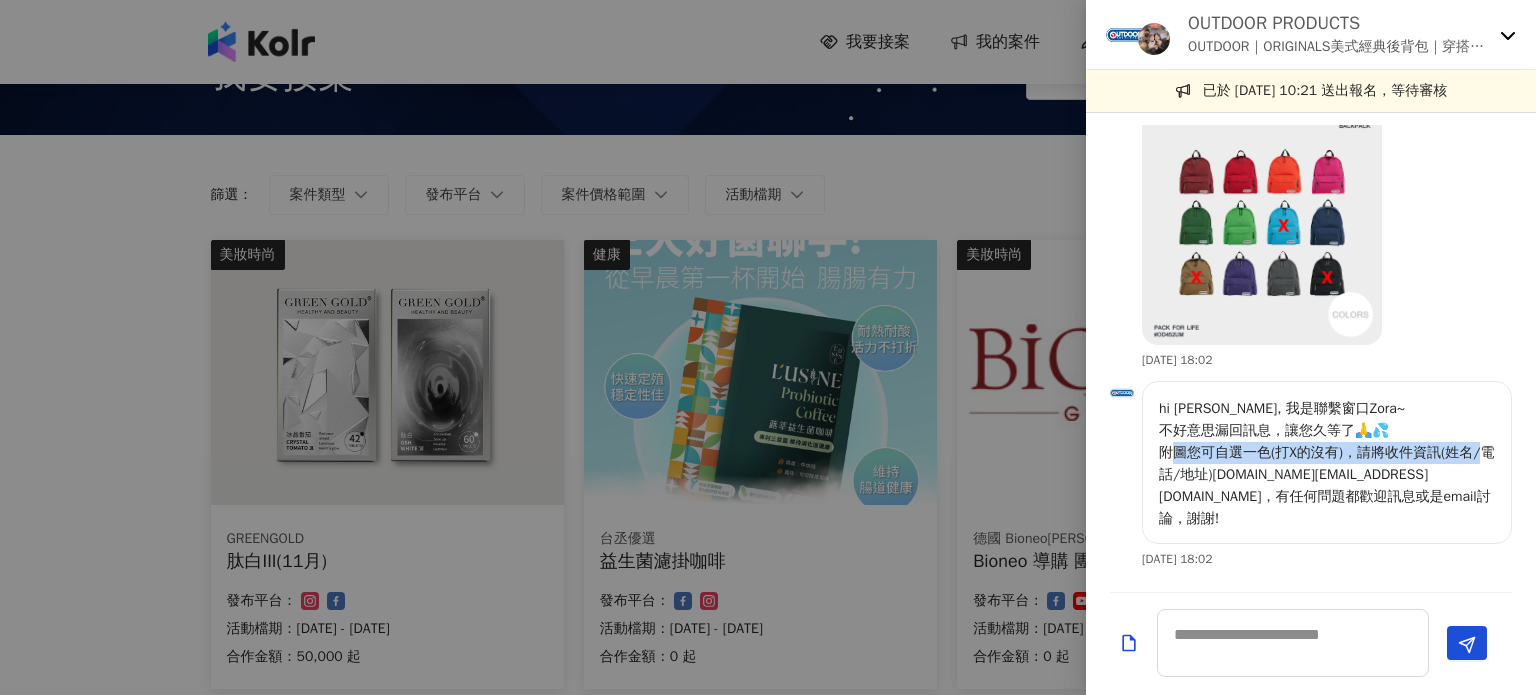 drag, startPoint x: 1292, startPoint y: 488, endPoint x: 1324, endPoint y: 487, distance: 32.01562 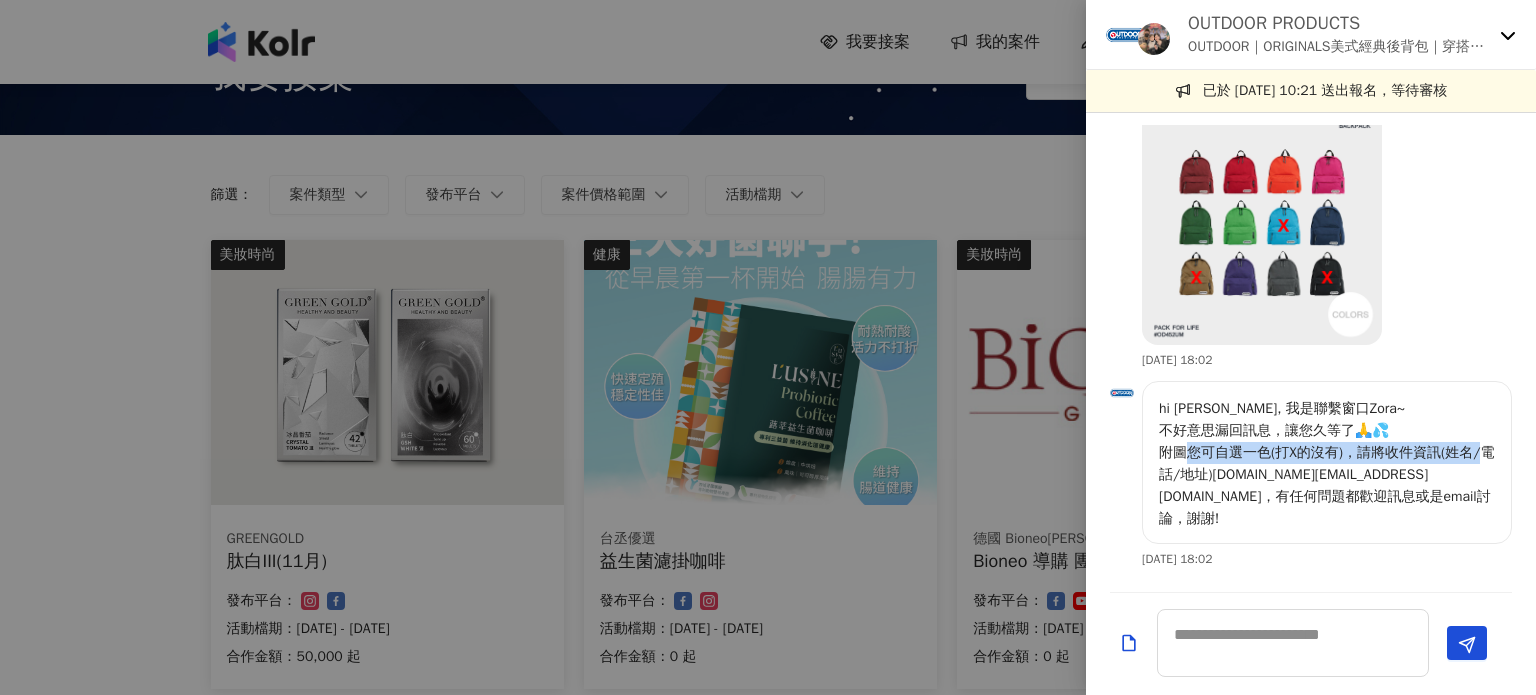 click at bounding box center (1262, 225) 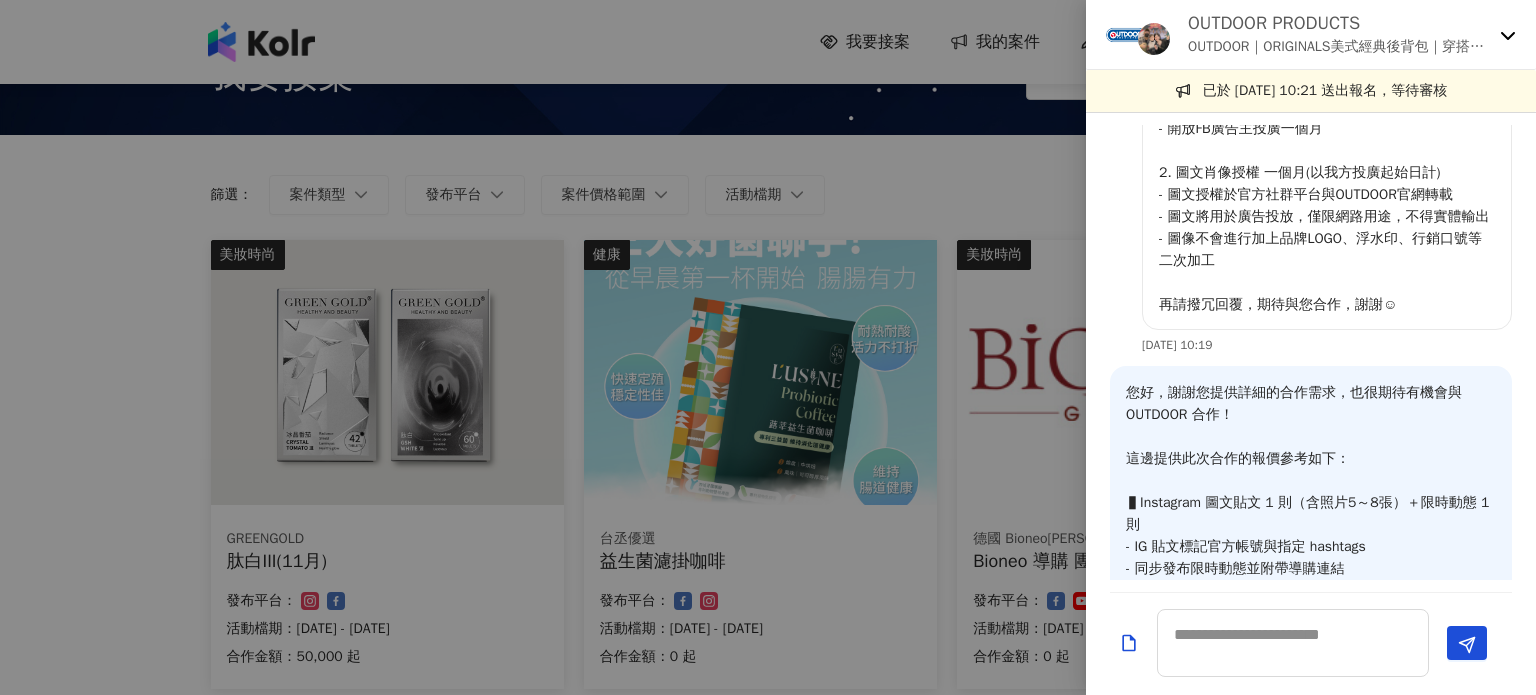 scroll, scrollTop: 300, scrollLeft: 0, axis: vertical 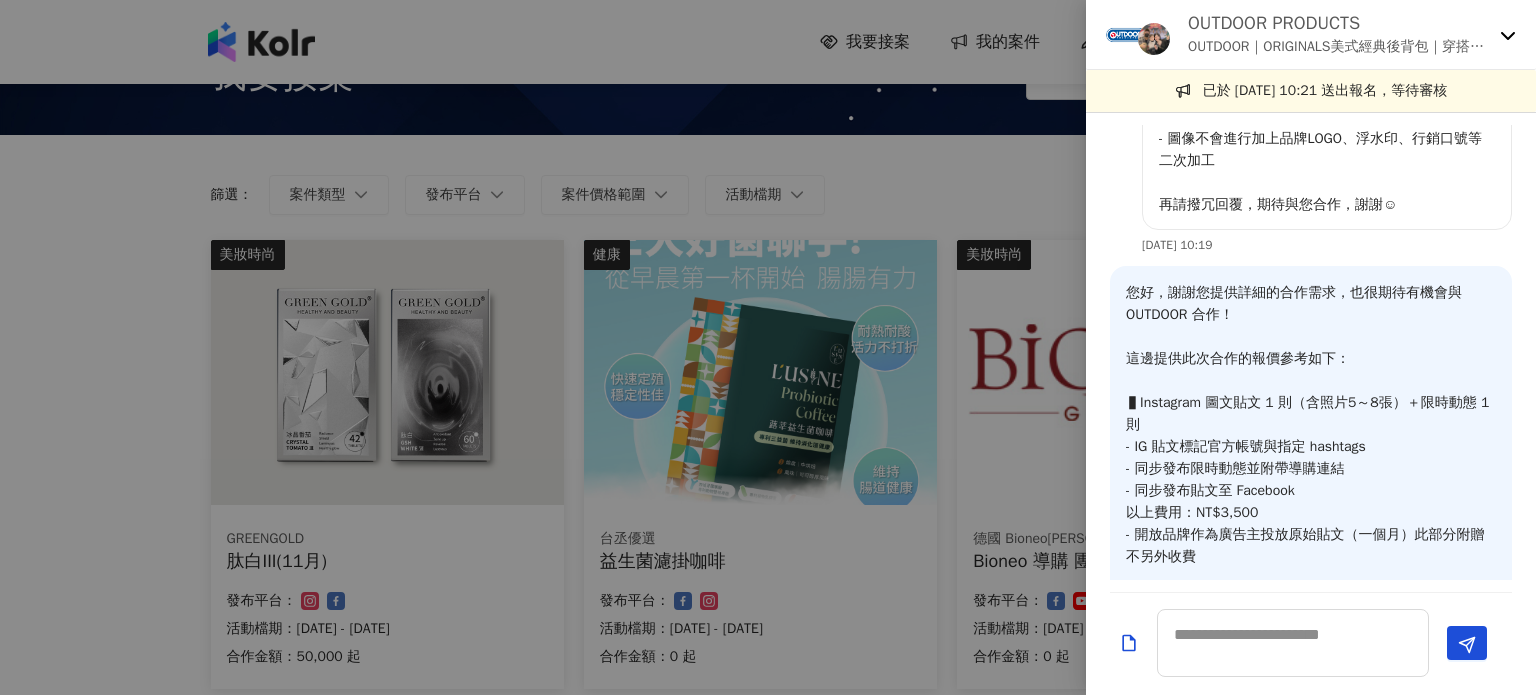 click on "您好，謝謝您提供詳細的合作需求，也很期待有機會與 OUTDOOR 合作！
這邊提供此次合作的報價參考如下：
▌Instagram 圖文貼文 1 則（含照片5～8張）＋限時動態 1 則
- IG 貼文標記官方帳號與指定 hashtags
- 同步發布限時動態並附帶導購連結
- 同步發布貼文至 Facebook
以上費用：NT$3,500
- 開放品牌作為廣告主投放原始貼文（一個月）此部分附贈不另外收費
▌圖文授權及開放廣告主：
若為原始貼文轉載分享或社群廣告主投放（社群／官網，一個月）→此部分不另收費
如上述內容符合您們需求，期待後續合作，謝謝☺︎" at bounding box center [1311, 491] 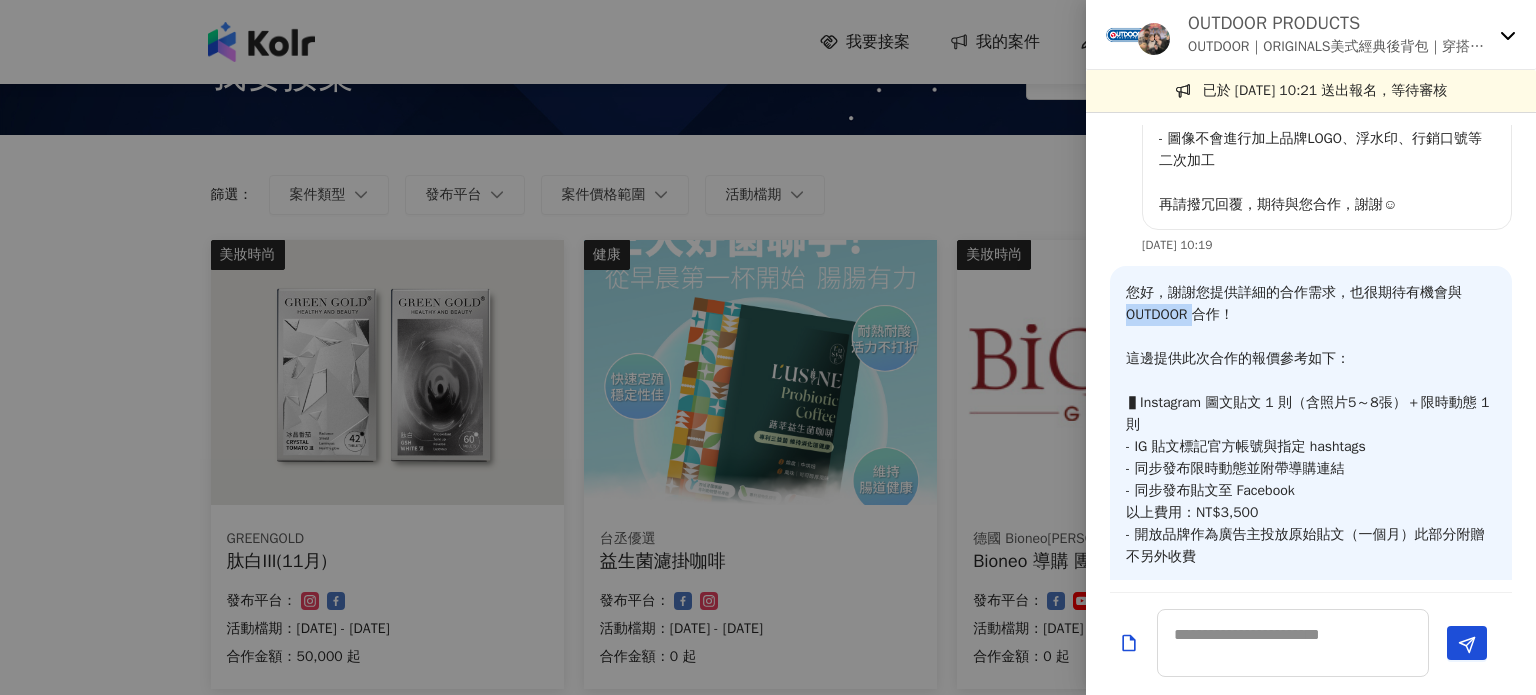 click on "您好，謝謝您提供詳細的合作需求，也很期待有機會與 OUTDOOR 合作！
這邊提供此次合作的報價參考如下：
▌Instagram 圖文貼文 1 則（含照片5～8張）＋限時動態 1 則
- IG 貼文標記官方帳號與指定 hashtags
- 同步發布限時動態並附帶導購連結
- 同步發布貼文至 Facebook
以上費用：NT$3,500
- 開放品牌作為廣告主投放原始貼文（一個月）此部分附贈不另外收費
▌圖文授權及開放廣告主：
若為原始貼文轉載分享或社群廣告主投放（社群／官網，一個月）→此部分不另收費
如上述內容符合您們需求，期待後續合作，謝謝☺︎" at bounding box center [1311, 491] 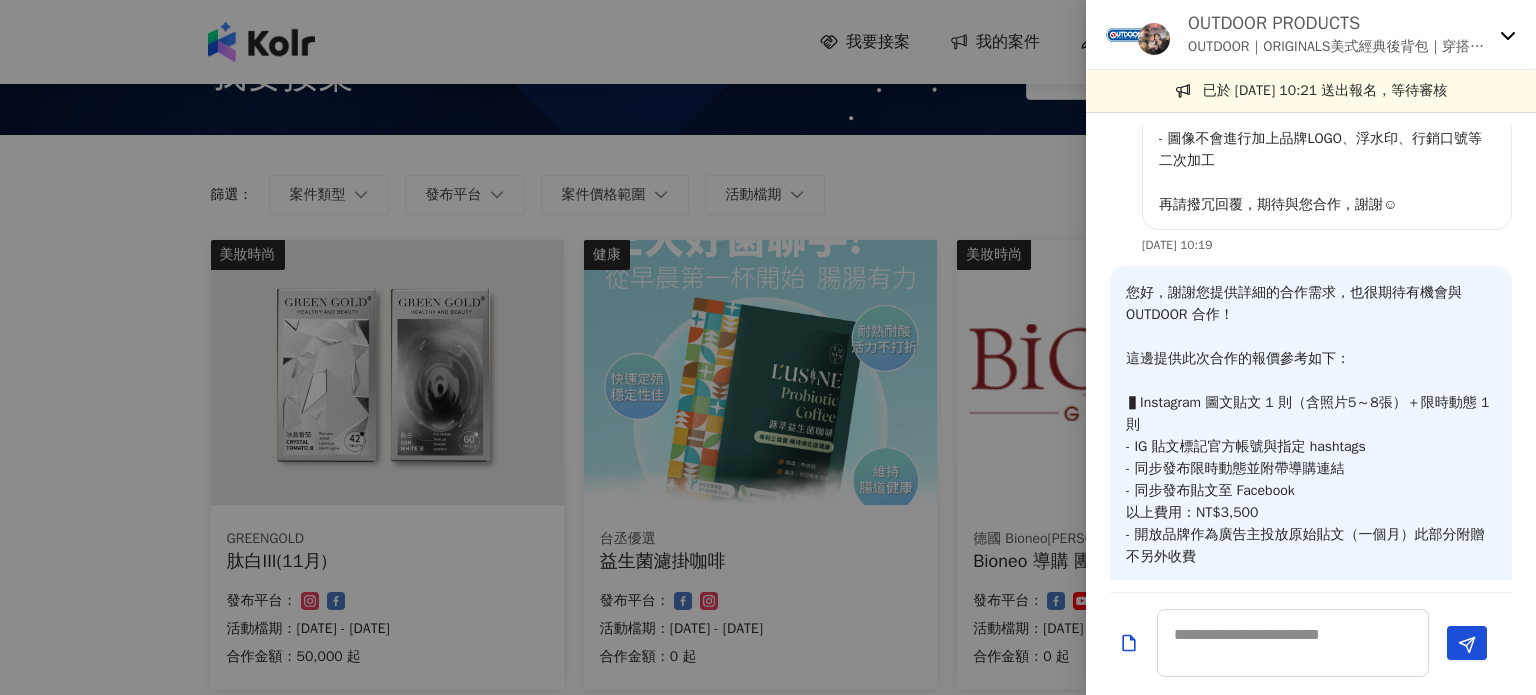 click on "您好，謝謝您提供詳細的合作需求，也很期待有機會與 OUTDOOR 合作！
這邊提供此次合作的報價參考如下：
▌Instagram 圖文貼文 1 則（含照片5～8張）＋限時動態 1 則
- IG 貼文標記官方帳號與指定 hashtags
- 同步發布限時動態並附帶導購連結
- 同步發布貼文至 Facebook
以上費用：NT$3,500
- 開放品牌作為廣告主投放原始貼文（一個月）此部分附贈不另外收費
▌圖文授權及開放廣告主：
若為原始貼文轉載分享或社群廣告主投放（社群／官網，一個月）→此部分不另收費
如上述內容符合您們需求，期待後續合作，謝謝☺︎" at bounding box center (1311, 491) 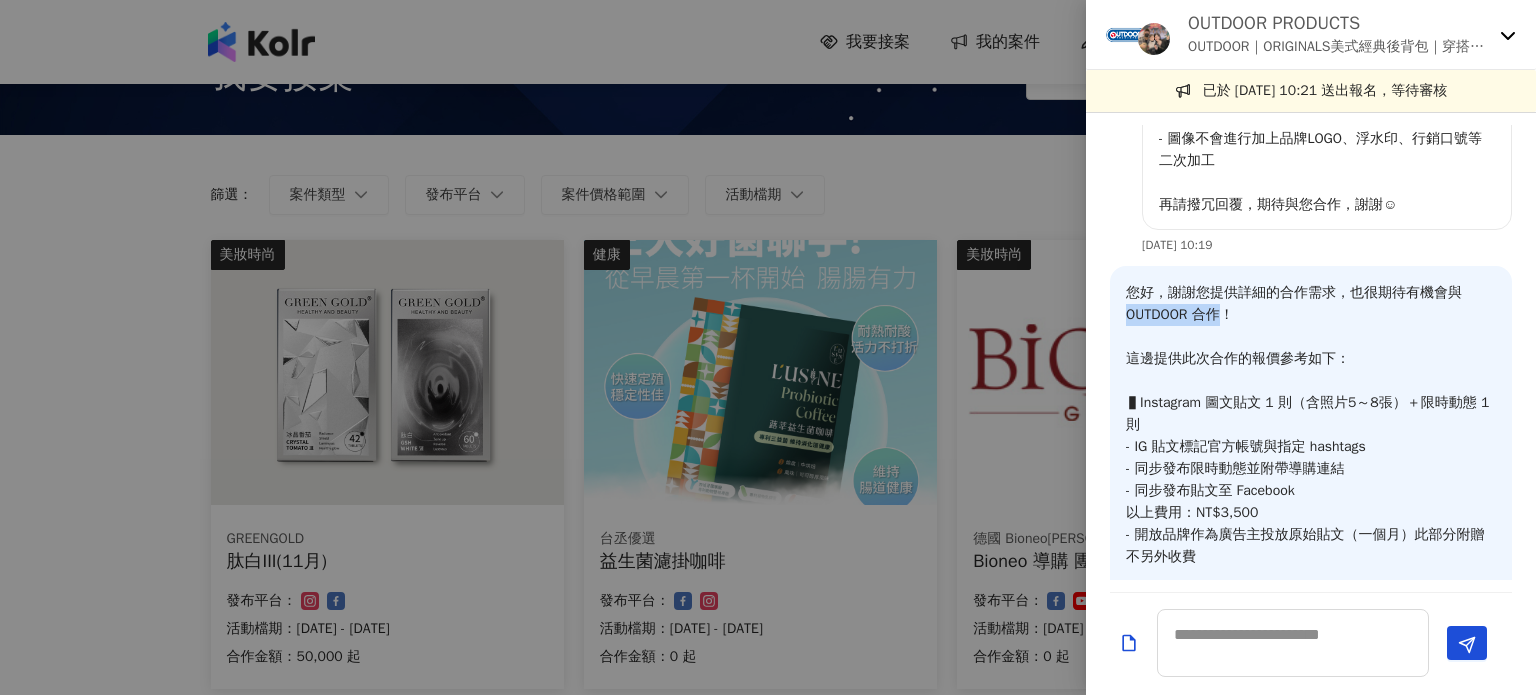 drag, startPoint x: 1118, startPoint y: 355, endPoint x: 1228, endPoint y: 356, distance: 110.00455 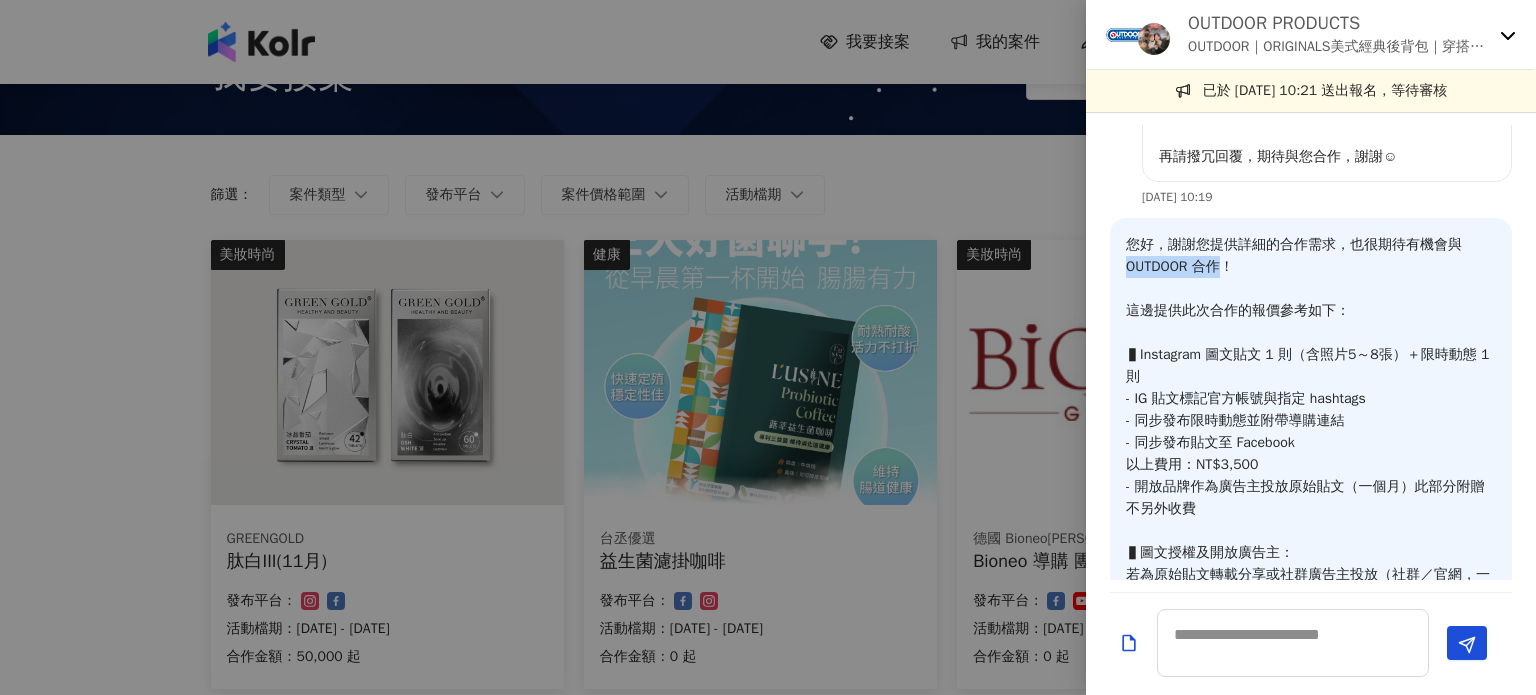 scroll, scrollTop: 300, scrollLeft: 0, axis: vertical 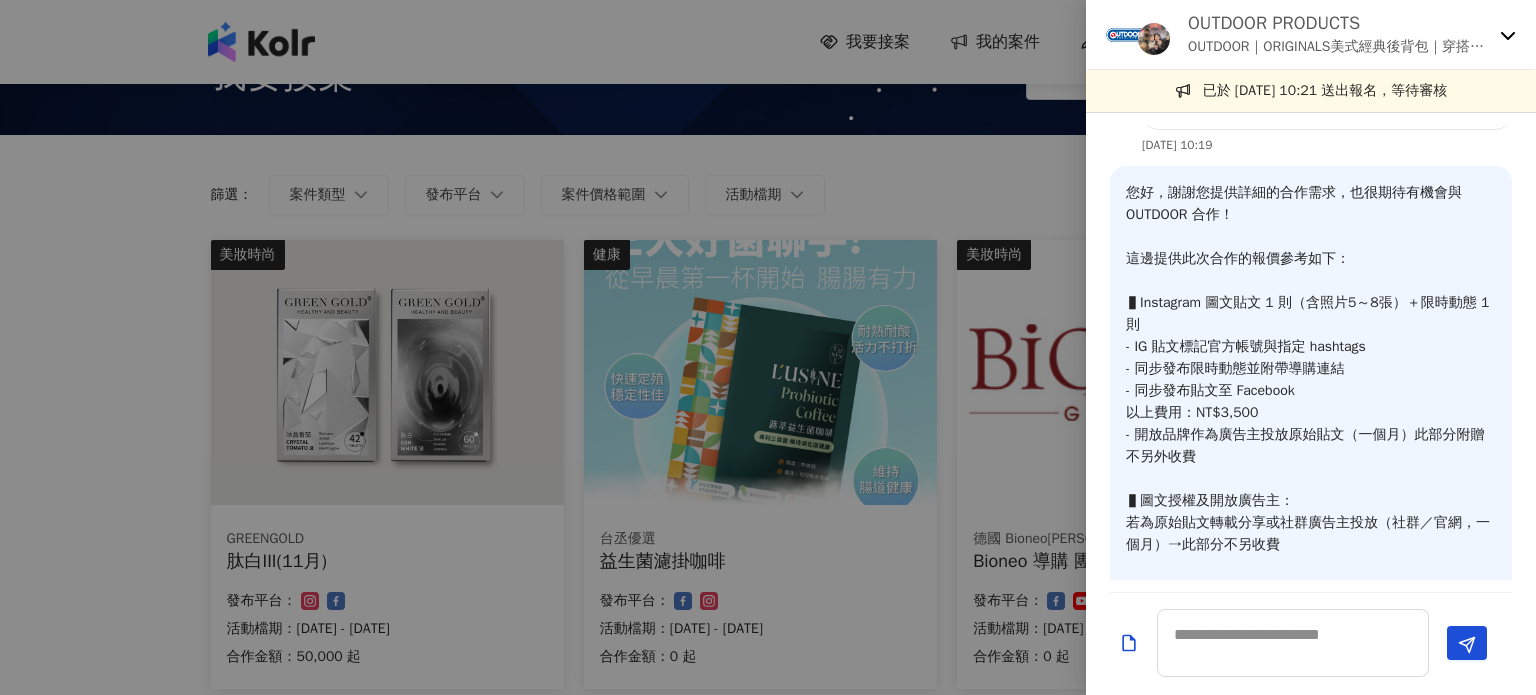 click on "您好，謝謝您提供詳細的合作需求，也很期待有機會與 OUTDOOR 合作！
這邊提供此次合作的報價參考如下：
▌Instagram 圖文貼文 1 則（含照片5～8張）＋限時動態 1 則
- IG 貼文標記官方帳號與指定 hashtags
- 同步發布限時動態並附帶導購連結
- 同步發布貼文至 Facebook
以上費用：NT$3,500
- 開放品牌作為廣告主投放原始貼文（一個月）此部分附贈不另外收費
▌圖文授權及開放廣告主：
若為原始貼文轉載分享或社群廣告主投放（社群／官網，一個月）→此部分不另收費
如上述內容符合您們需求，期待後續合作，謝謝☺︎" at bounding box center (1311, 391) 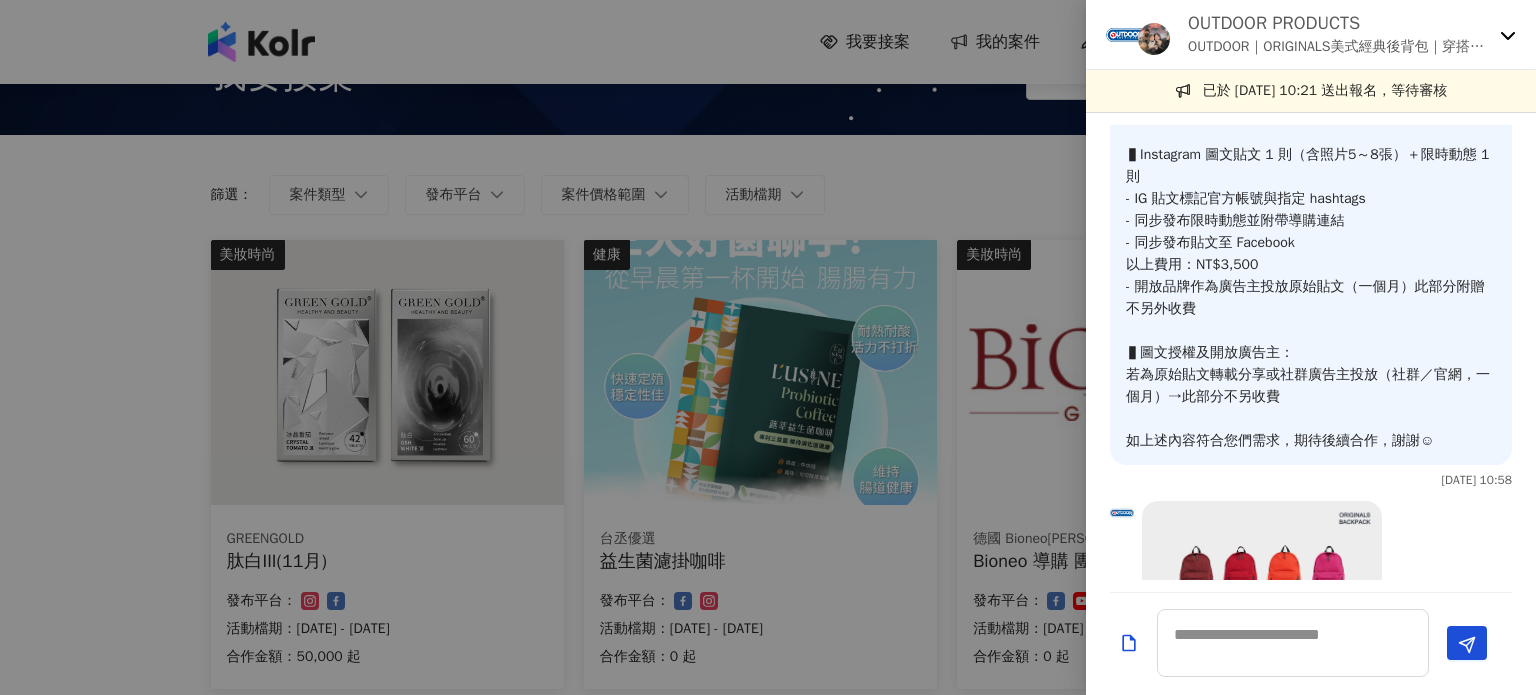 scroll, scrollTop: 500, scrollLeft: 0, axis: vertical 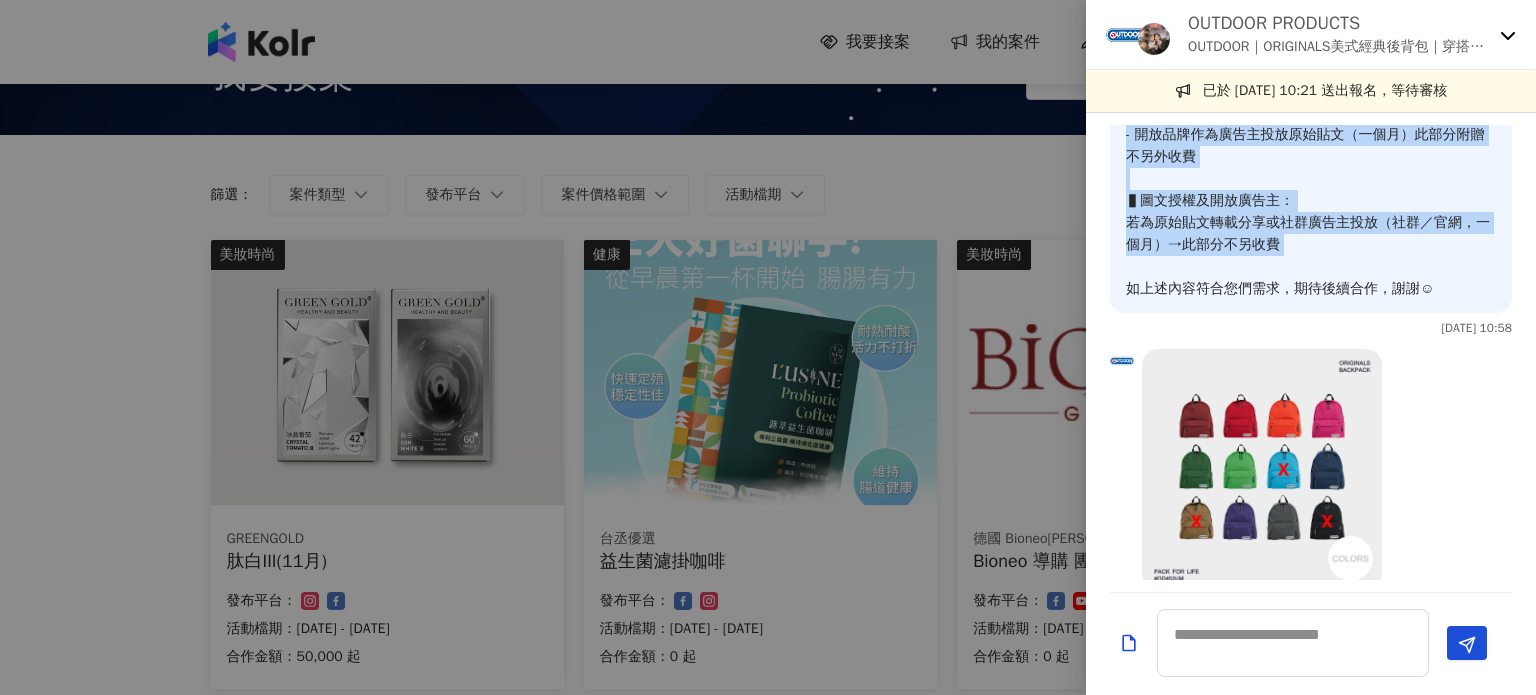 drag, startPoint x: 1127, startPoint y: 202, endPoint x: 1452, endPoint y: 301, distance: 339.74402 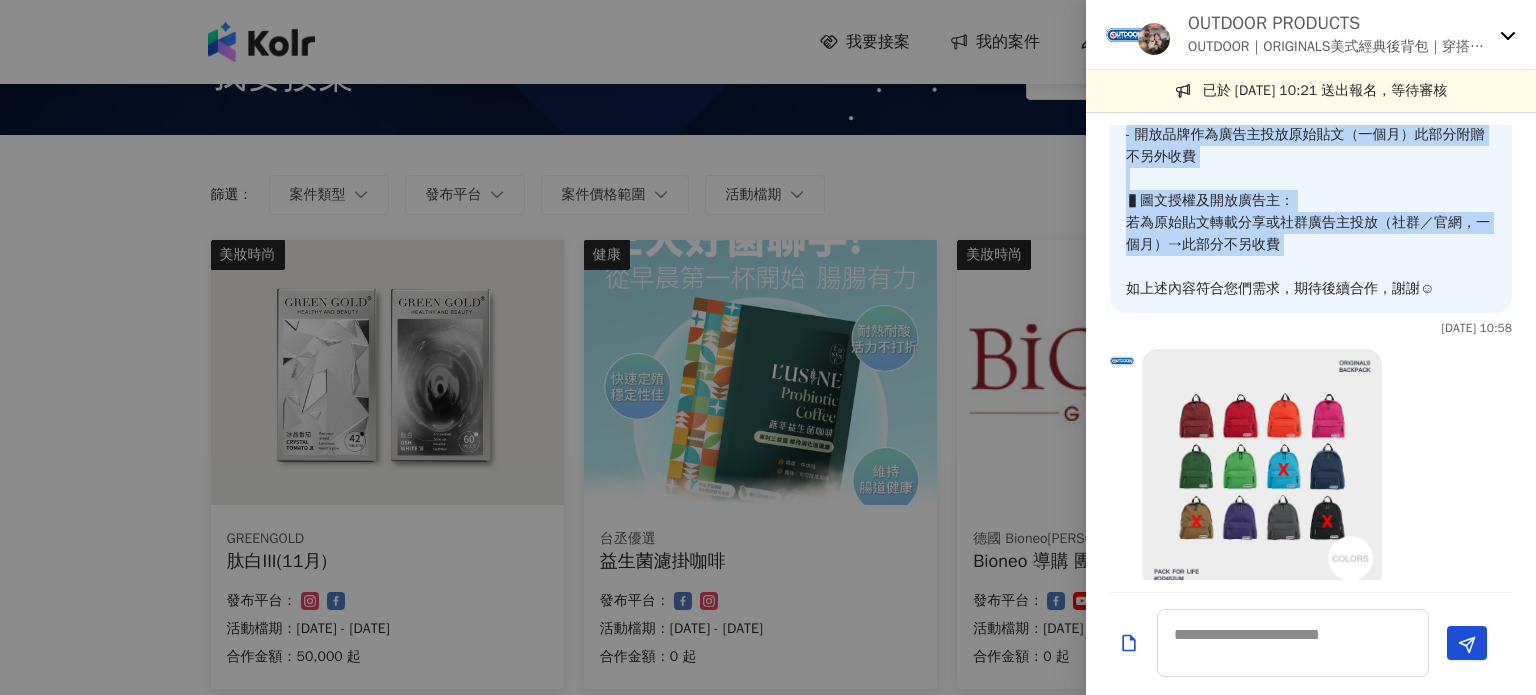 scroll, scrollTop: 964, scrollLeft: 0, axis: vertical 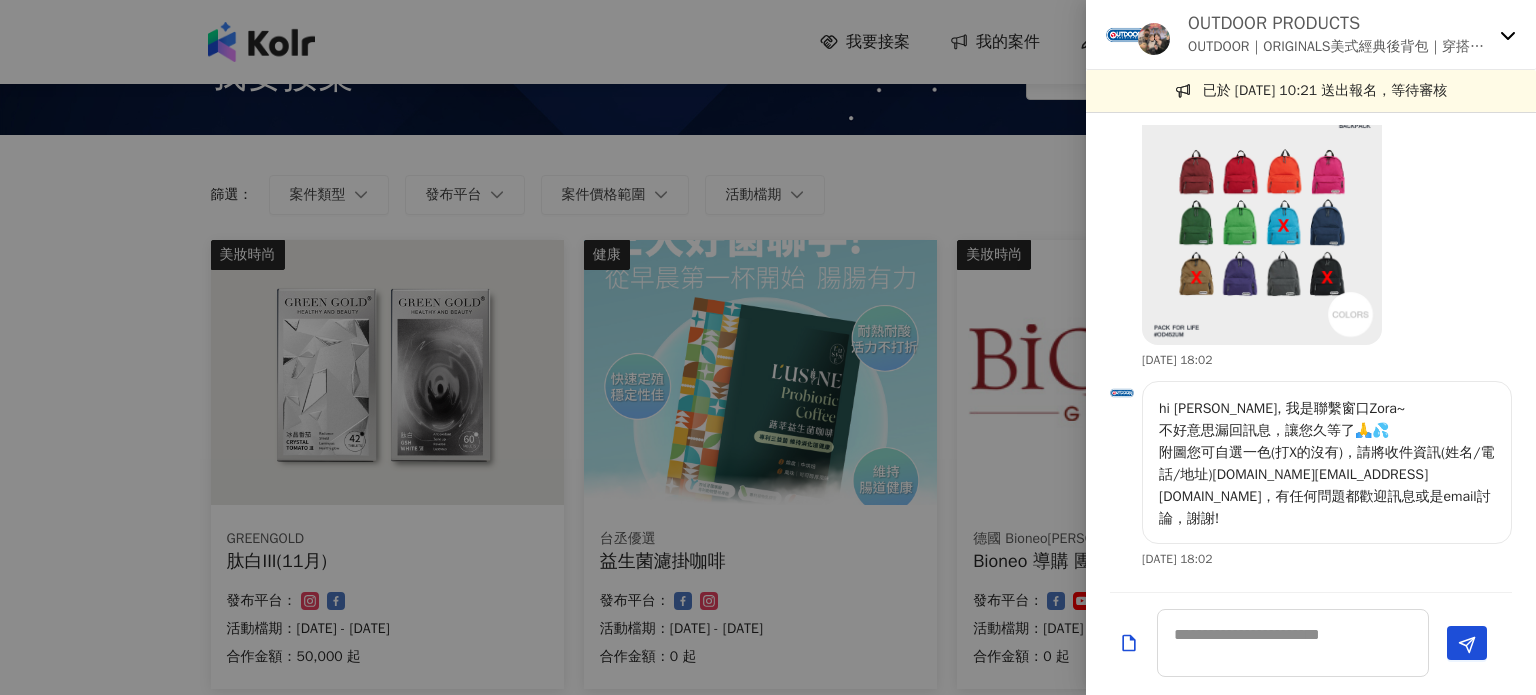 click on "hi [PERSON_NAME], 我是聯繫窗口Zora~
不好意思漏回訊息，讓您久等了🙏💦
附圖您可自選一色(打X的沒有)，請將收件資訊(姓名/電話/地址)[DOMAIN_NAME][EMAIL_ADDRESS][DOMAIN_NAME]，有任何問題都歡迎訊息或是email討論，謝謝!" at bounding box center [1327, 464] 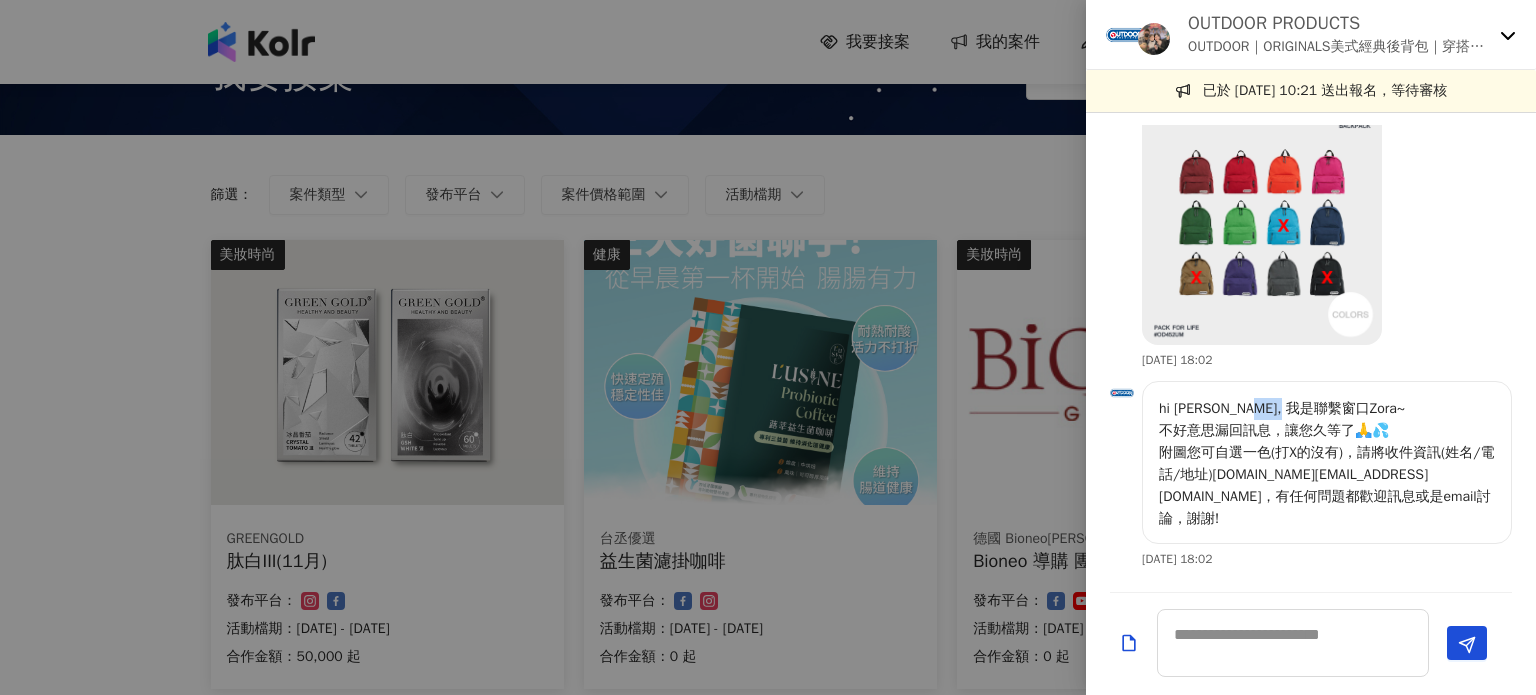 drag, startPoint x: 1298, startPoint y: 433, endPoint x: 1326, endPoint y: 432, distance: 28.01785 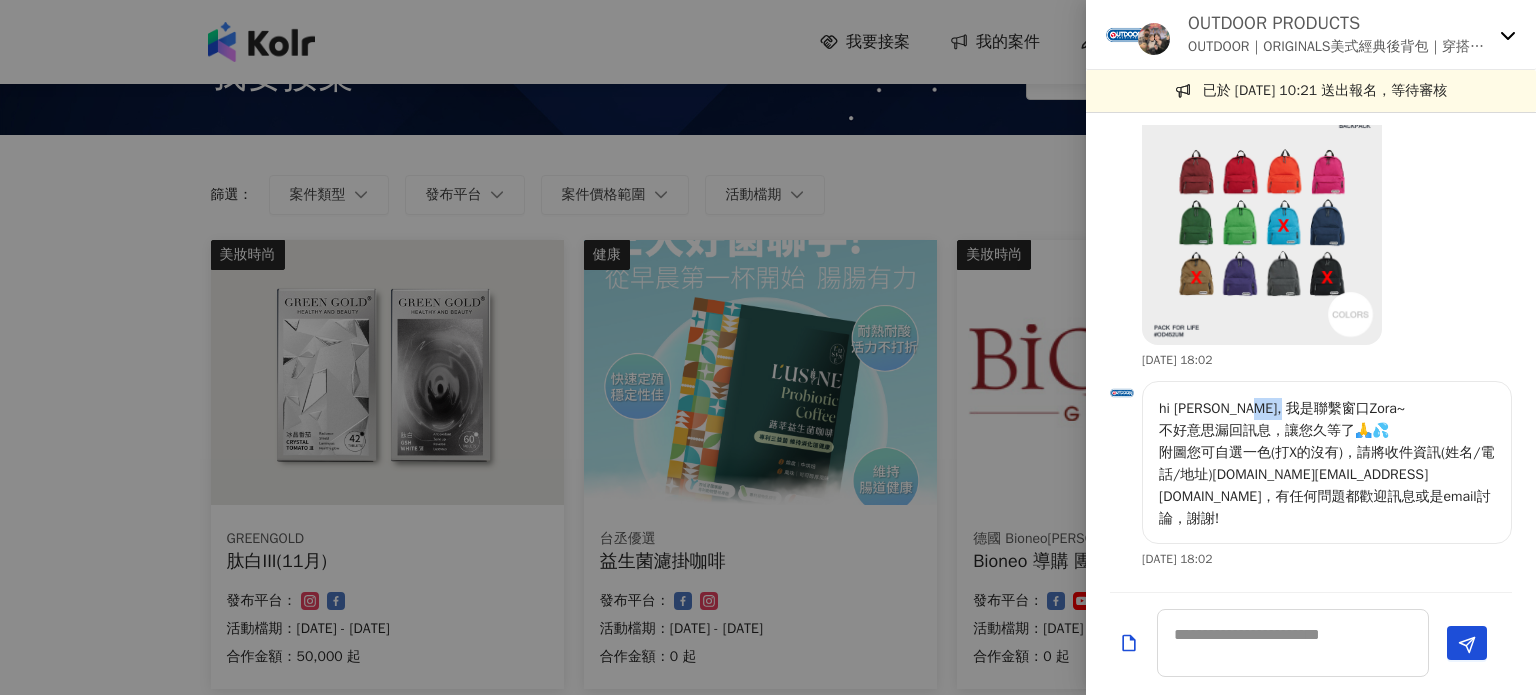 copy on "Zora" 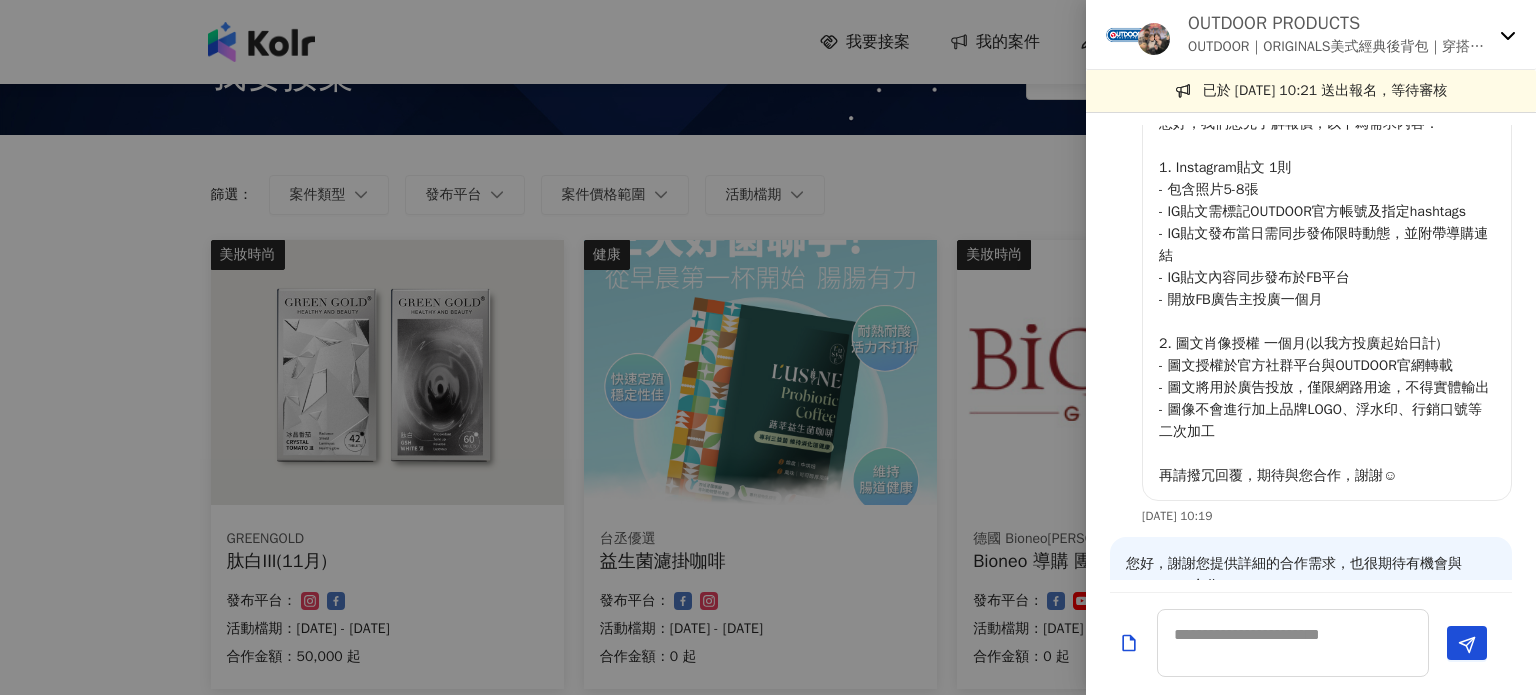 scroll, scrollTop: 0, scrollLeft: 0, axis: both 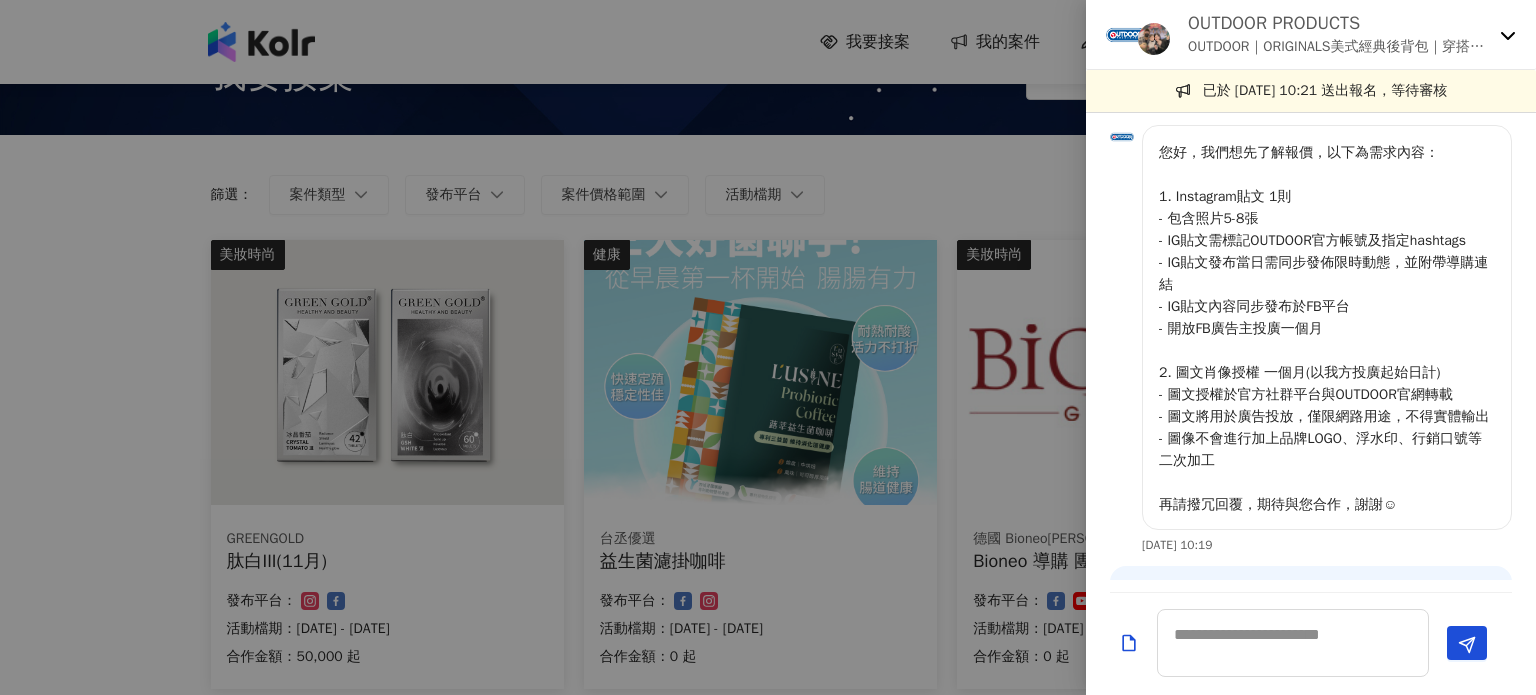 click on "您好，我們想先了解報價，以下為需求內容：
1. Instagram貼文 1則
- 包含照片5-8張
- IG貼文需標記OUTDOOR官方帳號及指定hashtags
- IG貼文發布當日需同步發佈限時動態，並附帶導購連結
- IG貼文內容同步發布於FB平台
- 開放FB廣告主投廣一個月
2. 圖文肖像授權 一個月(以我方投廣起始日計)
- 圖文授權於官方社群平台與OUTDOOR官網轉載
- 圖文將用於廣告投放，僅限網路用途，不得實體輸出
- 圖像不會進行加上品牌LOGO、浮水印、行銷口號等二次加工
再請撥冗回覆，期待與您合作，謝謝☺" at bounding box center (1327, 329) 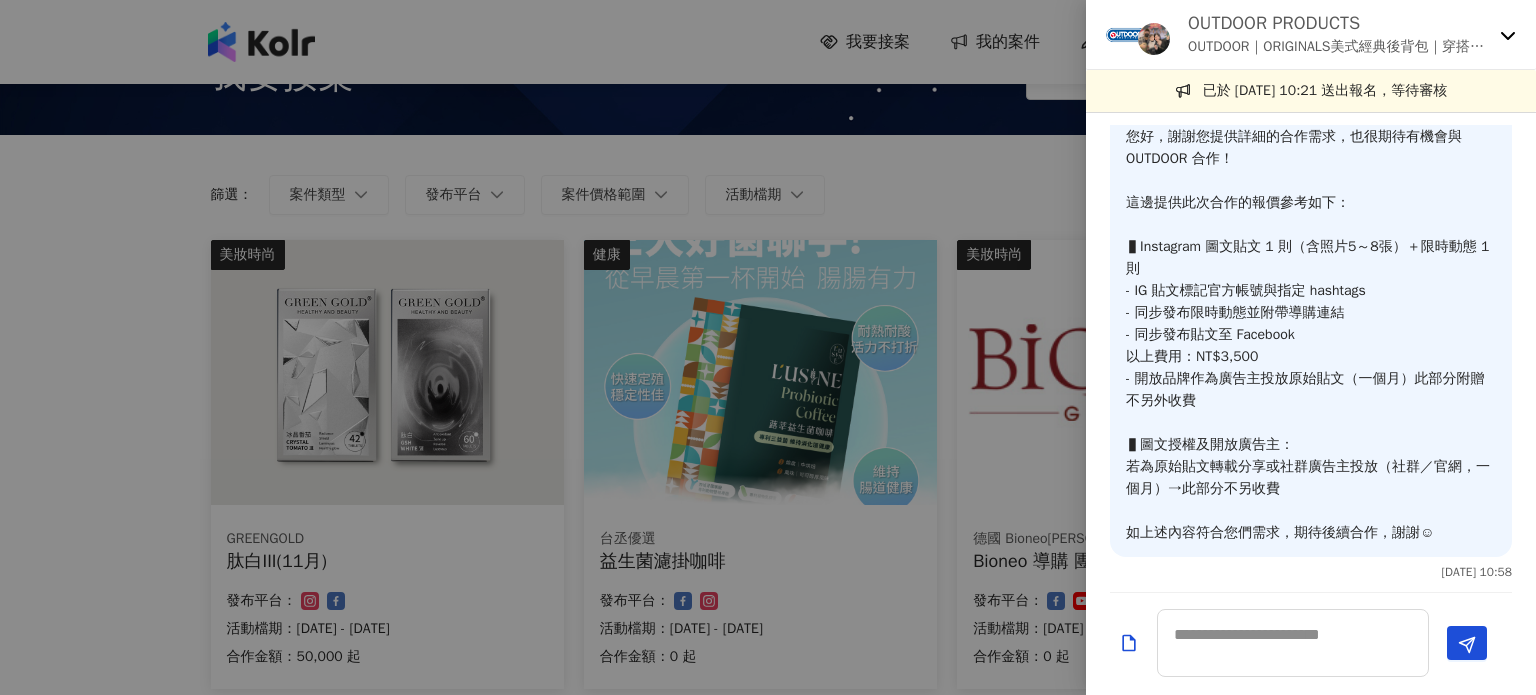 scroll, scrollTop: 500, scrollLeft: 0, axis: vertical 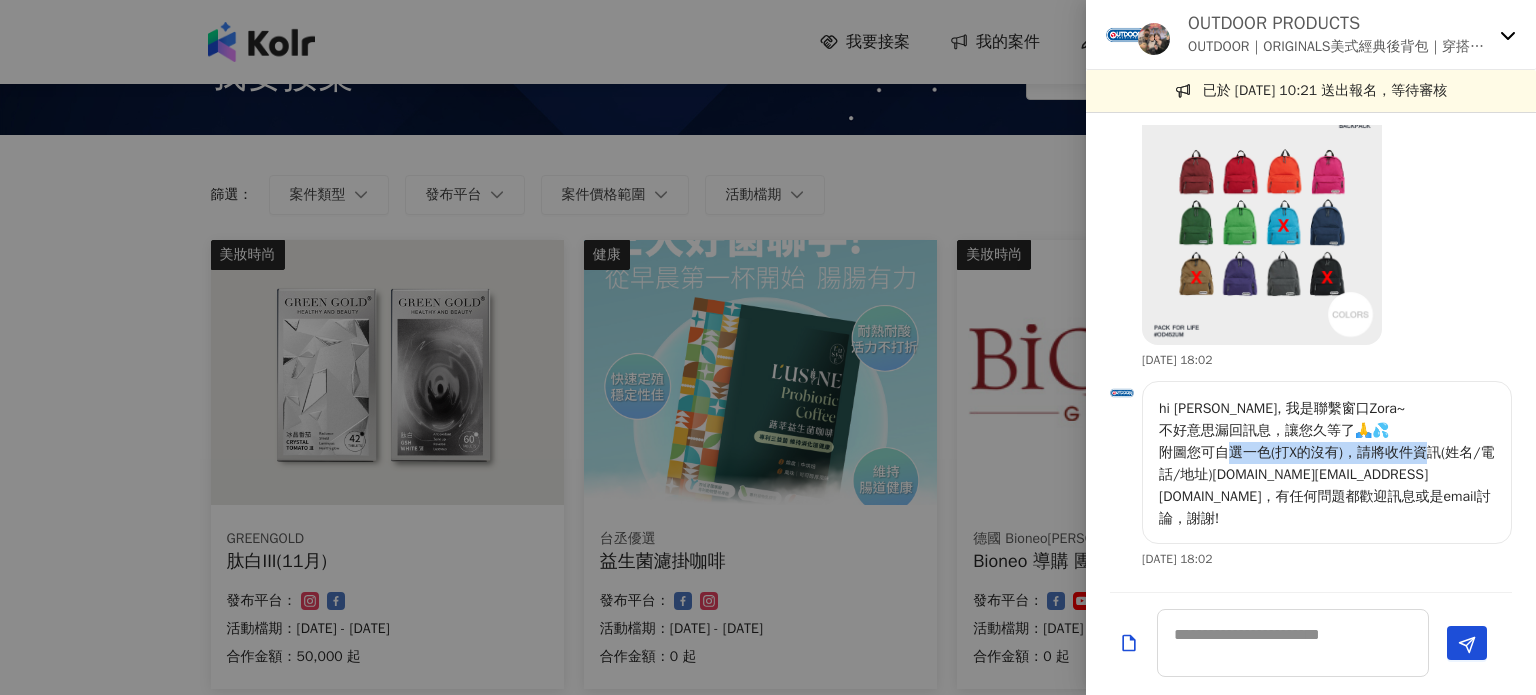 drag, startPoint x: 1358, startPoint y: 479, endPoint x: 1262, endPoint y: 500, distance: 98.270035 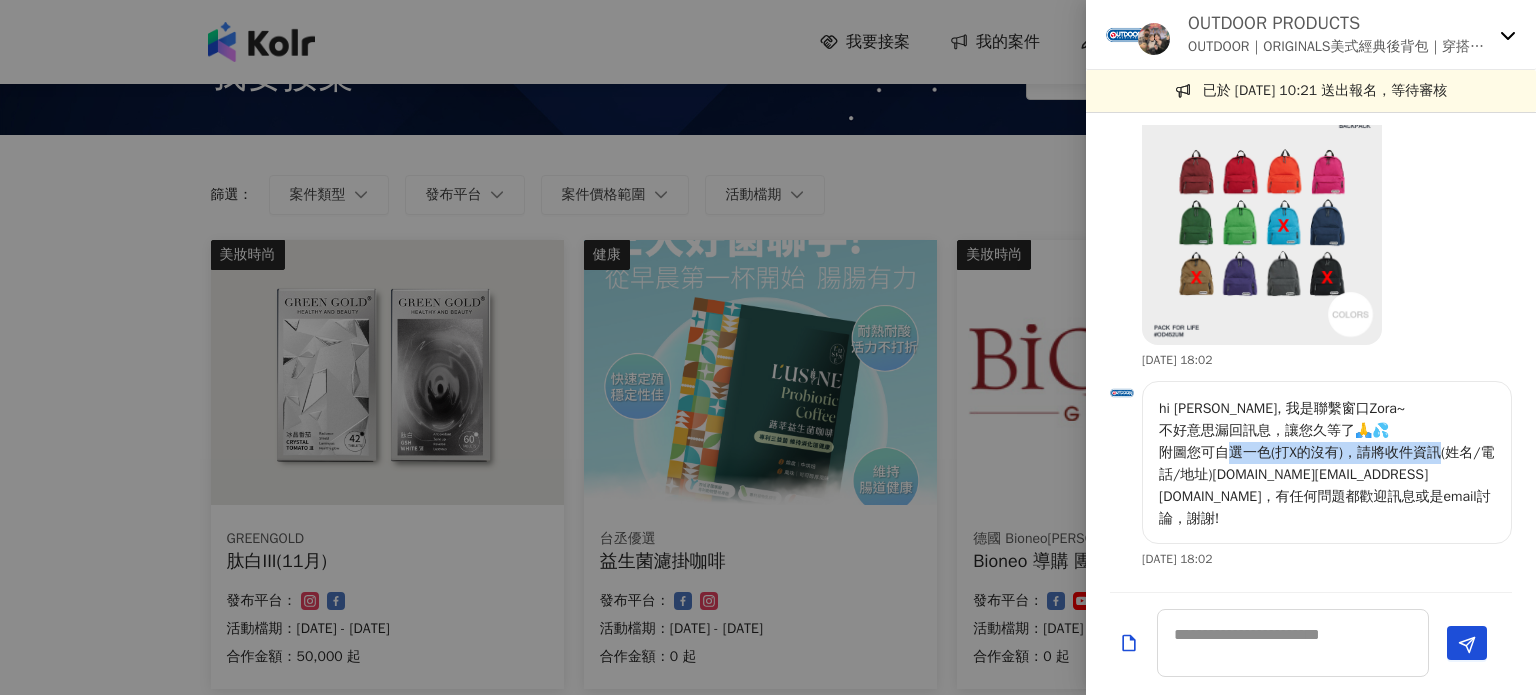 copy on "收件資訊(姓名/電話/地址)寄至z" 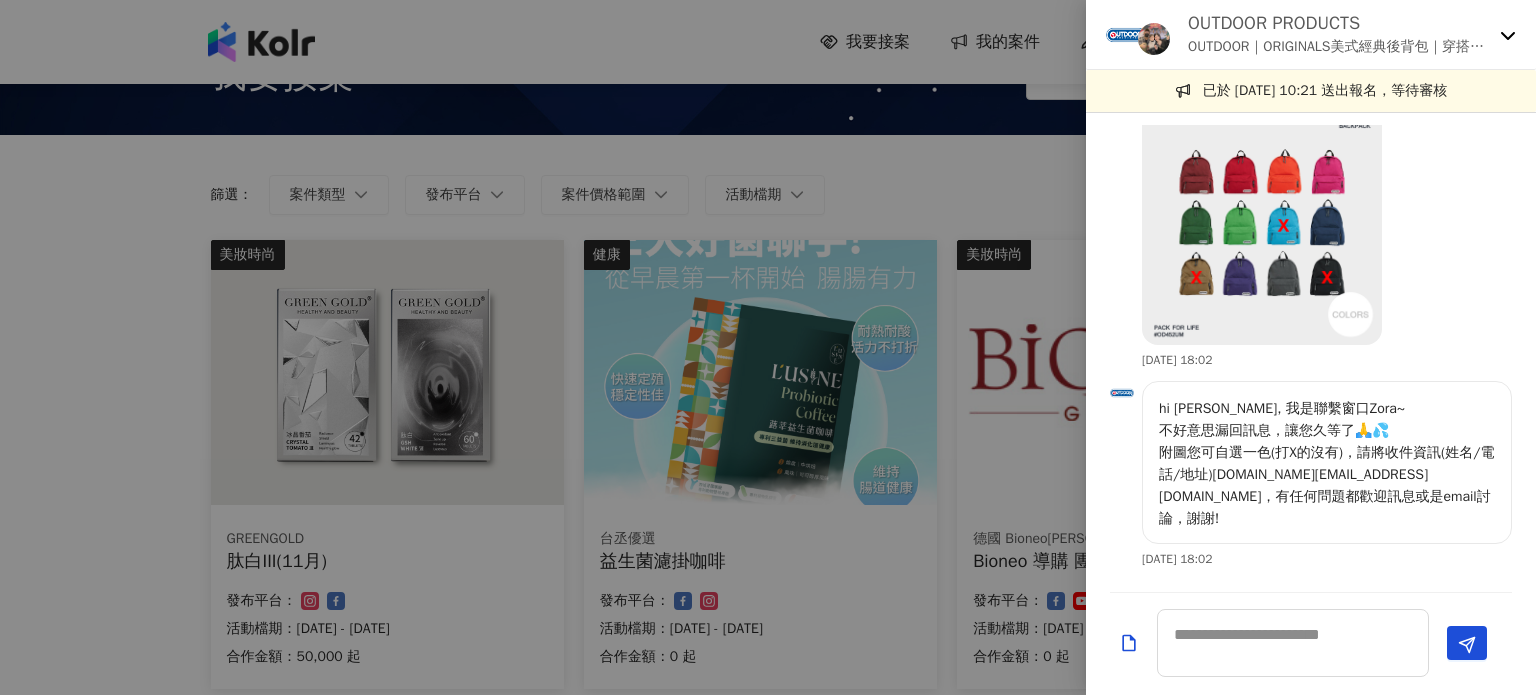 click on "hi [PERSON_NAME], 我是聯繫窗口Zora~
不好意思漏回訊息，讓您久等了🙏💦
附圖您可自選一色(打X的沒有)，請將收件資訊(姓名/電話/地址)[DOMAIN_NAME][EMAIL_ADDRESS][DOMAIN_NAME]，有任何問題都歡迎訊息或是email討論，謝謝!" at bounding box center (1327, 464) 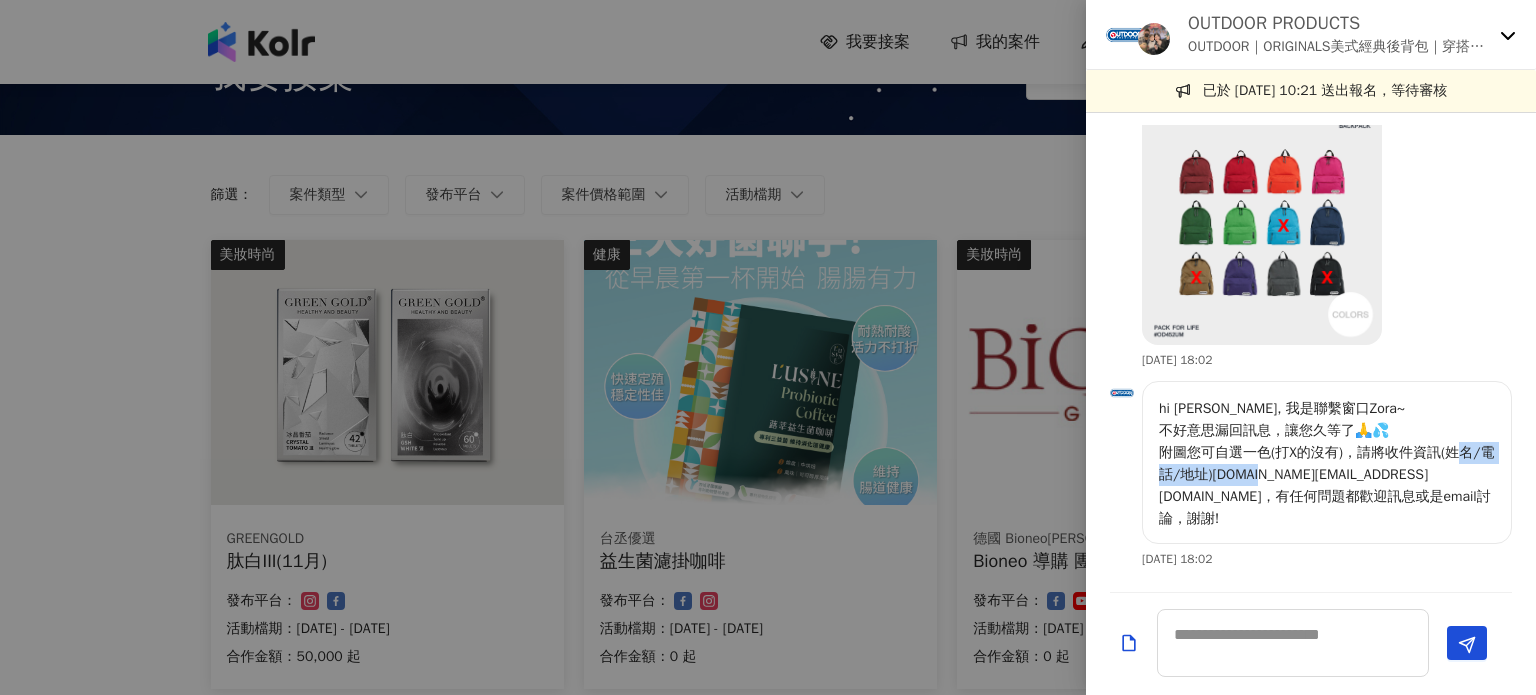 drag, startPoint x: 1276, startPoint y: 497, endPoint x: 1383, endPoint y: 501, distance: 107.07474 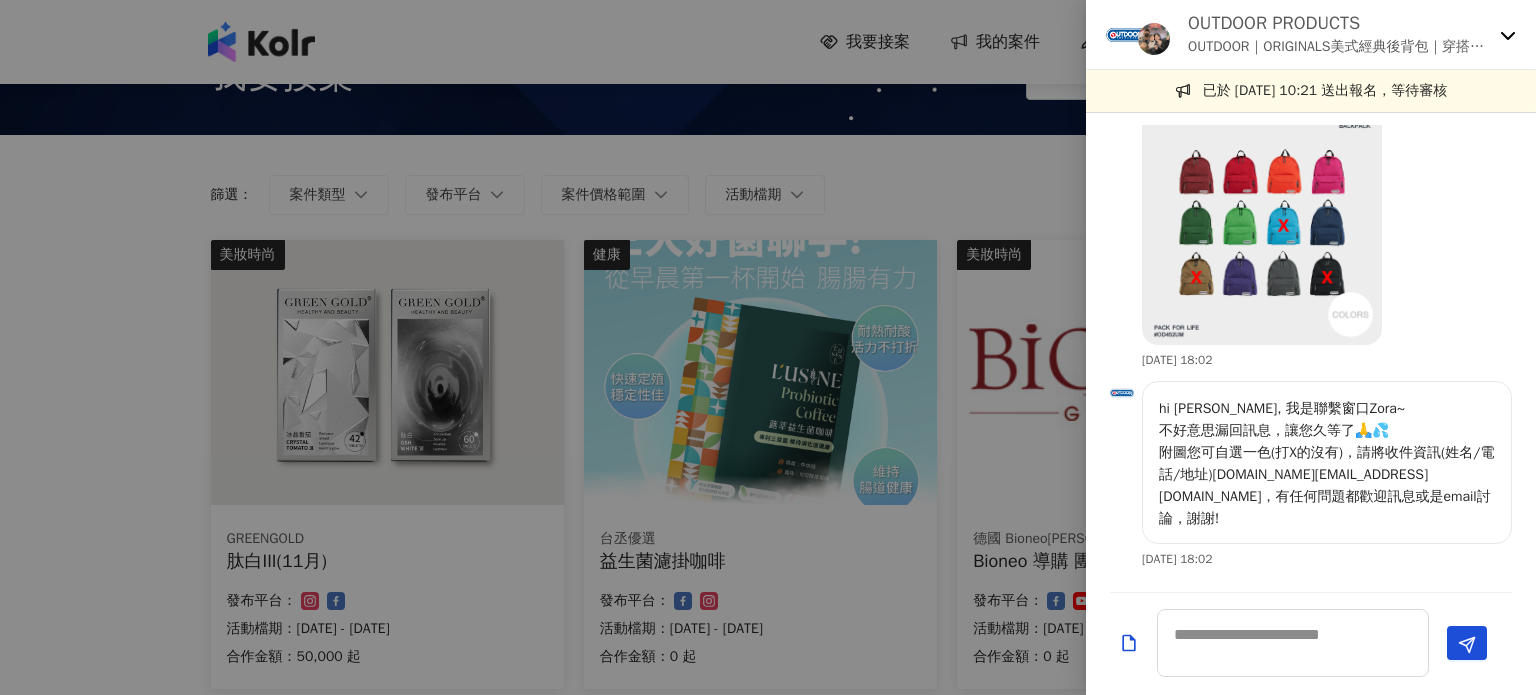 click on "hi [PERSON_NAME], 我是聯繫窗口Zora~
不好意思漏回訊息，讓您久等了🙏💦
附圖您可自選一色(打X的沒有)，請將收件資訊(姓名/電話/地址)[DOMAIN_NAME][EMAIL_ADDRESS][DOMAIN_NAME]，有任何問題都歡迎訊息或是email討論，謝謝!" at bounding box center [1327, 464] 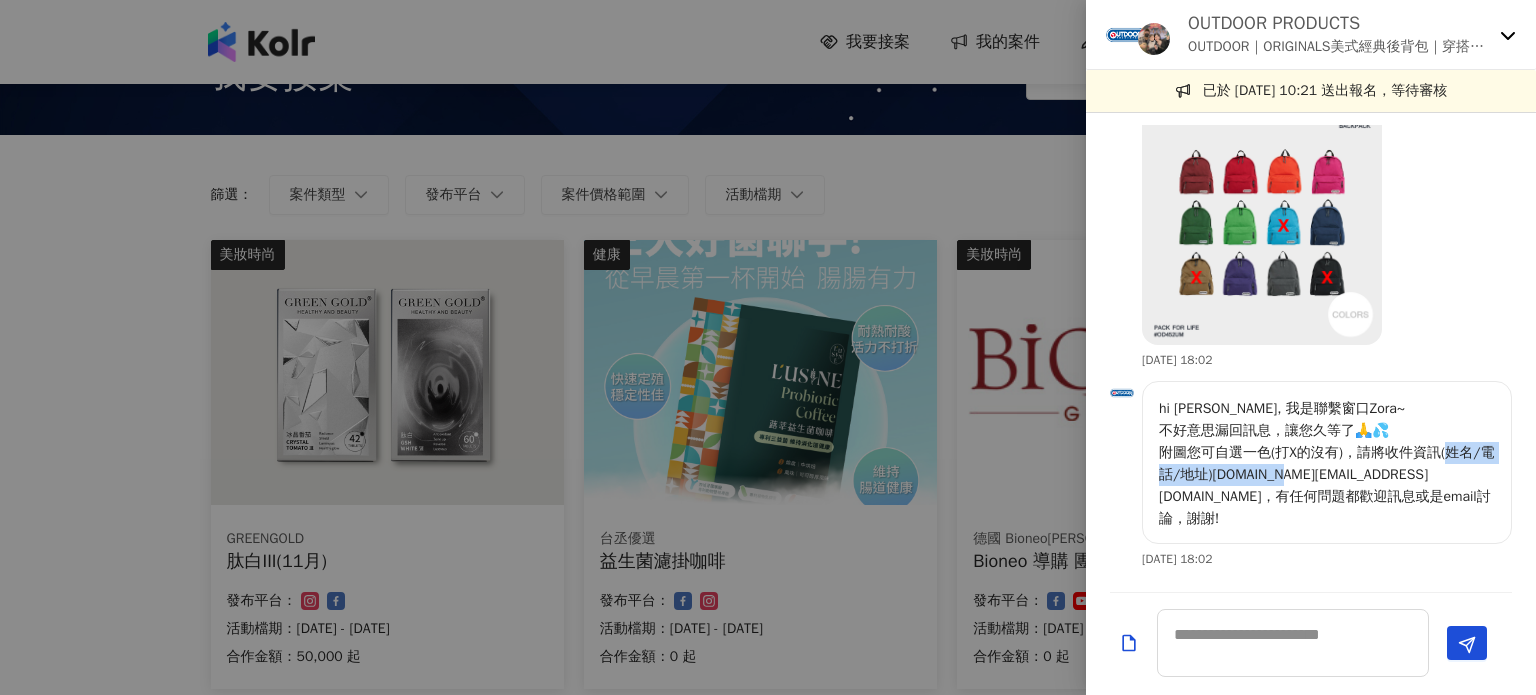 drag, startPoint x: 1268, startPoint y: 499, endPoint x: 1408, endPoint y: 495, distance: 140.05713 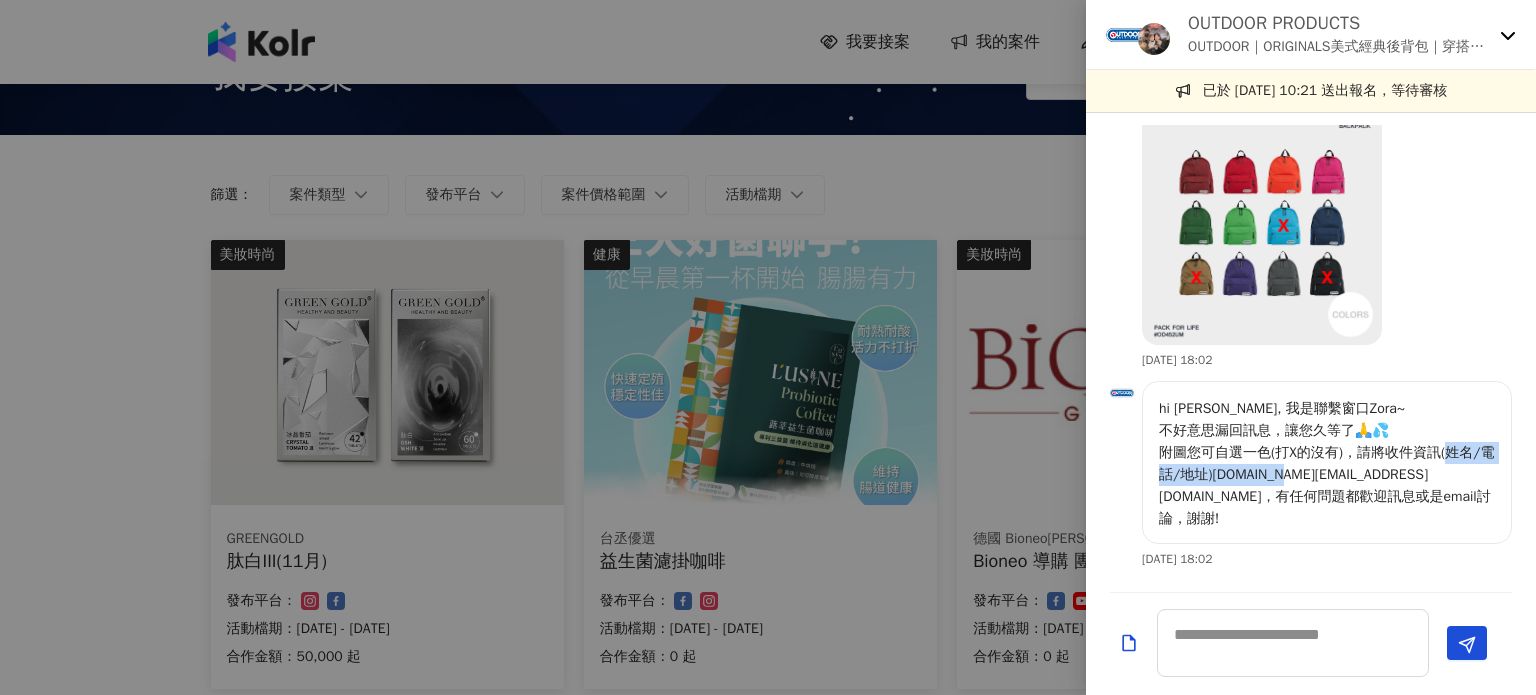 copy on "[DOMAIN_NAME][EMAIL_ADDRESS][DOMAIN_NAME]，有" 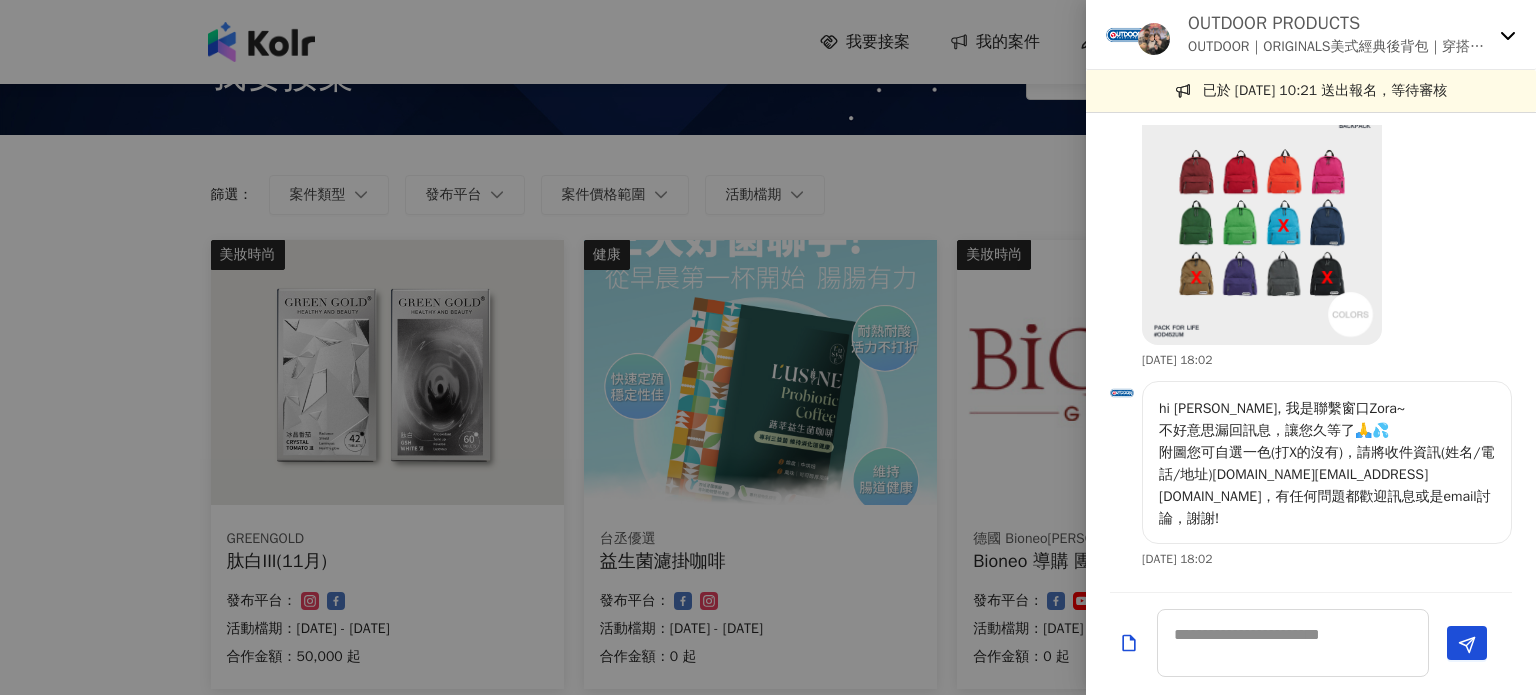 click at bounding box center [768, 347] 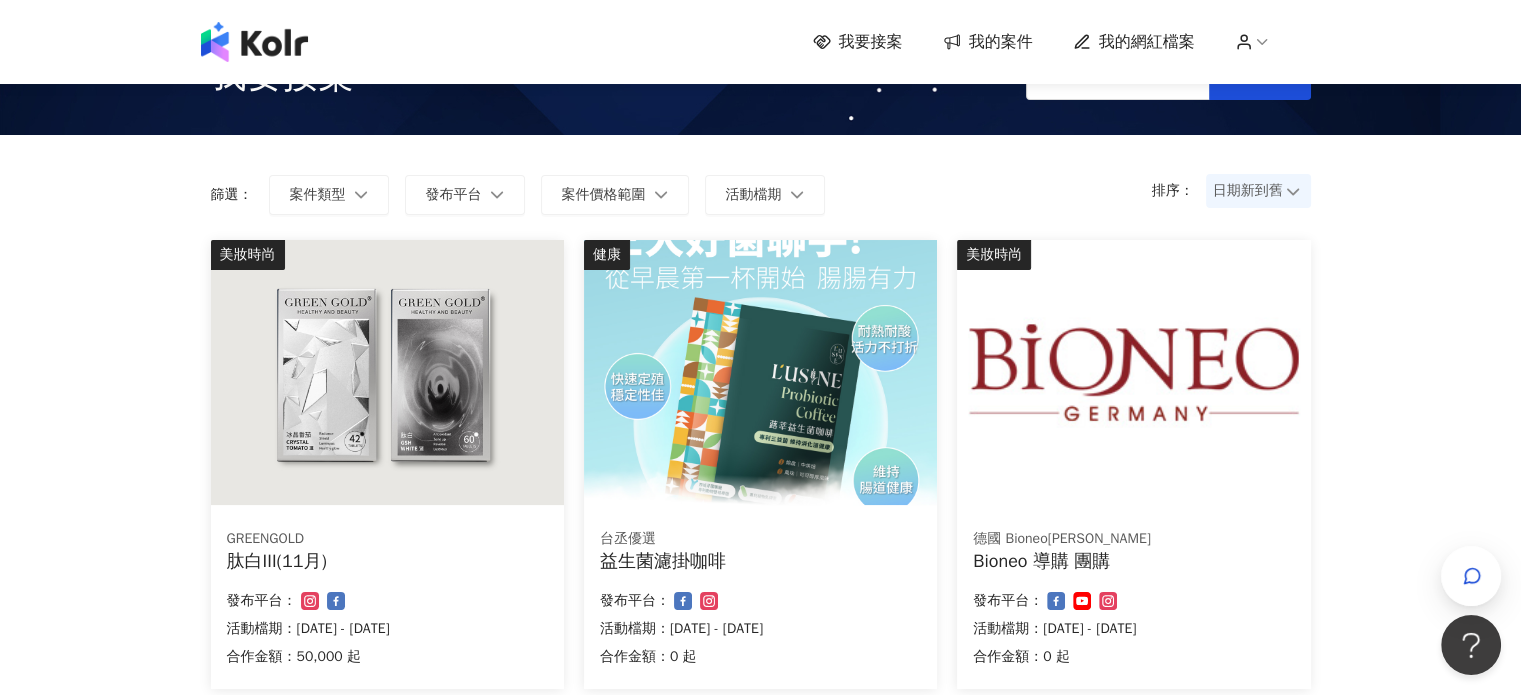 click on "我的網紅檔案" at bounding box center (1147, 42) 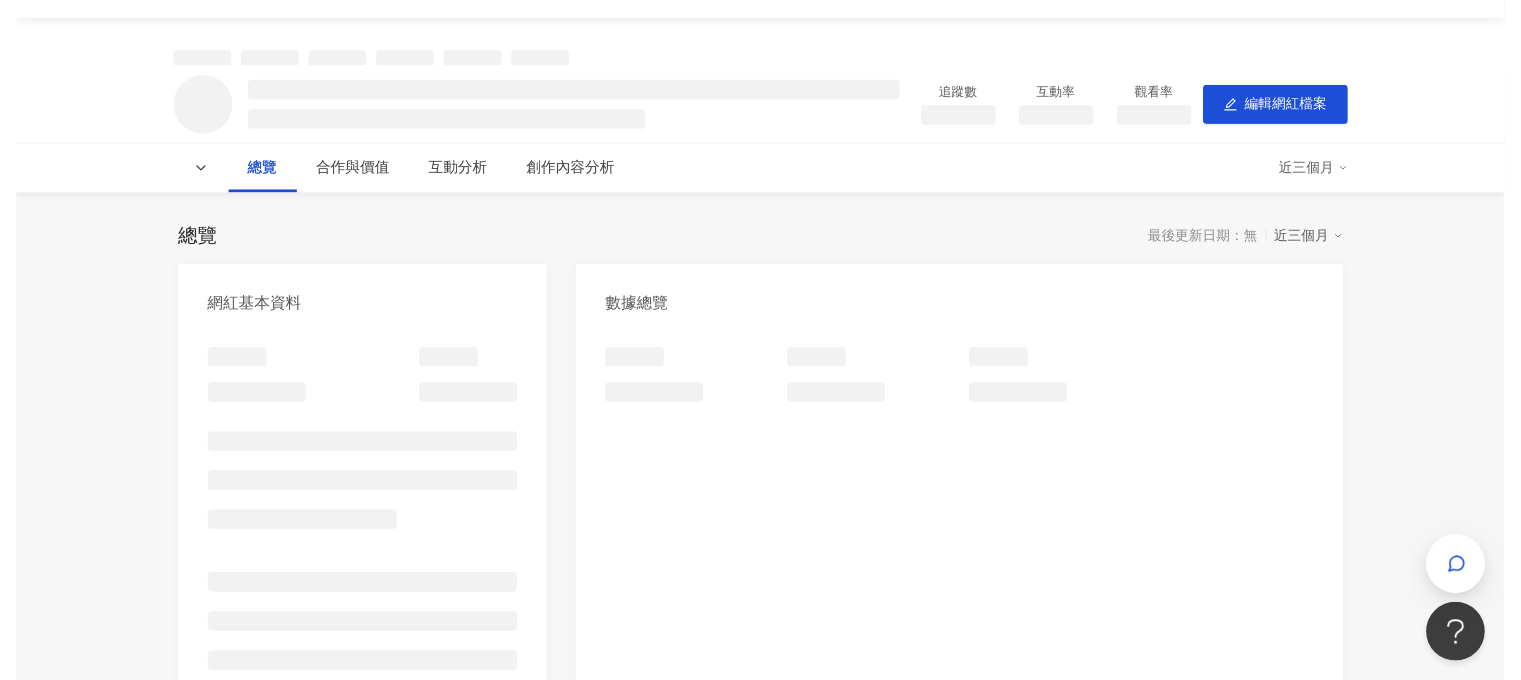 scroll, scrollTop: 0, scrollLeft: 0, axis: both 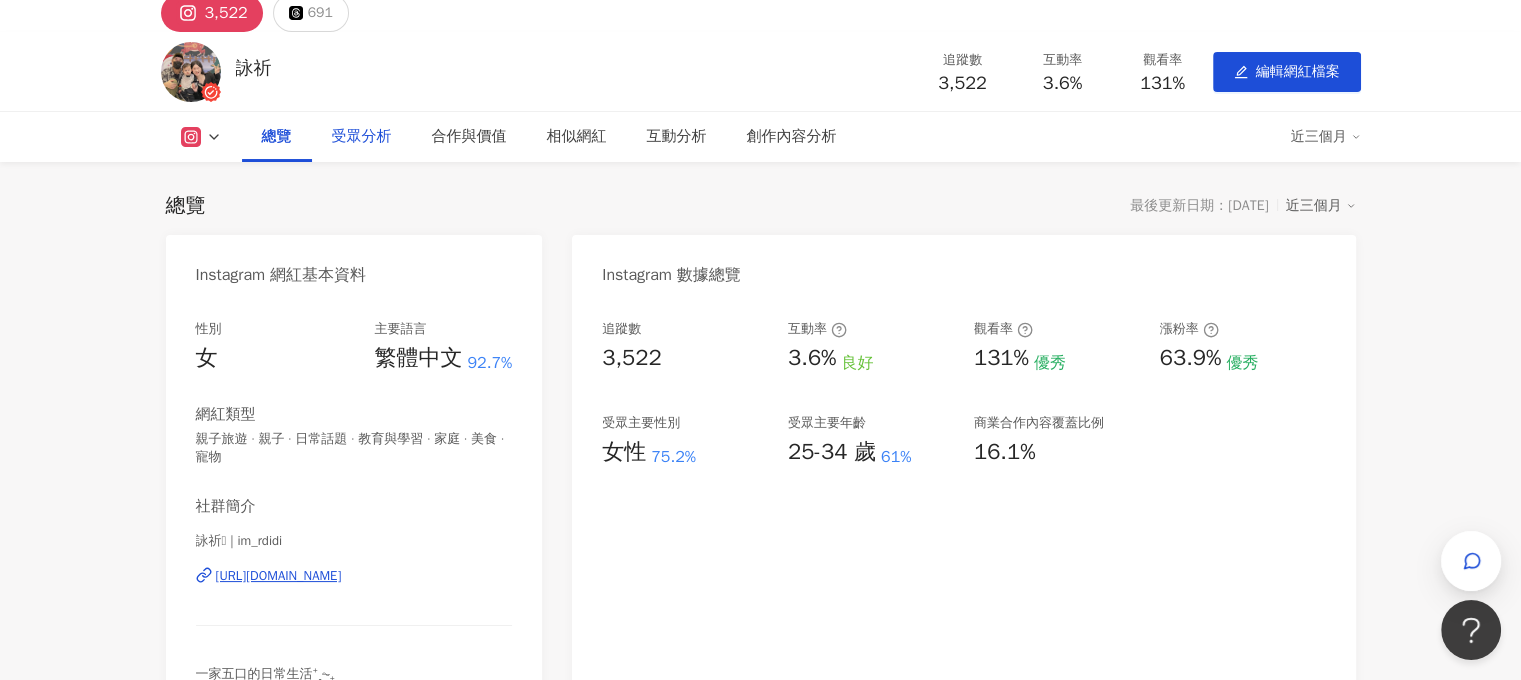 click on "受眾分析" at bounding box center [362, 137] 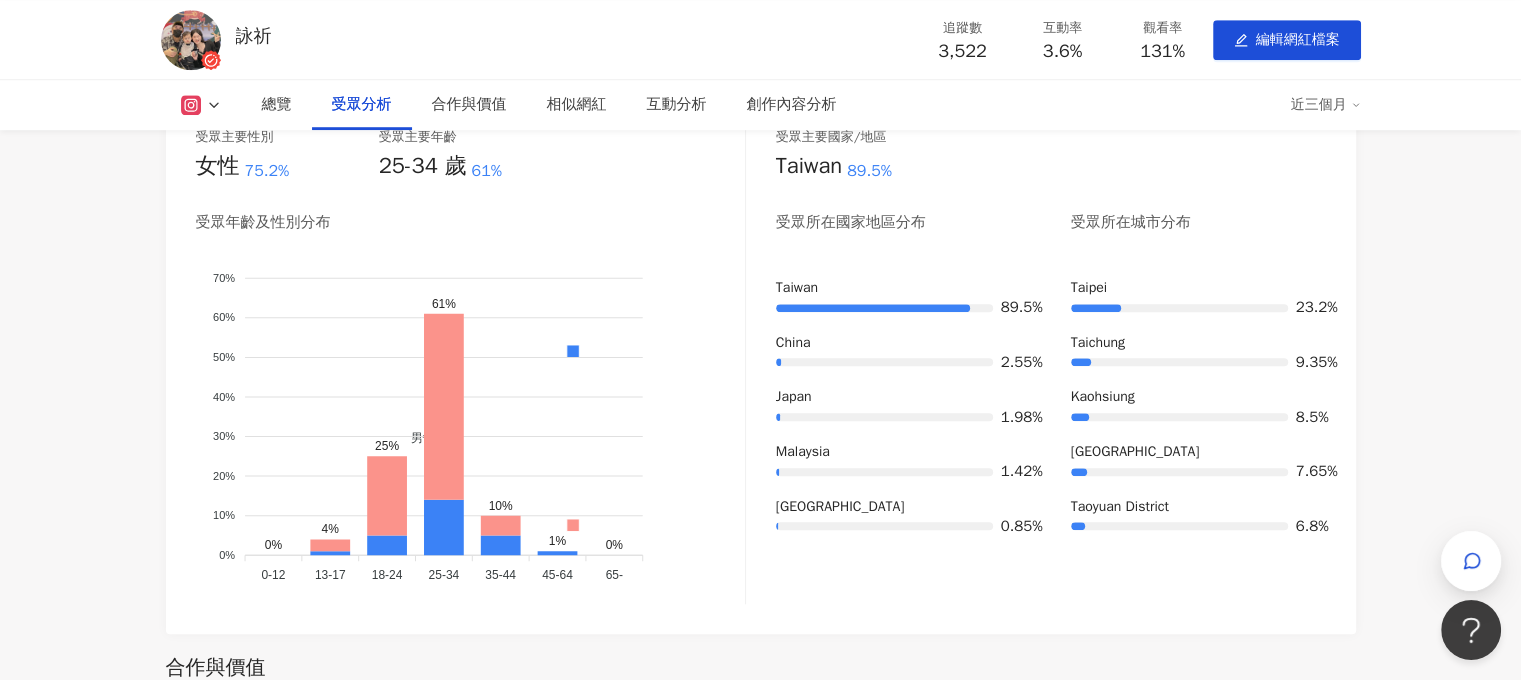 scroll, scrollTop: 1449, scrollLeft: 0, axis: vertical 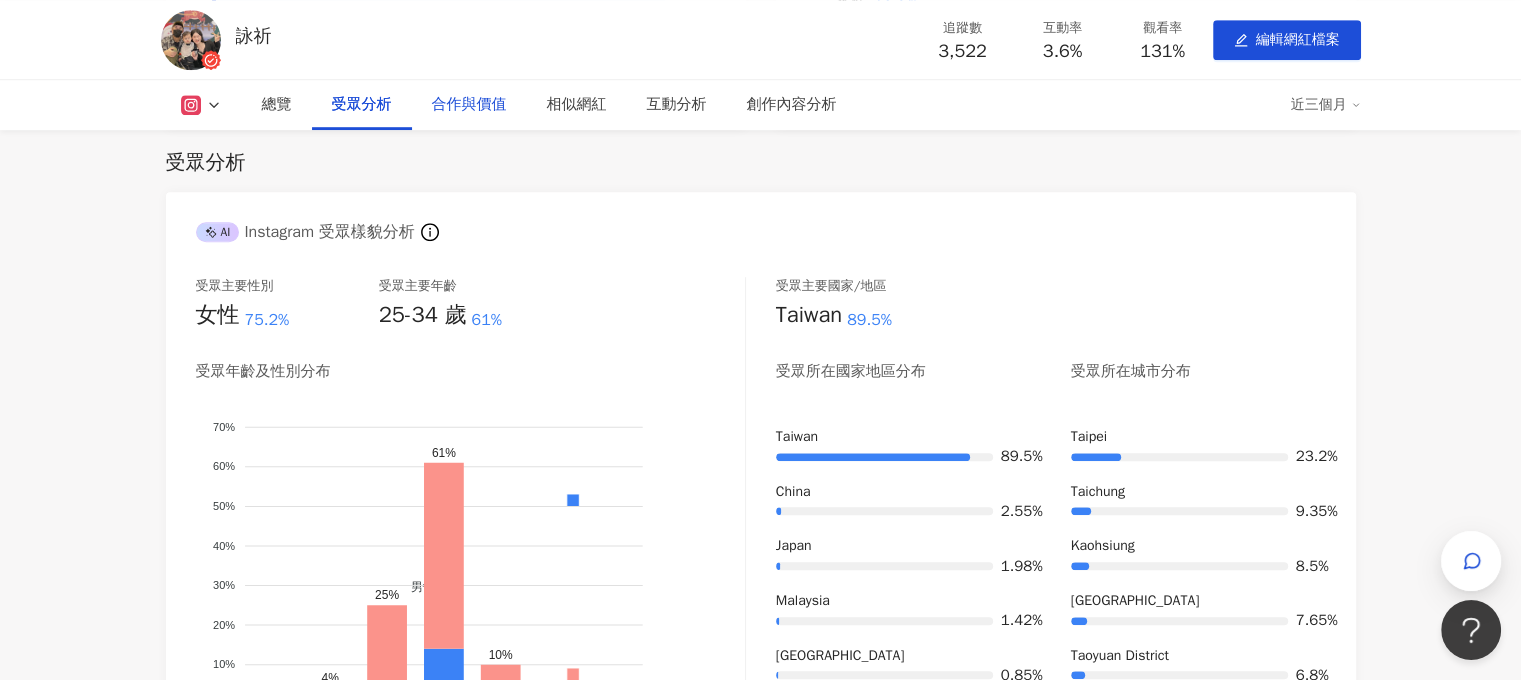 click on "合作與價值" at bounding box center (469, 105) 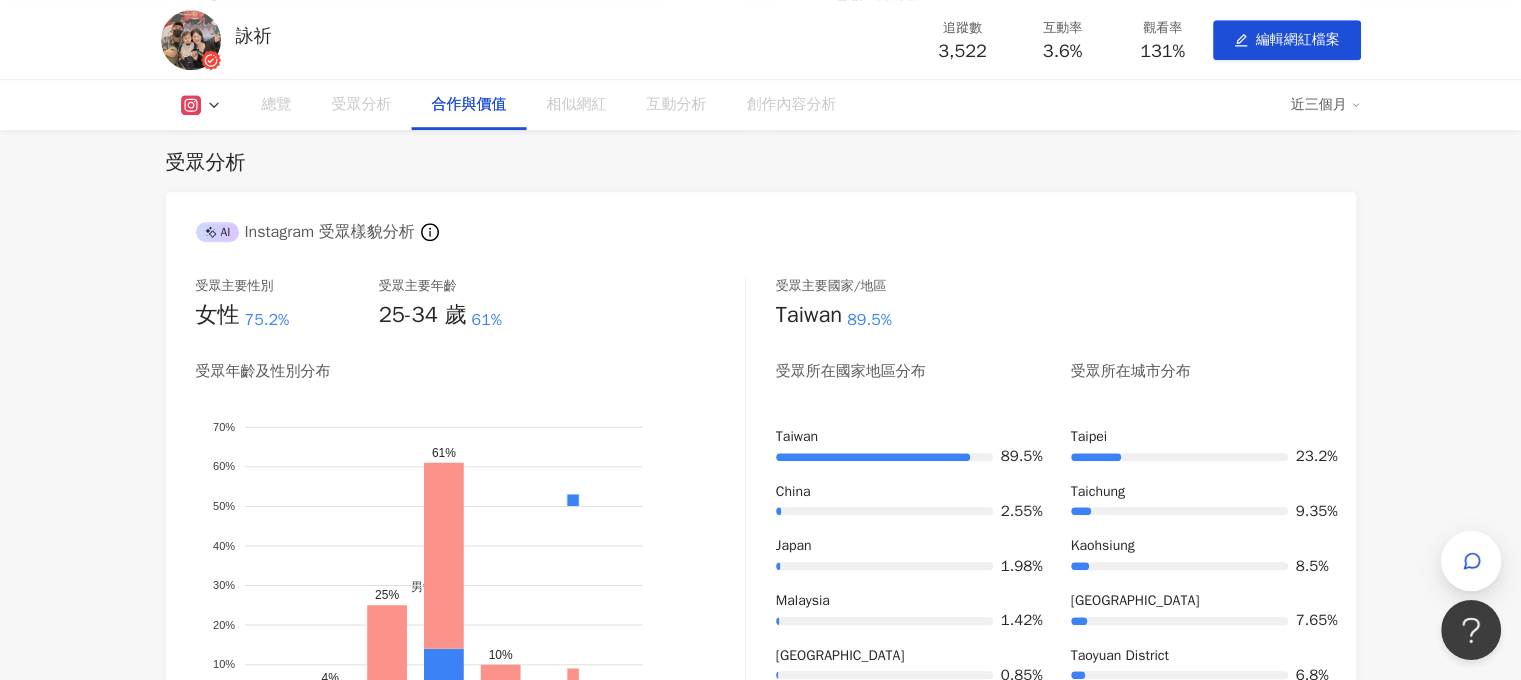 scroll, scrollTop: 2003, scrollLeft: 0, axis: vertical 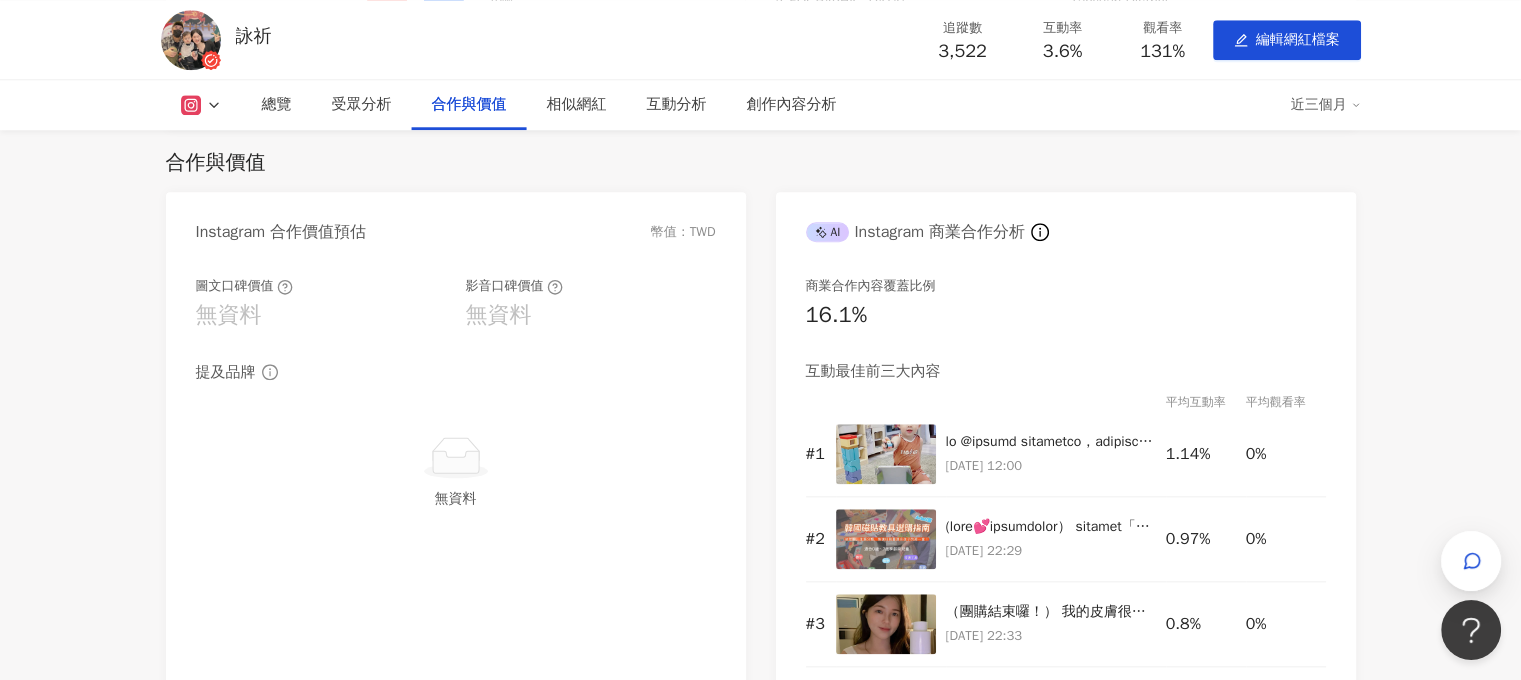 click 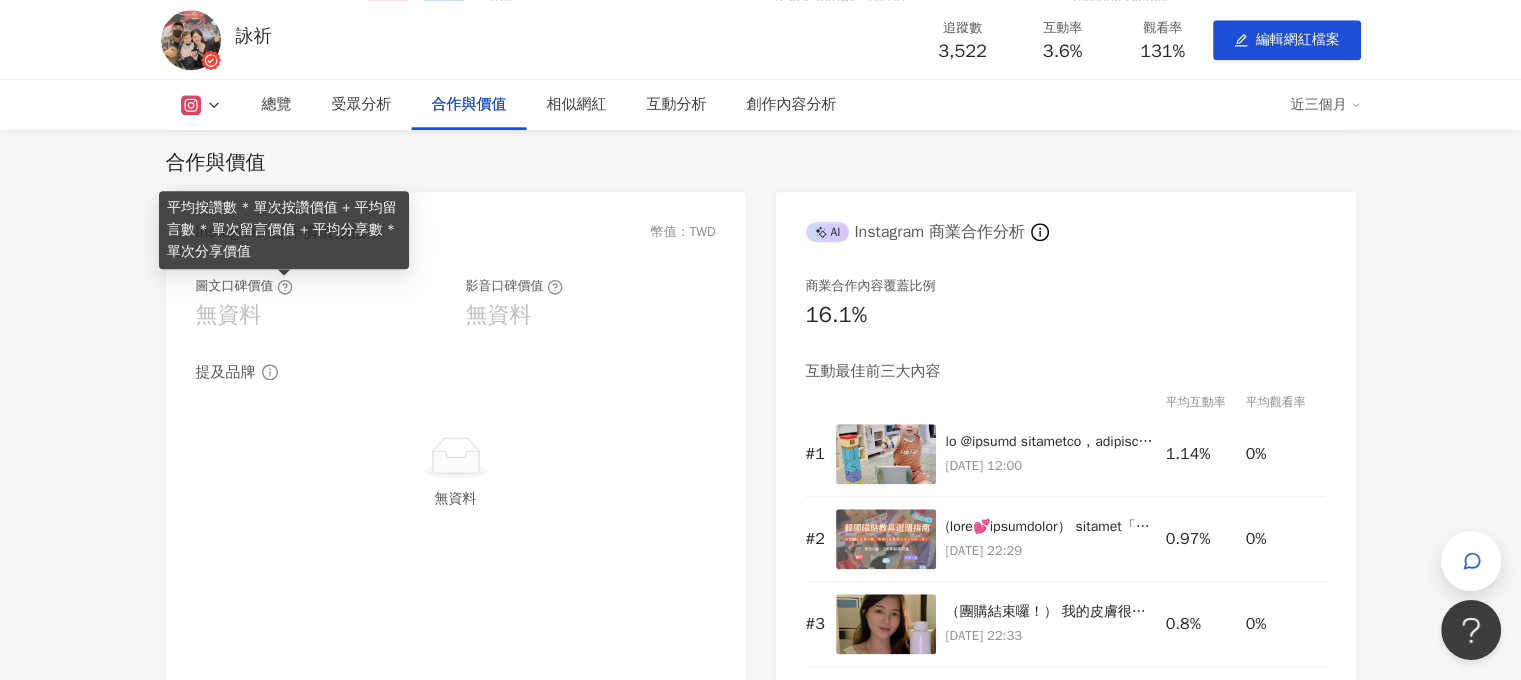 click 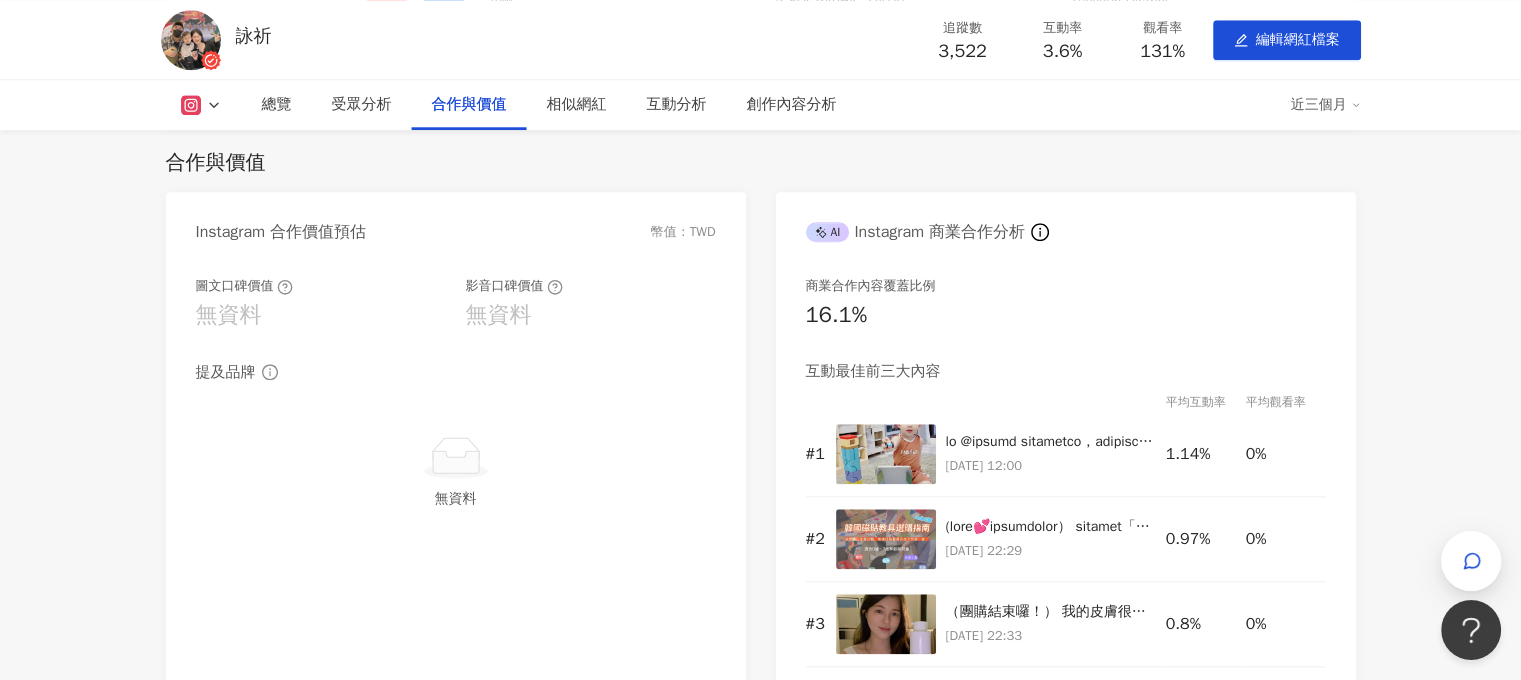click on "圖文口碑價值   無資料 影音口碑價值   無資料 提及品牌 無資料" at bounding box center [456, 409] 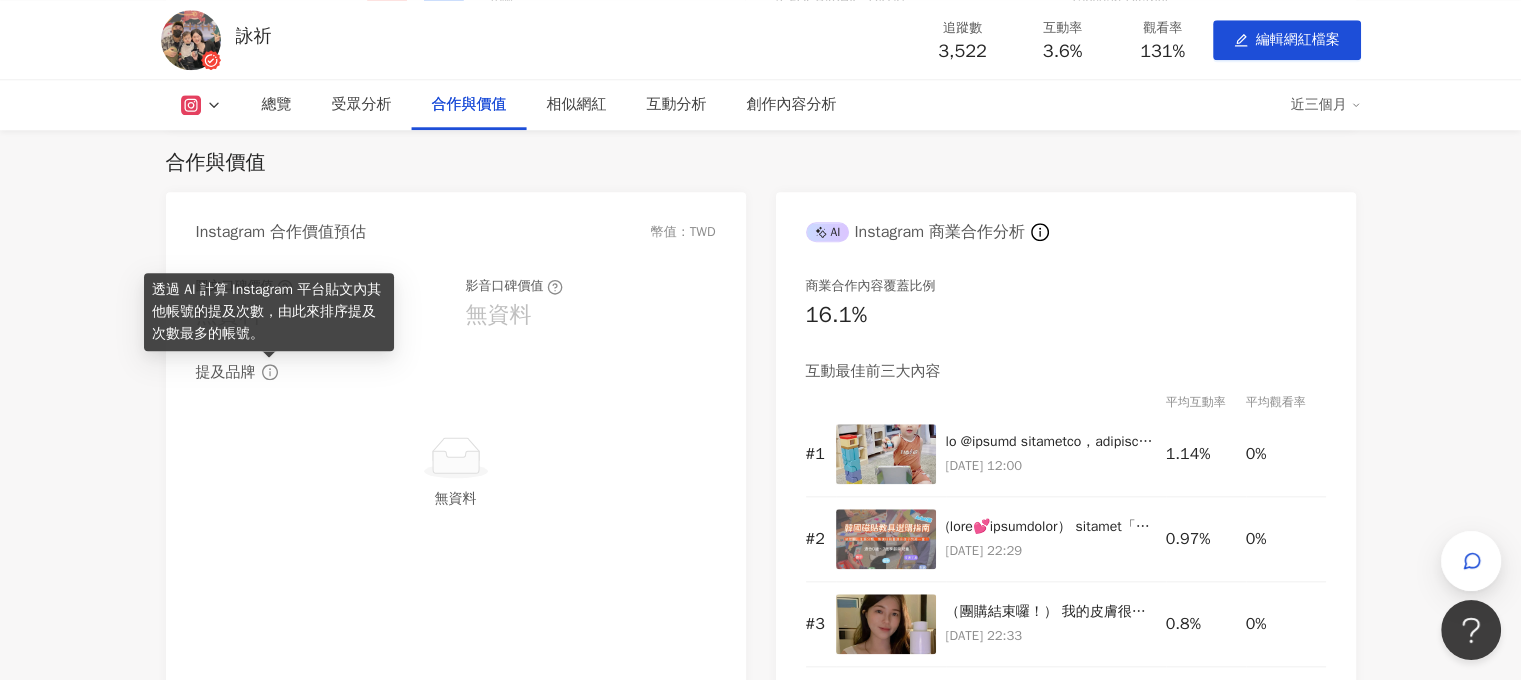 click 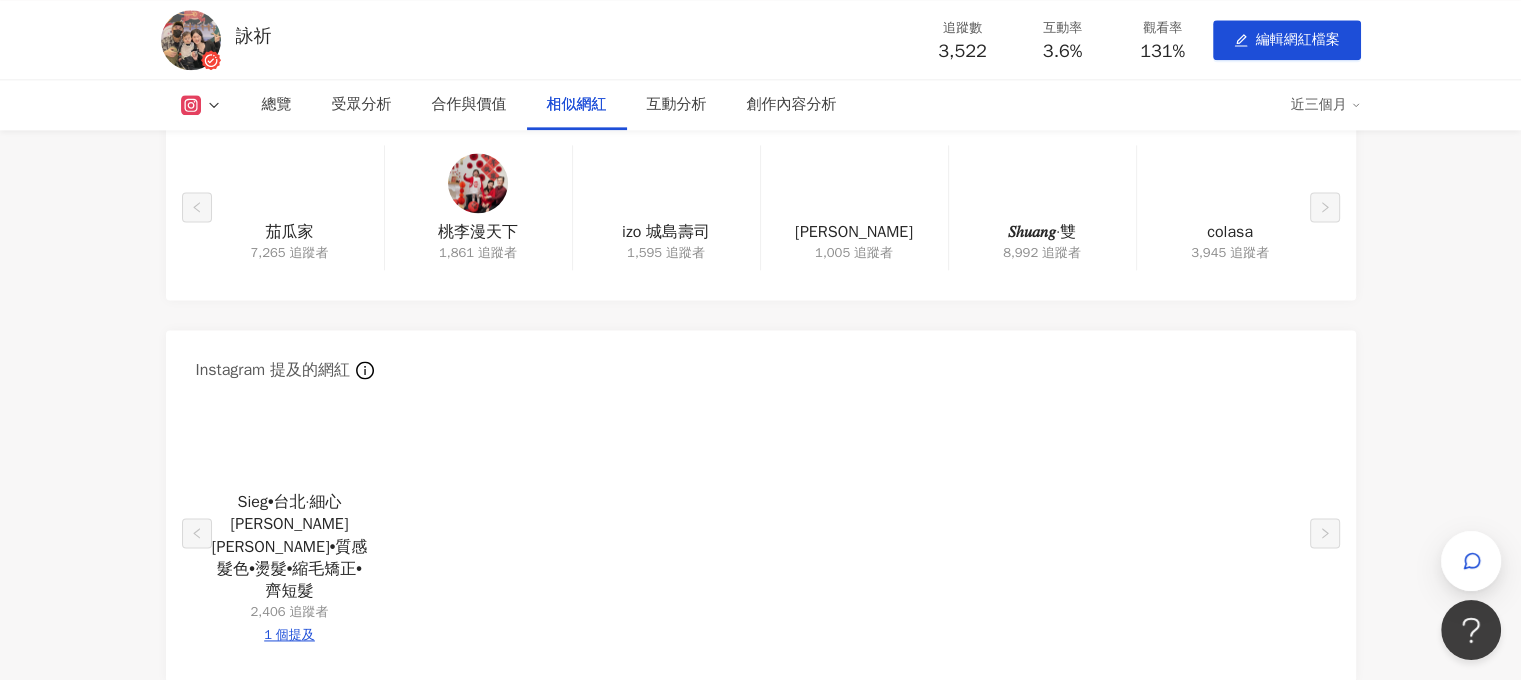 scroll, scrollTop: 2803, scrollLeft: 0, axis: vertical 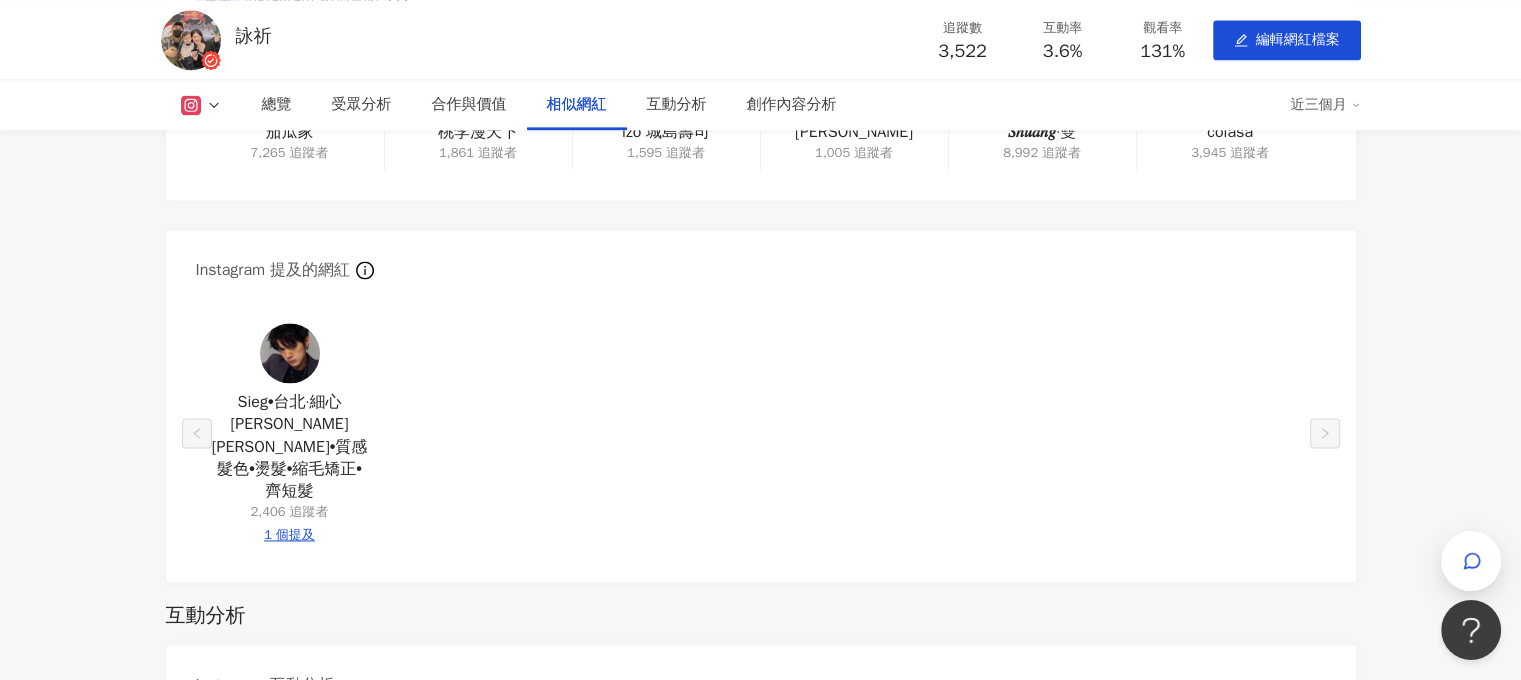 drag, startPoint x: 296, startPoint y: 373, endPoint x: 275, endPoint y: 368, distance: 21.587032 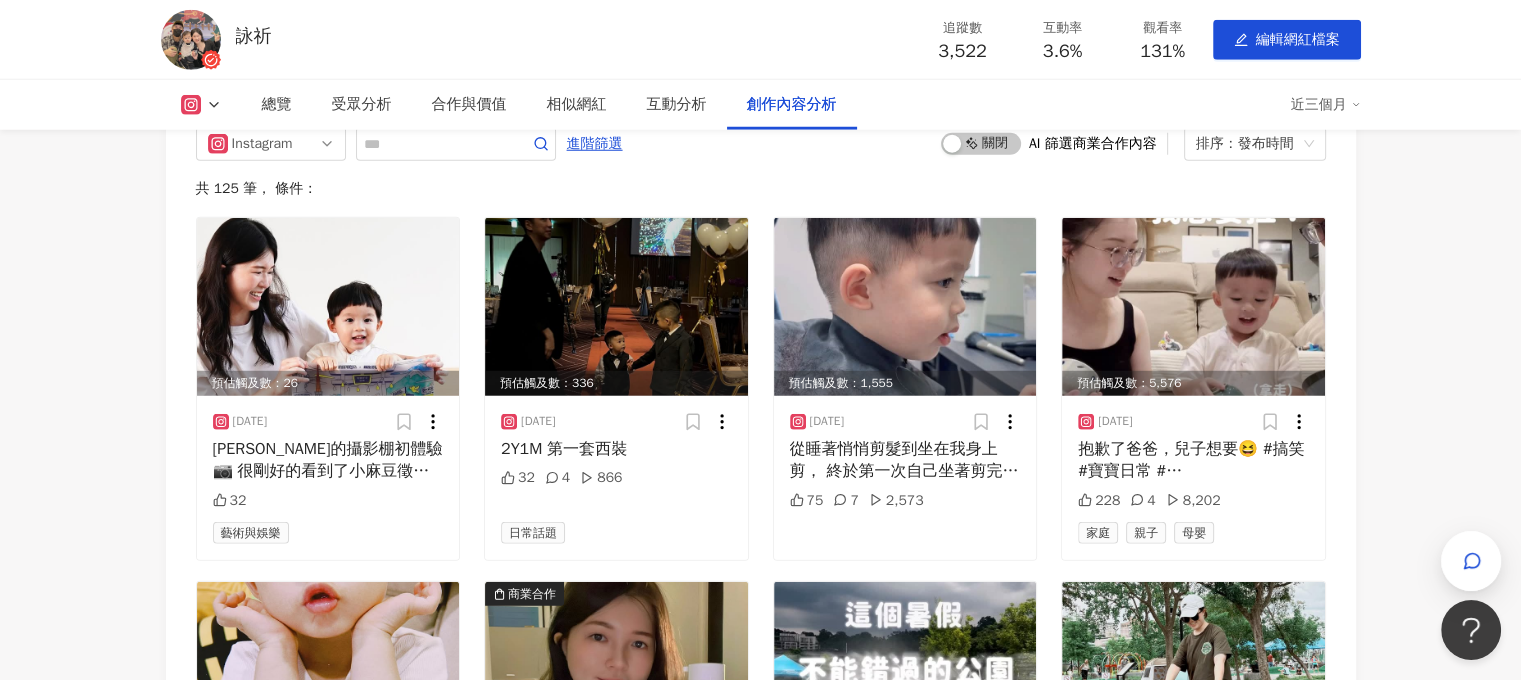 scroll, scrollTop: 5503, scrollLeft: 0, axis: vertical 